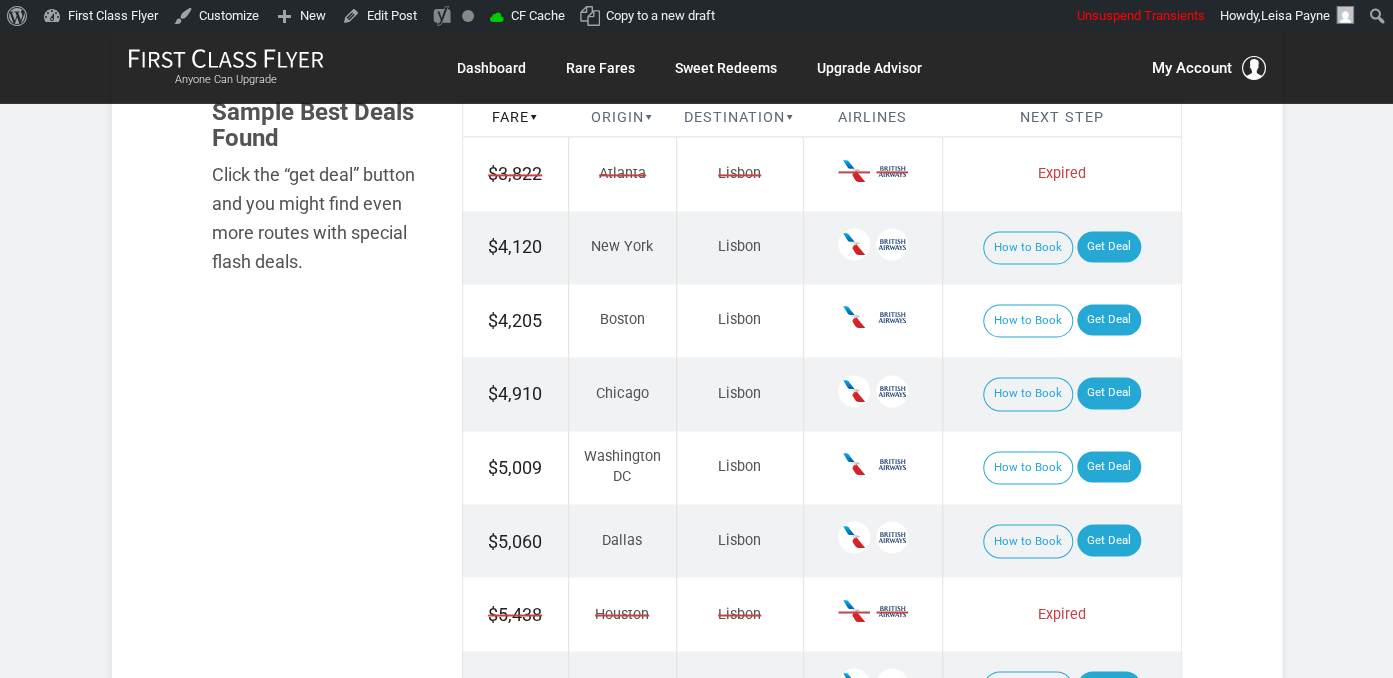 scroll, scrollTop: 1267, scrollLeft: 0, axis: vertical 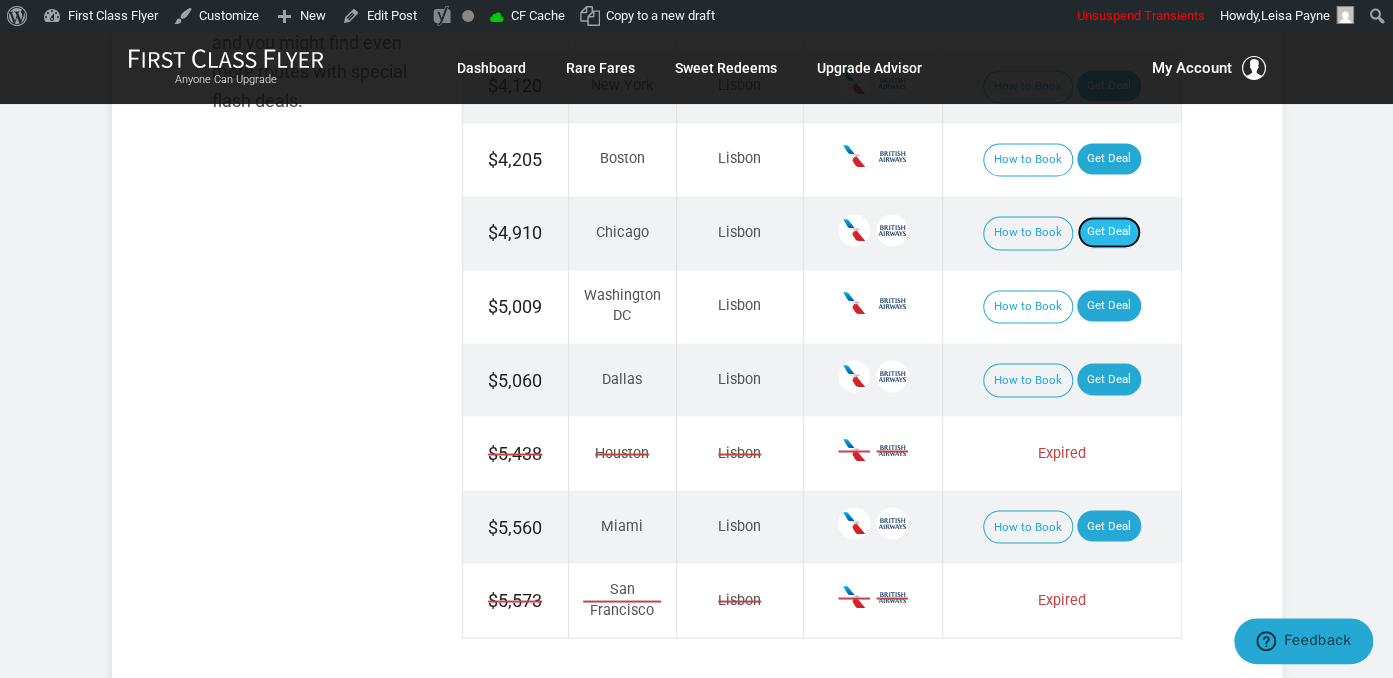click on "Get Deal" at bounding box center [1109, 232] 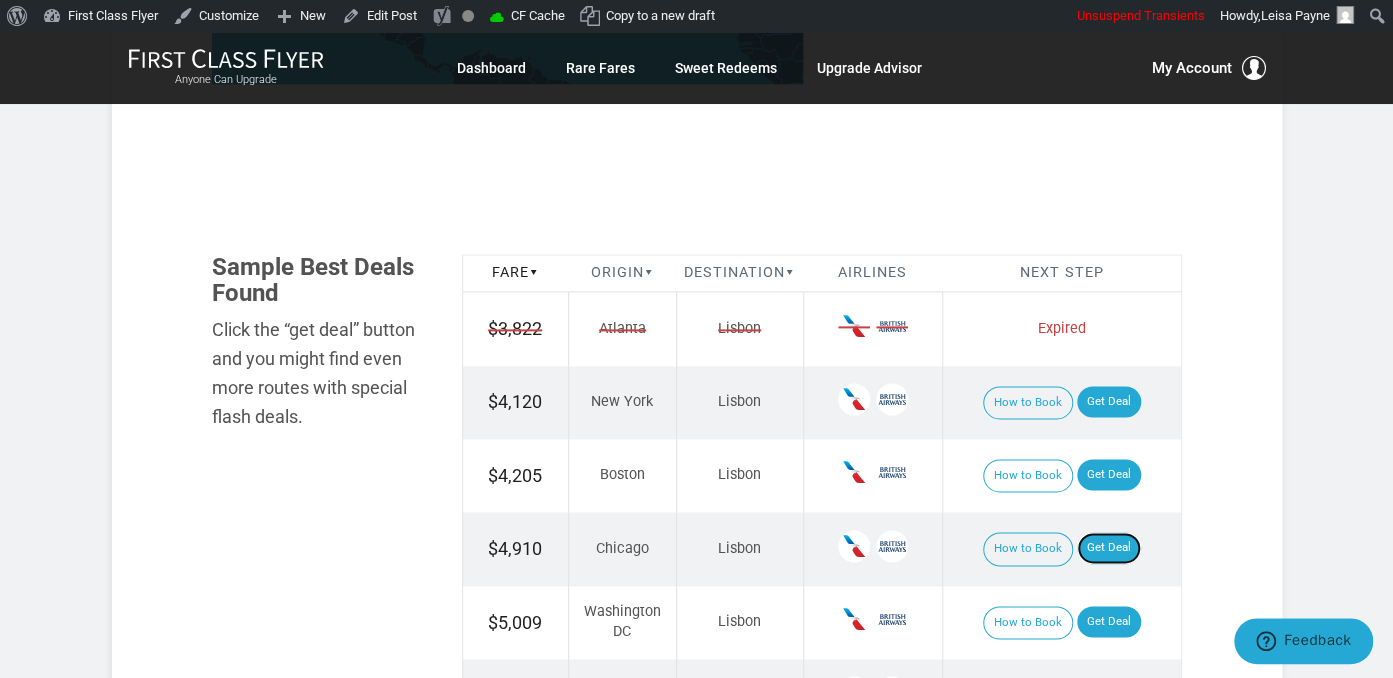 scroll, scrollTop: 1372, scrollLeft: 0, axis: vertical 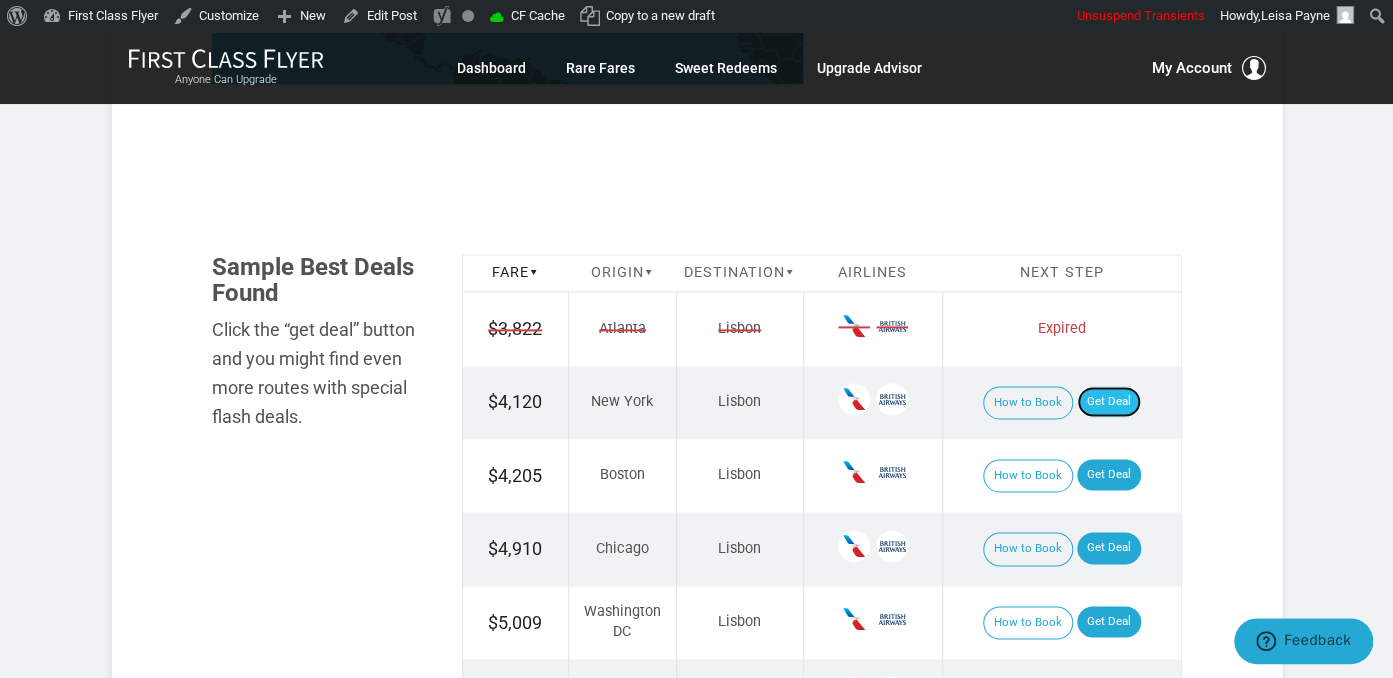 click on "Get Deal" at bounding box center [1109, 402] 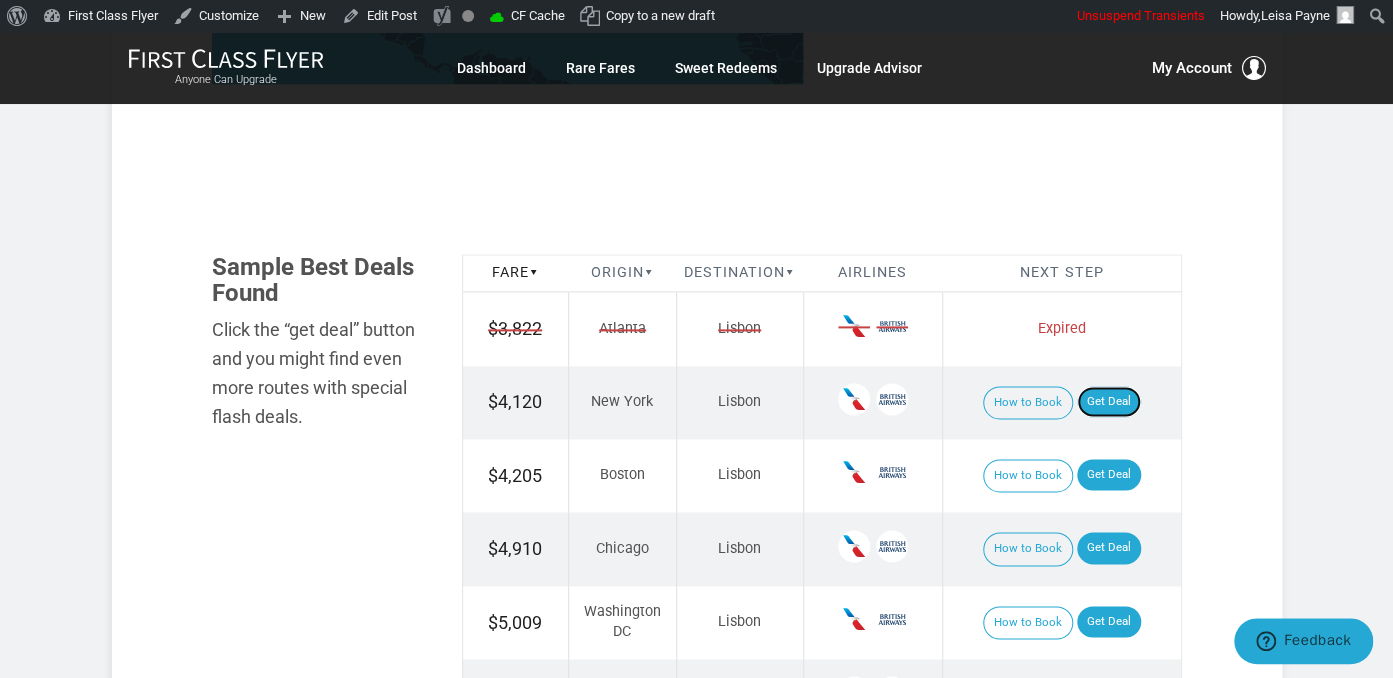 scroll, scrollTop: 1161, scrollLeft: 0, axis: vertical 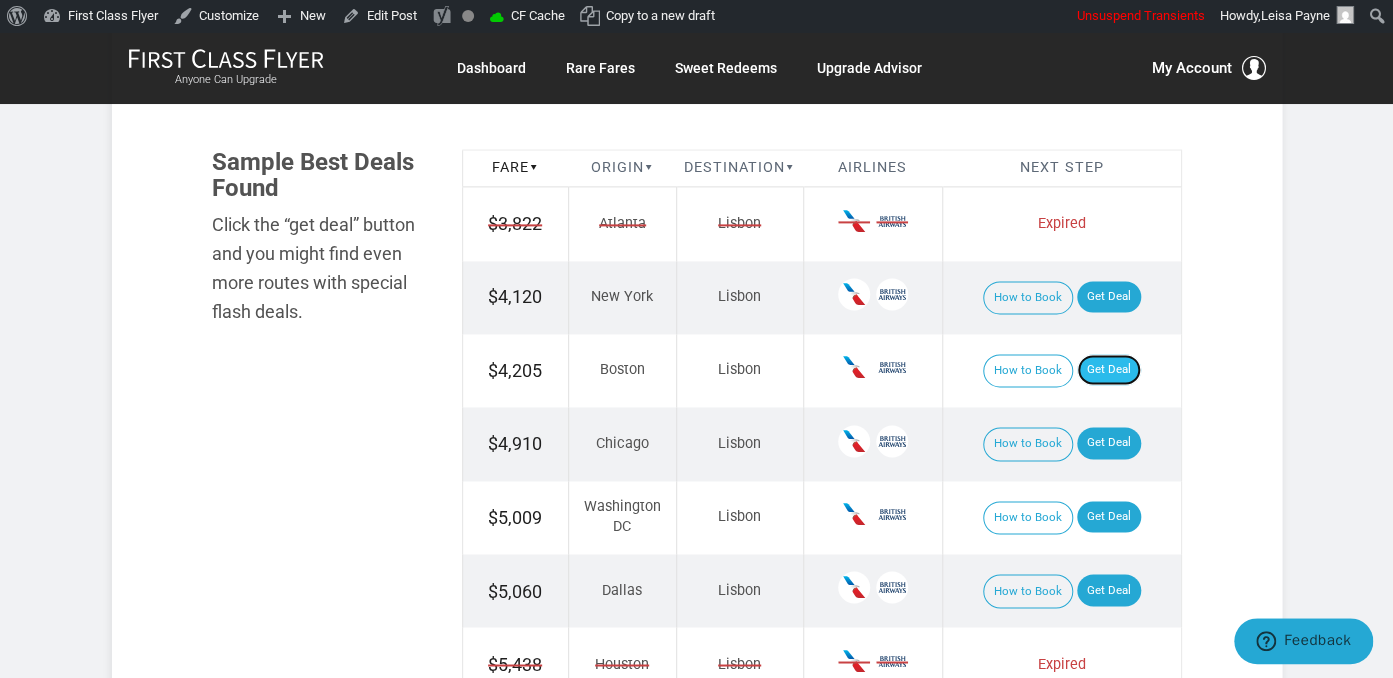 click on "Get Deal" at bounding box center (1109, 370) 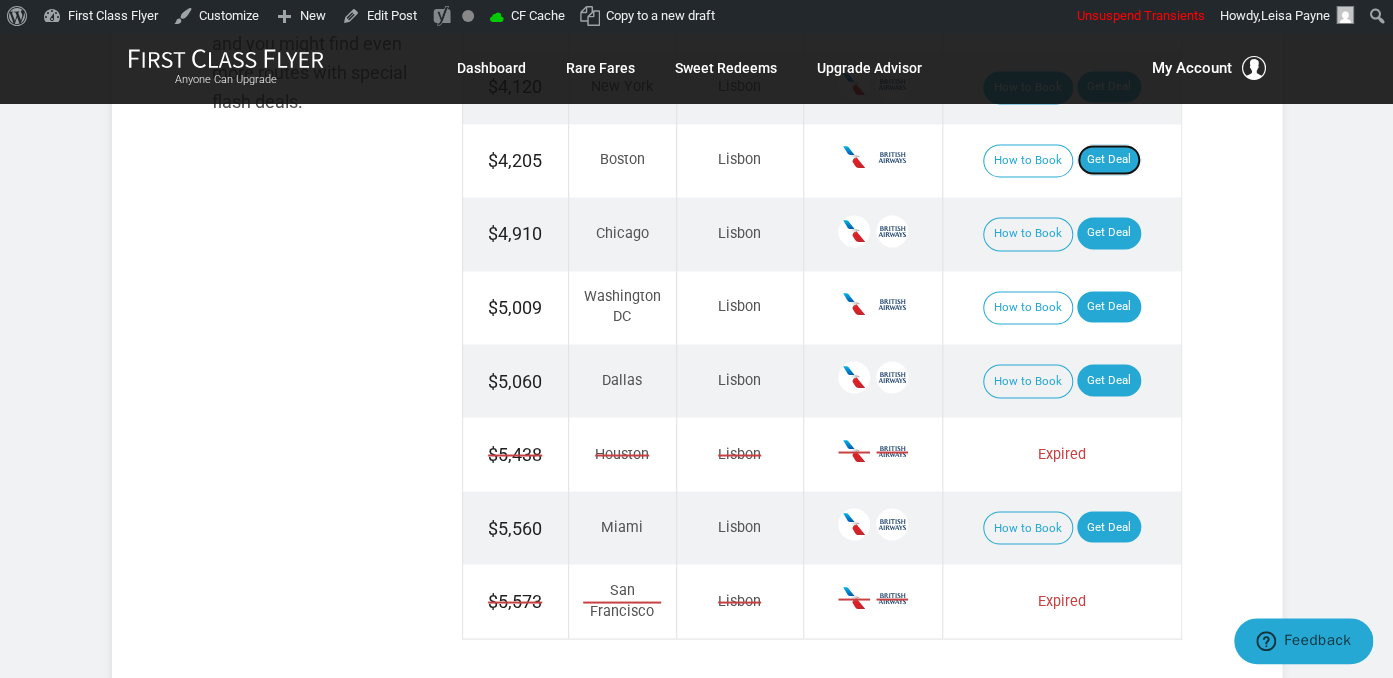 scroll, scrollTop: 1372, scrollLeft: 0, axis: vertical 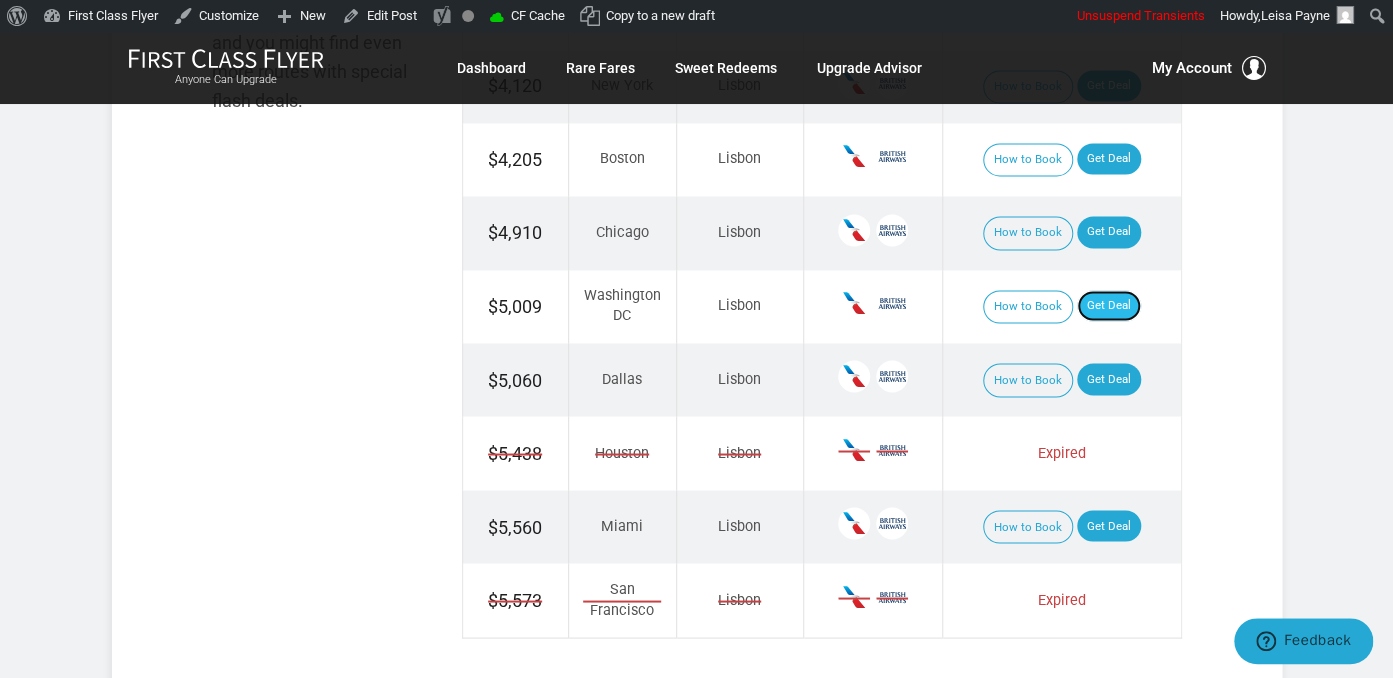 click on "Get Deal" at bounding box center [1109, 306] 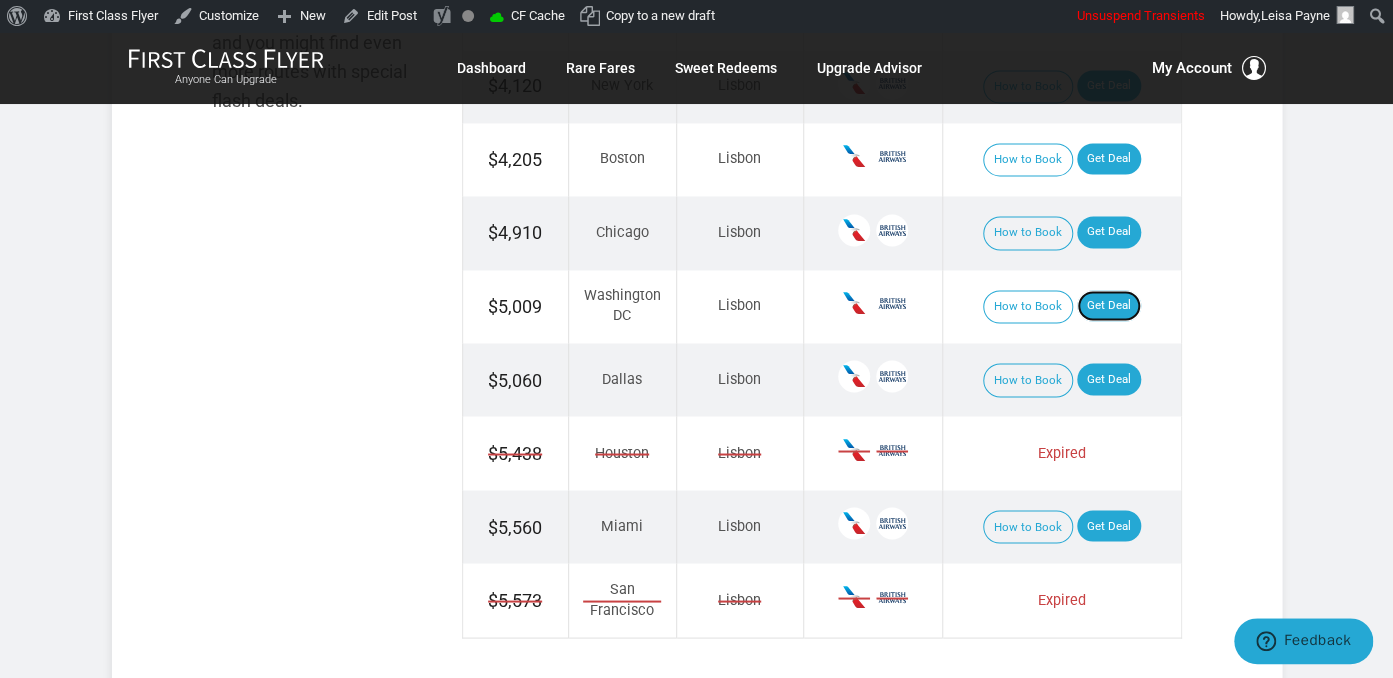 scroll, scrollTop: 1267, scrollLeft: 0, axis: vertical 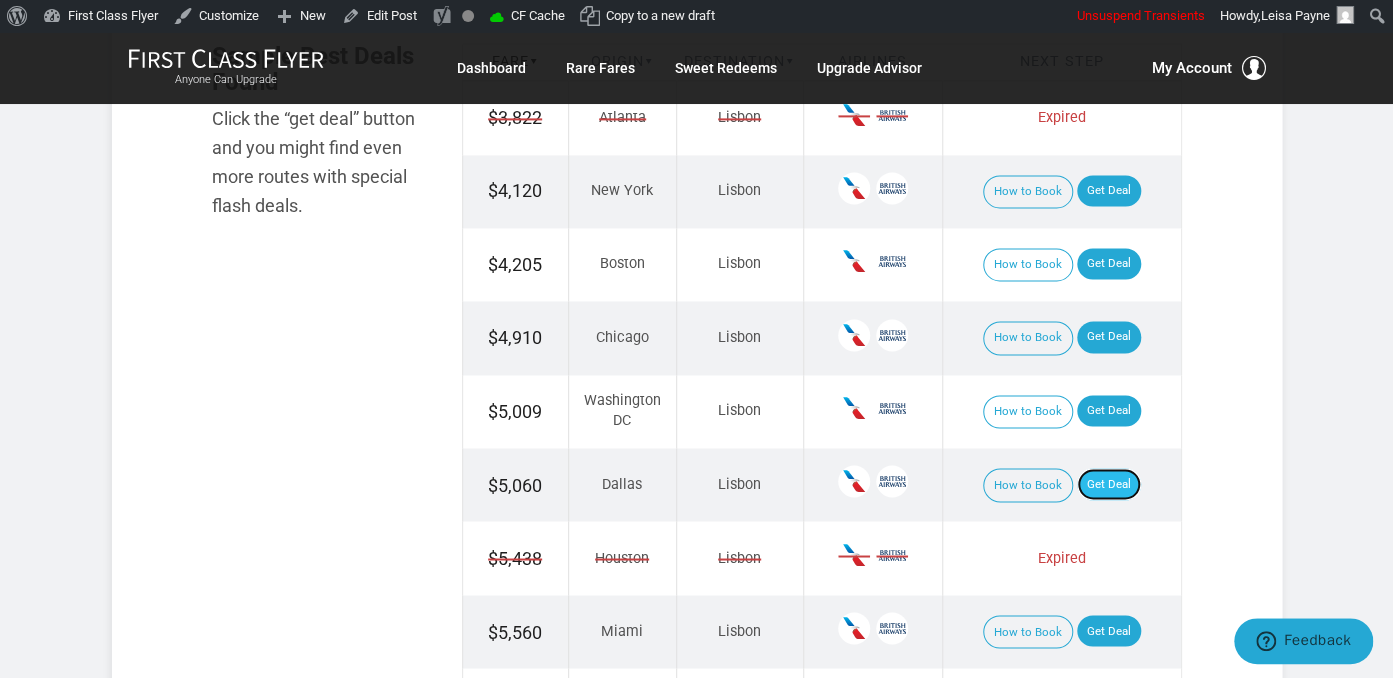 click on "Get Deal" at bounding box center (1109, 484) 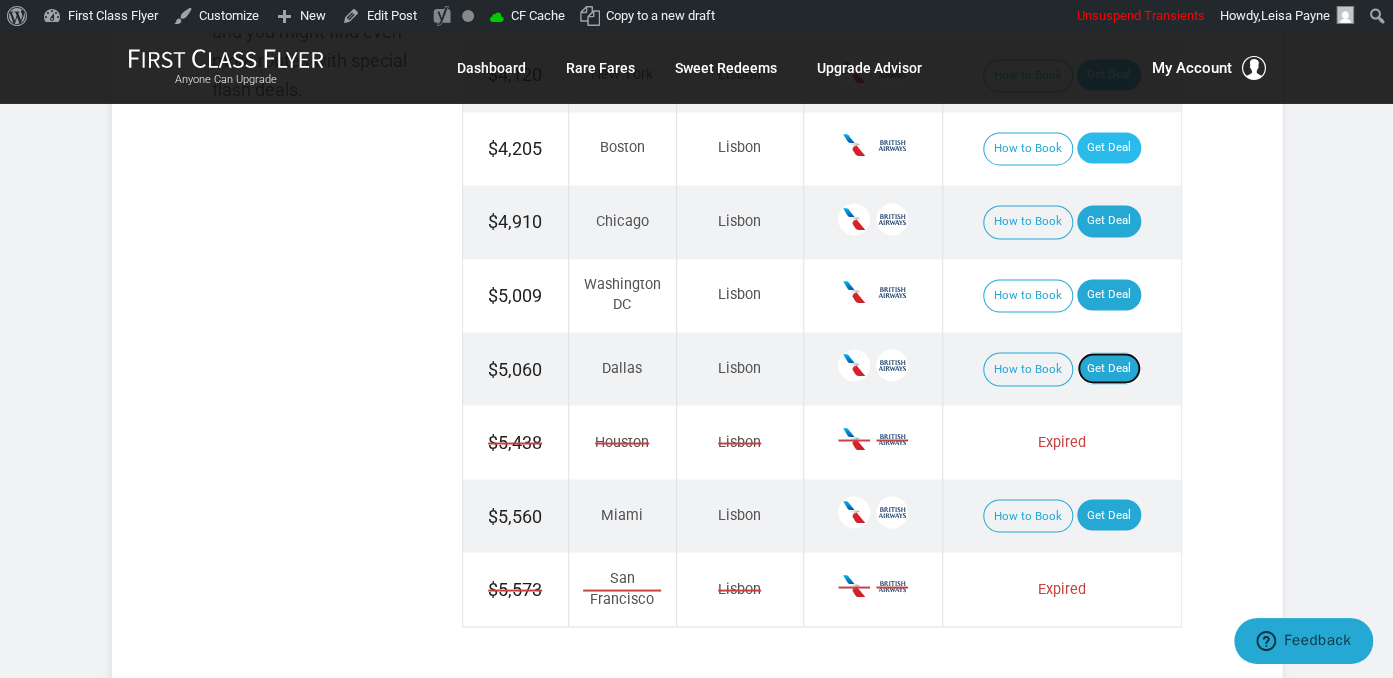 scroll, scrollTop: 1478, scrollLeft: 0, axis: vertical 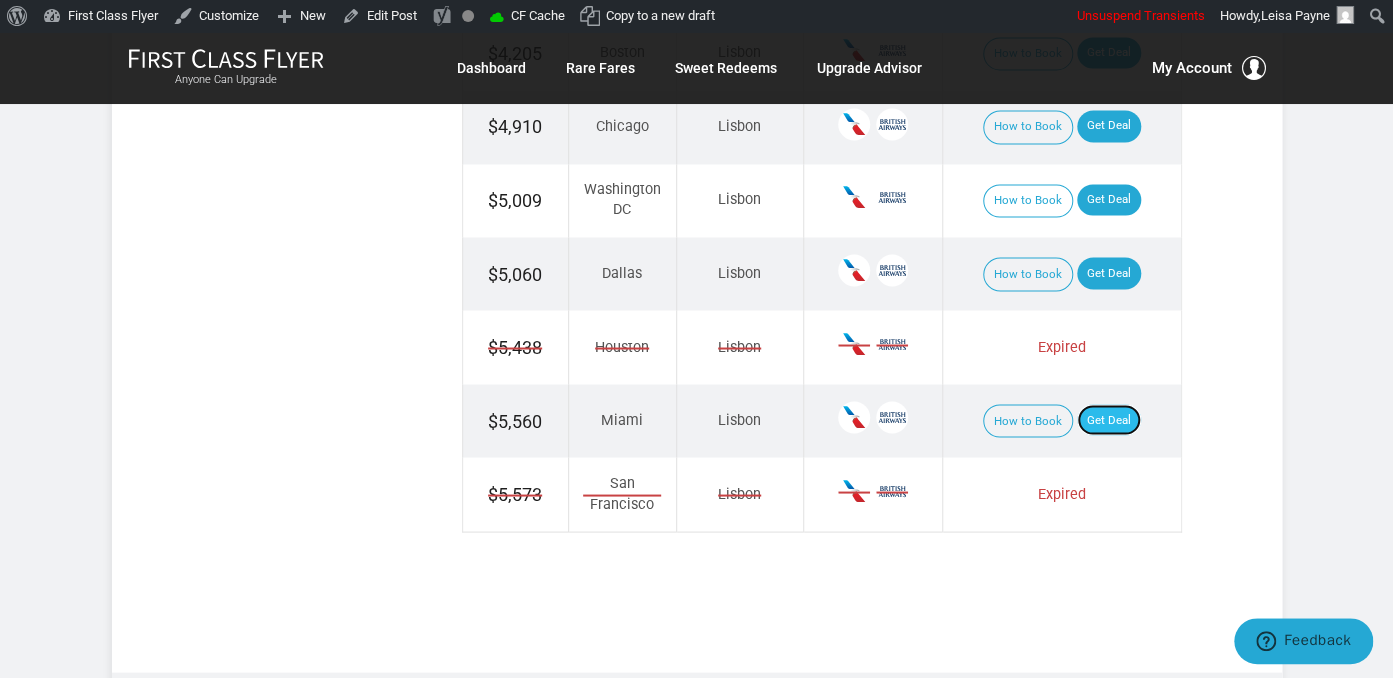 click on "Get Deal" at bounding box center [1109, 420] 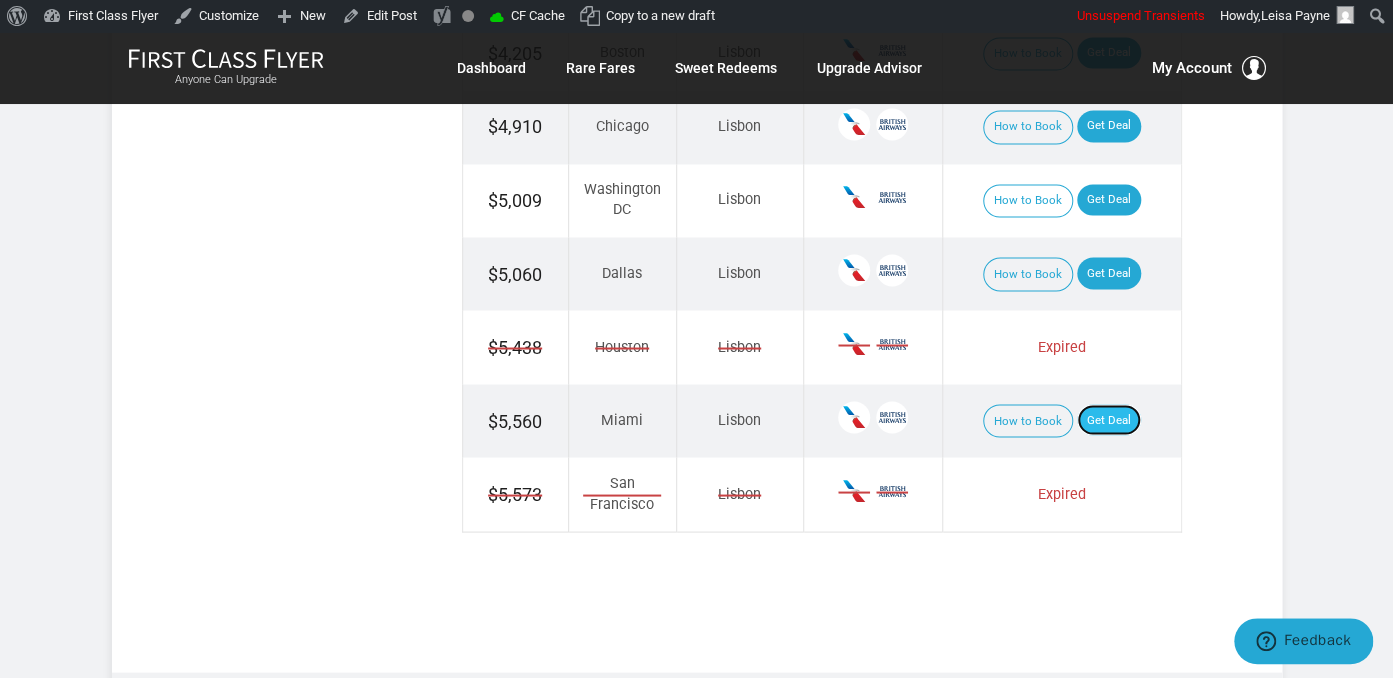 click on "Get Deal" at bounding box center [1109, 420] 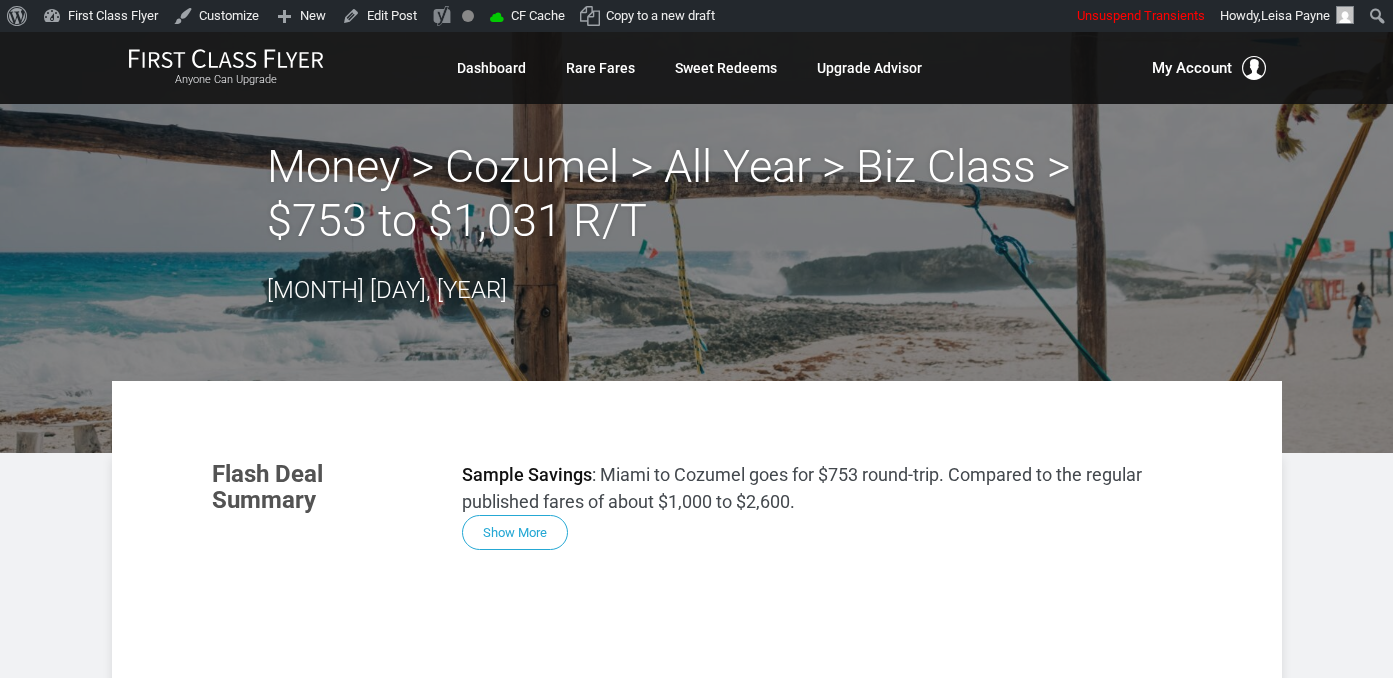 scroll, scrollTop: 0, scrollLeft: 0, axis: both 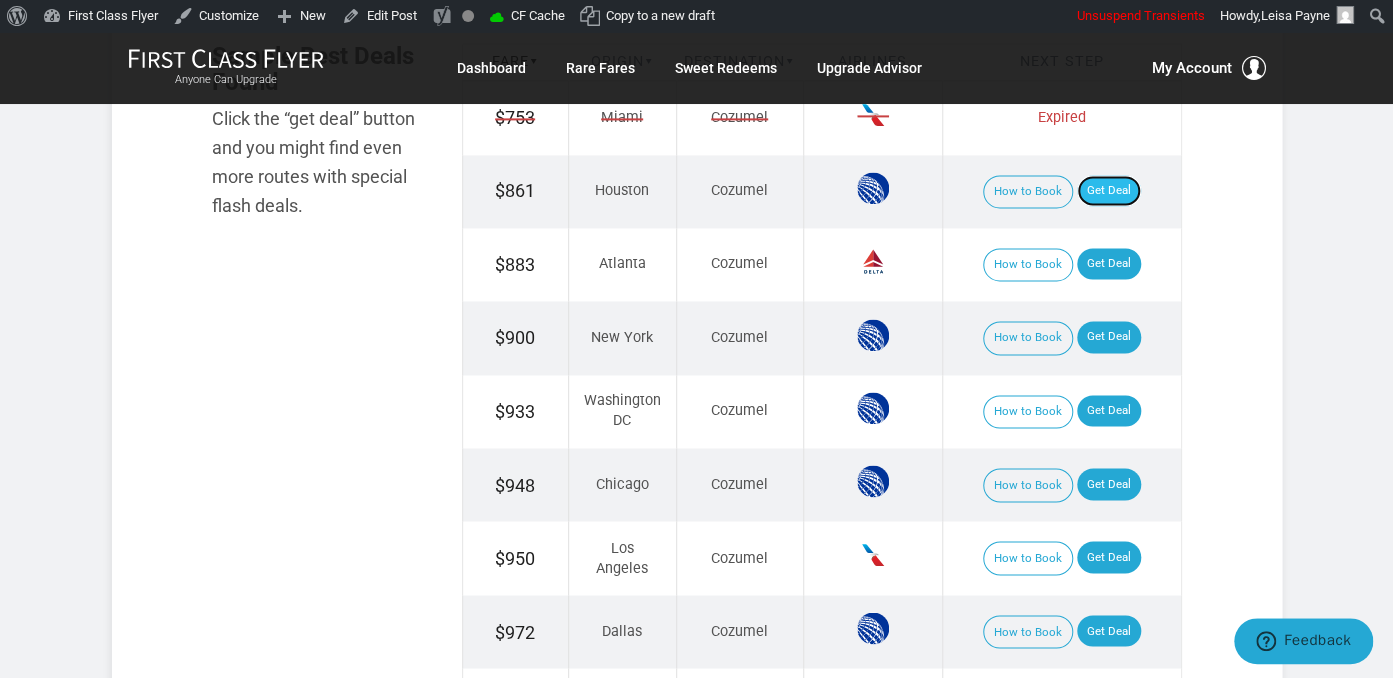 click on "Get Deal" at bounding box center (1109, 191) 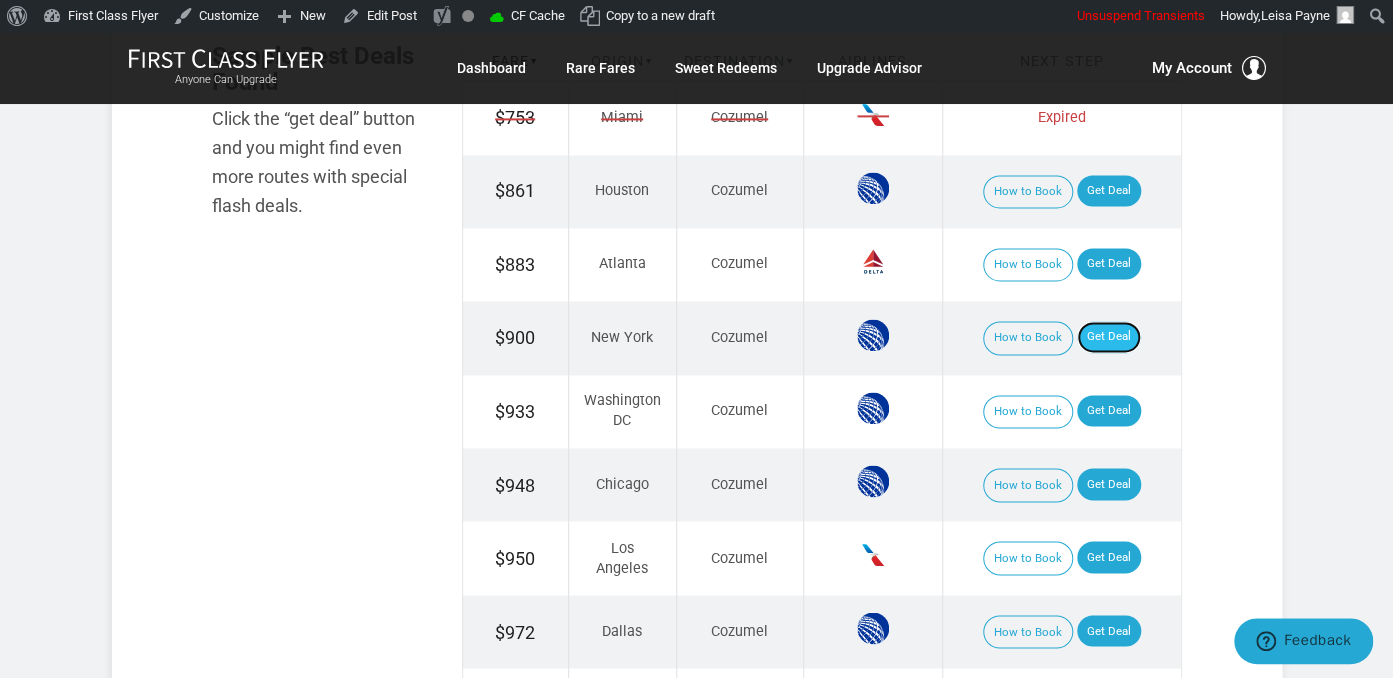 click on "Get Deal" at bounding box center (1109, 337) 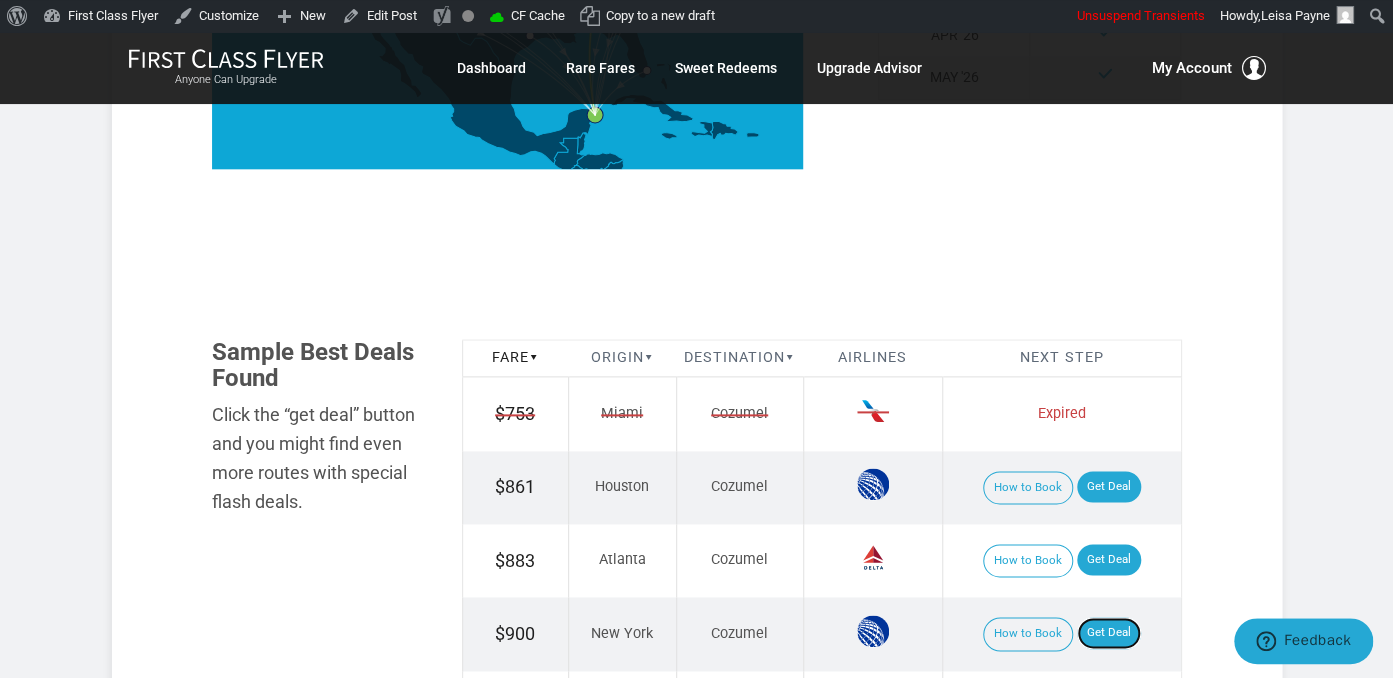 scroll, scrollTop: 1161, scrollLeft: 0, axis: vertical 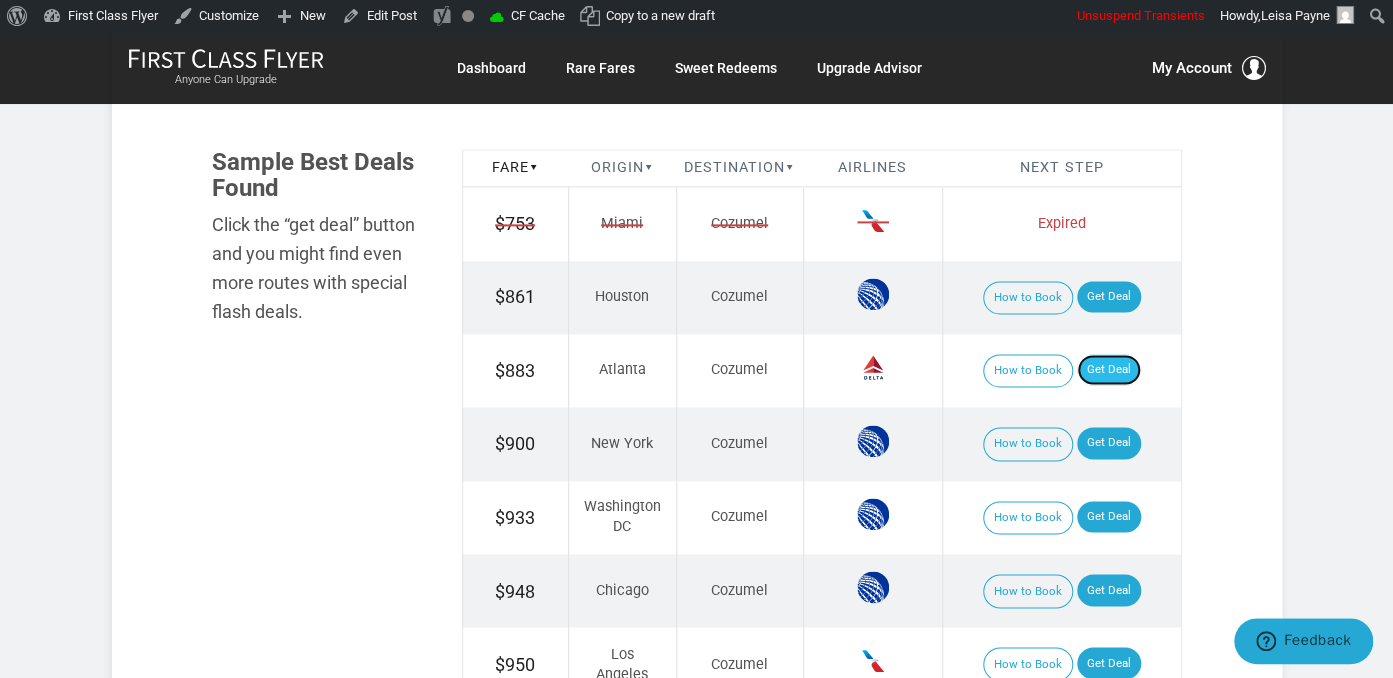 click on "Get Deal" at bounding box center (1109, 370) 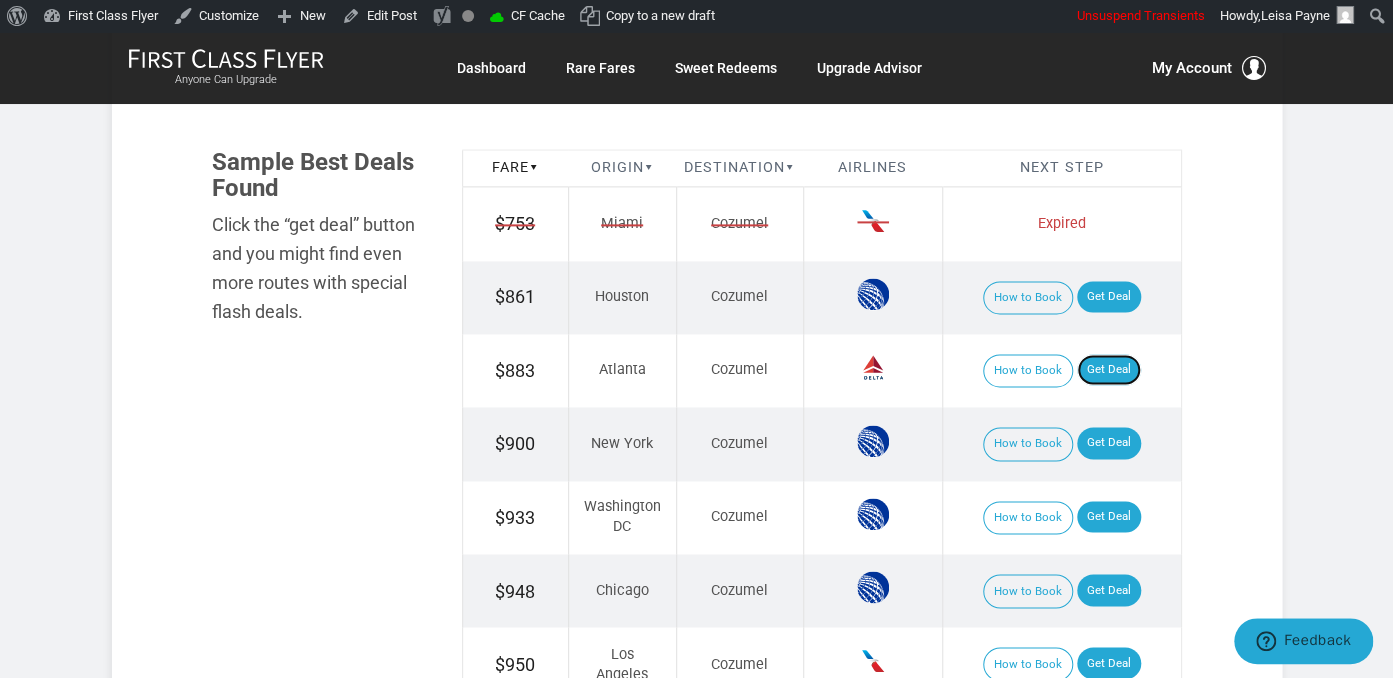 scroll, scrollTop: 1478, scrollLeft: 0, axis: vertical 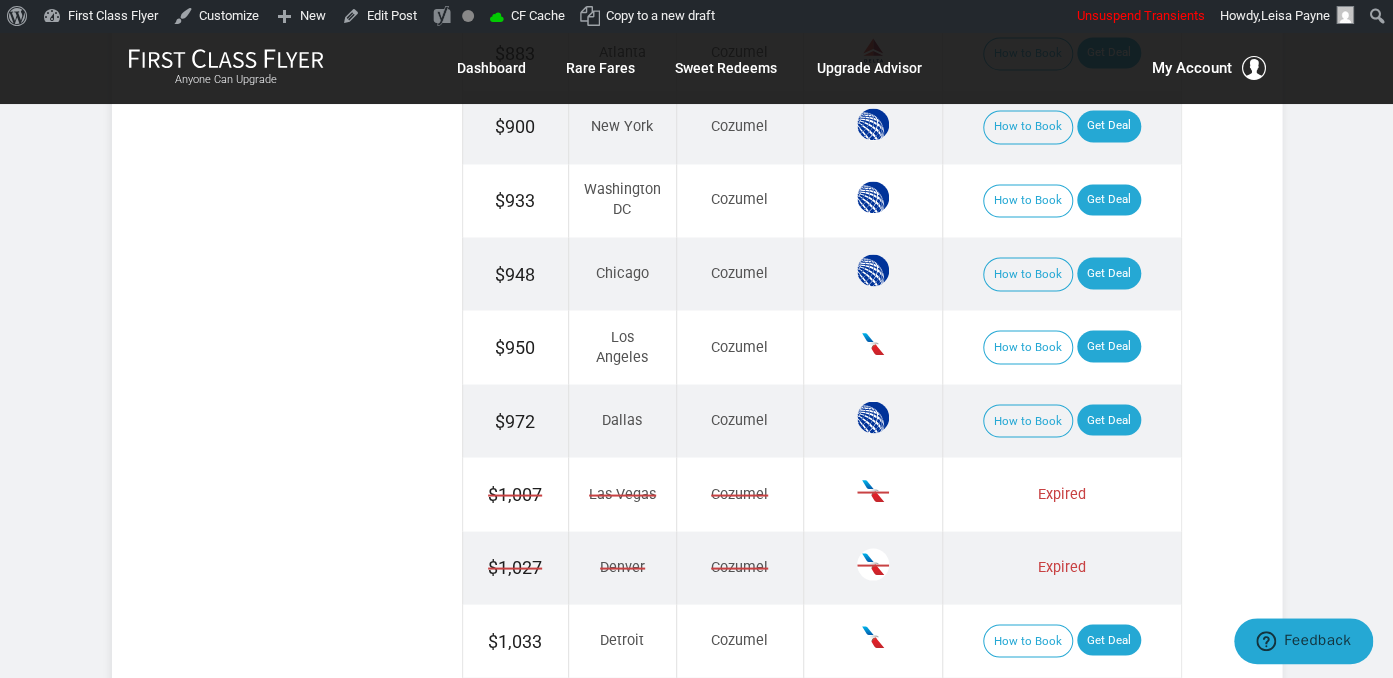 click on "How to Book   Get Deal" at bounding box center (1061, 200) 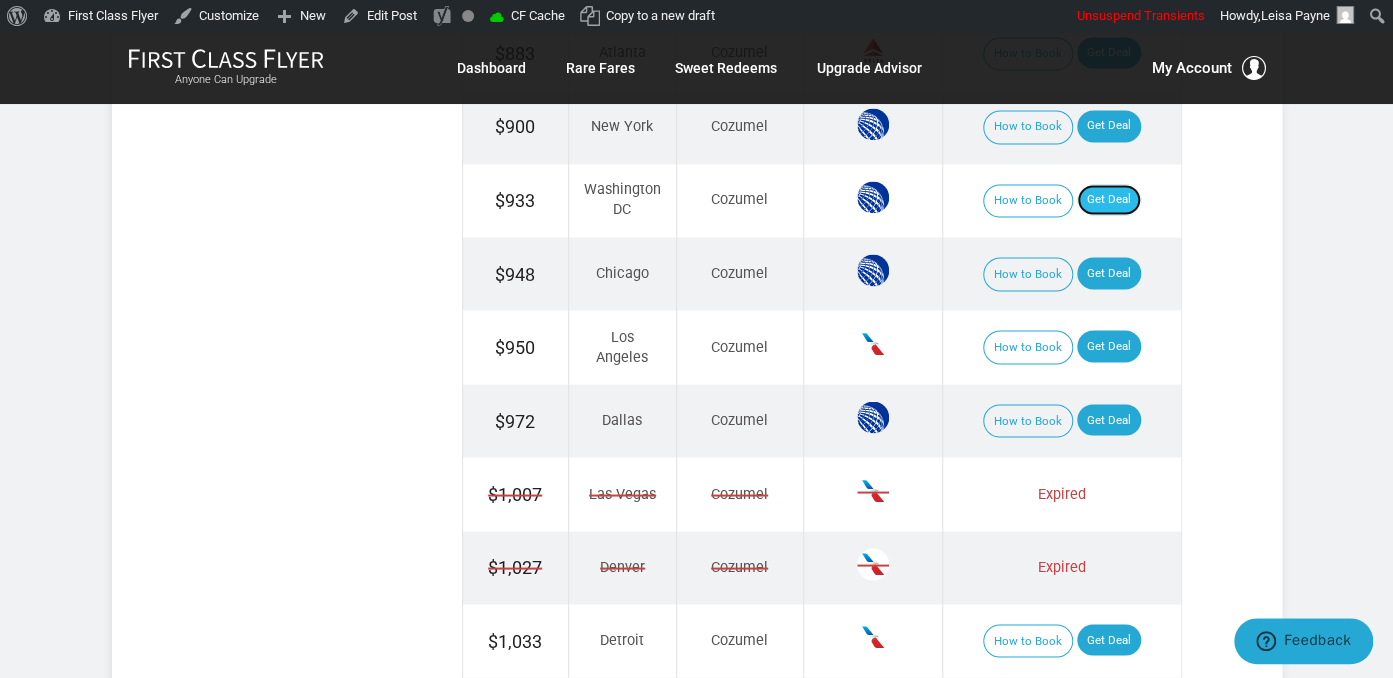 click on "Get Deal" at bounding box center (1109, 200) 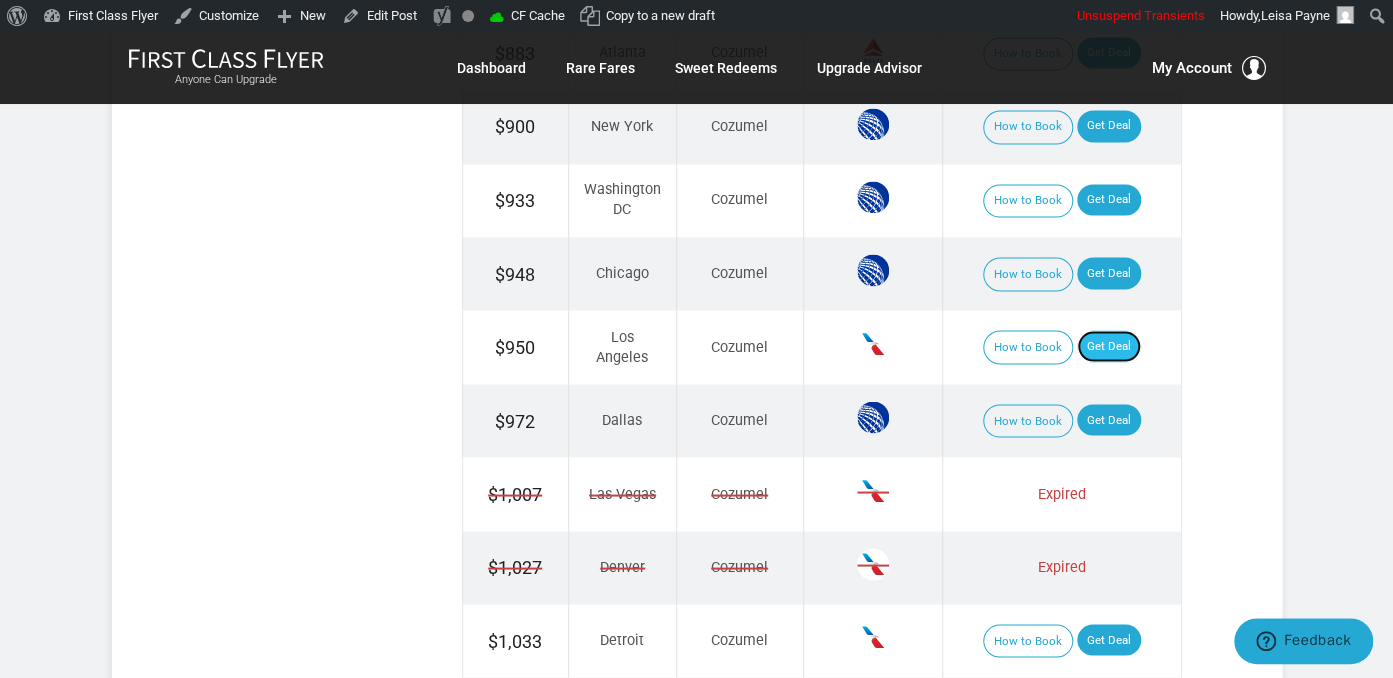 click on "Get Deal" at bounding box center (1109, 346) 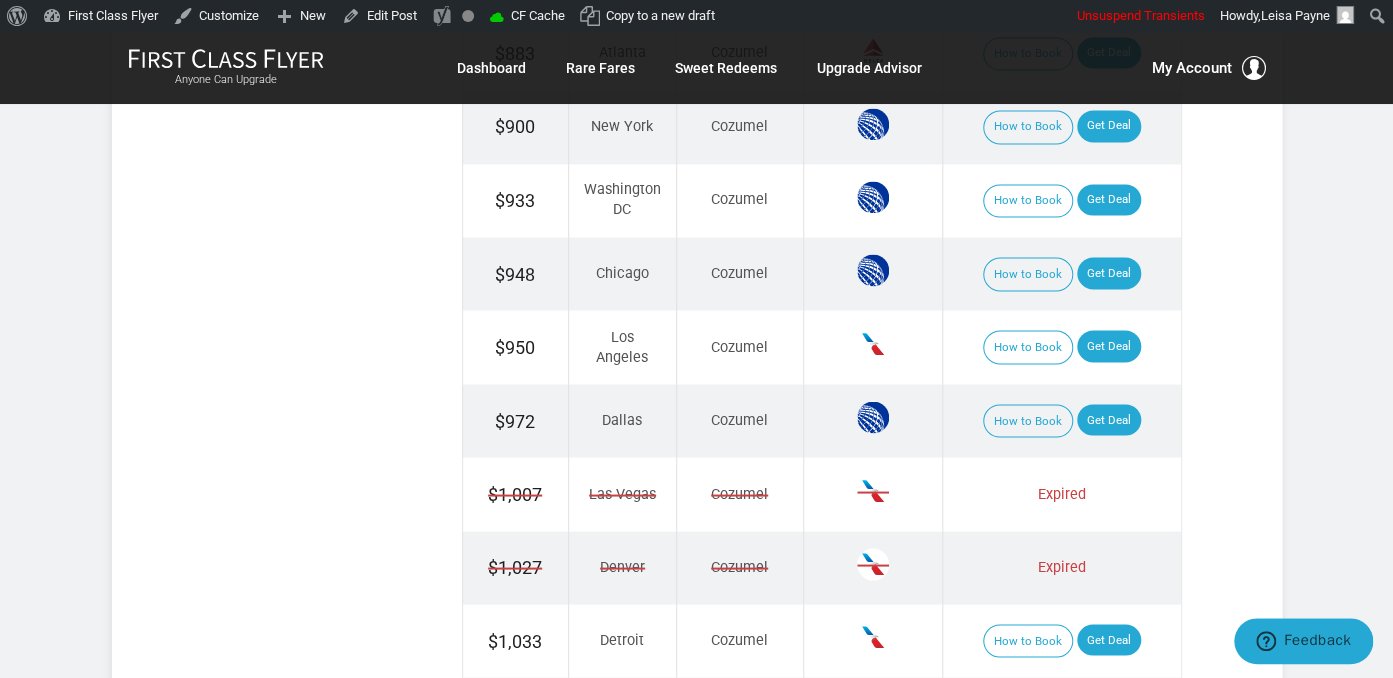 click on "How to Book   Get Deal" at bounding box center (1061, 346) 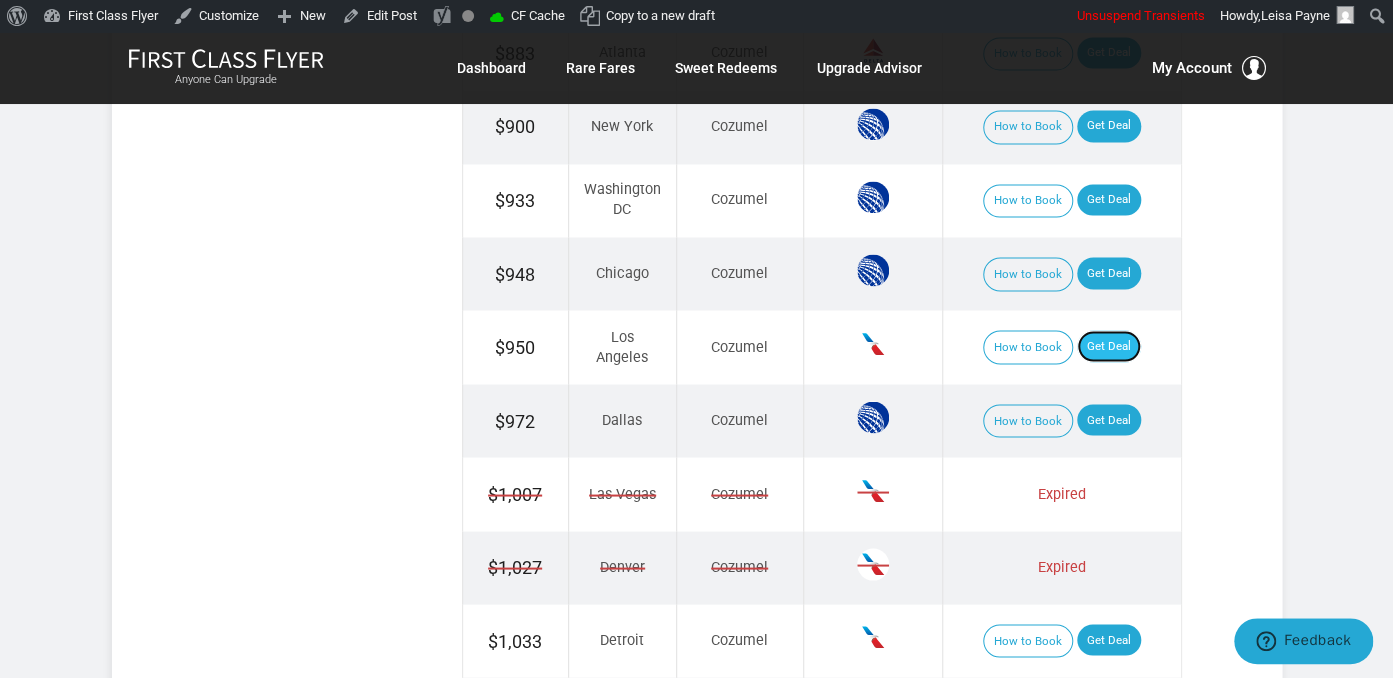 click on "Get Deal" at bounding box center (1109, 346) 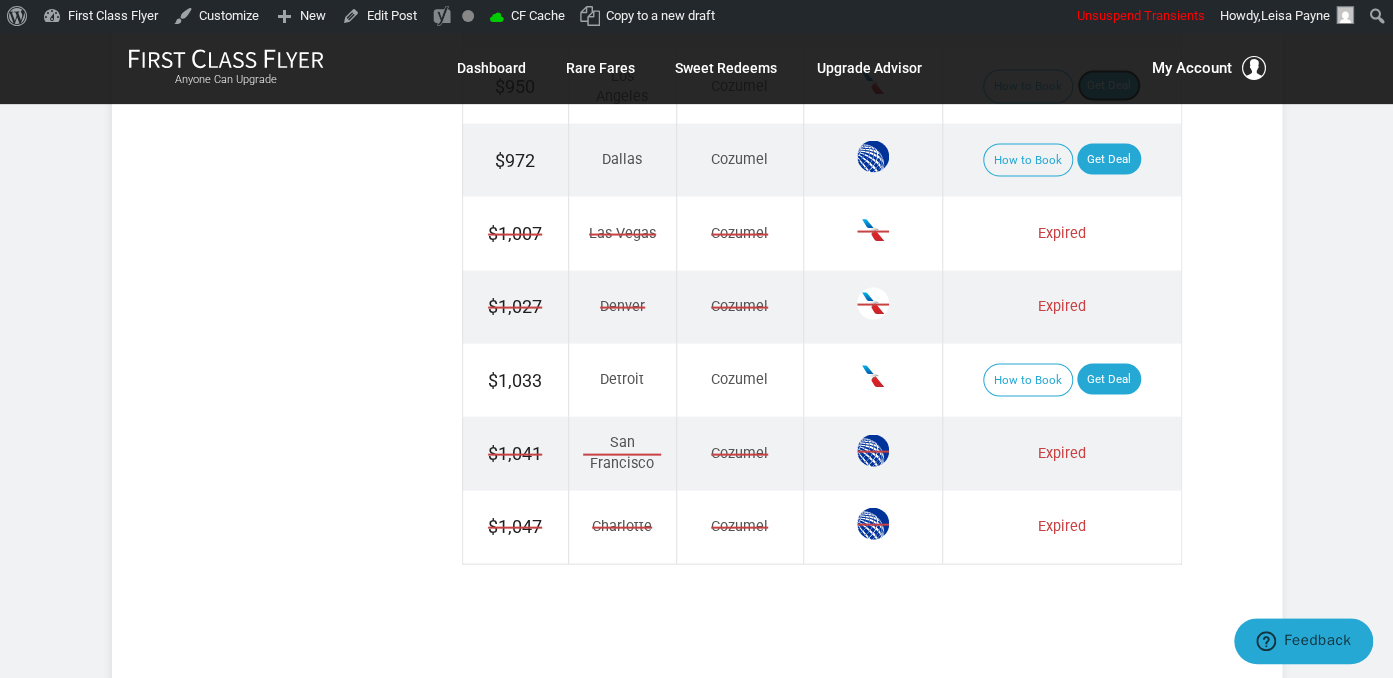 scroll, scrollTop: 1372, scrollLeft: 0, axis: vertical 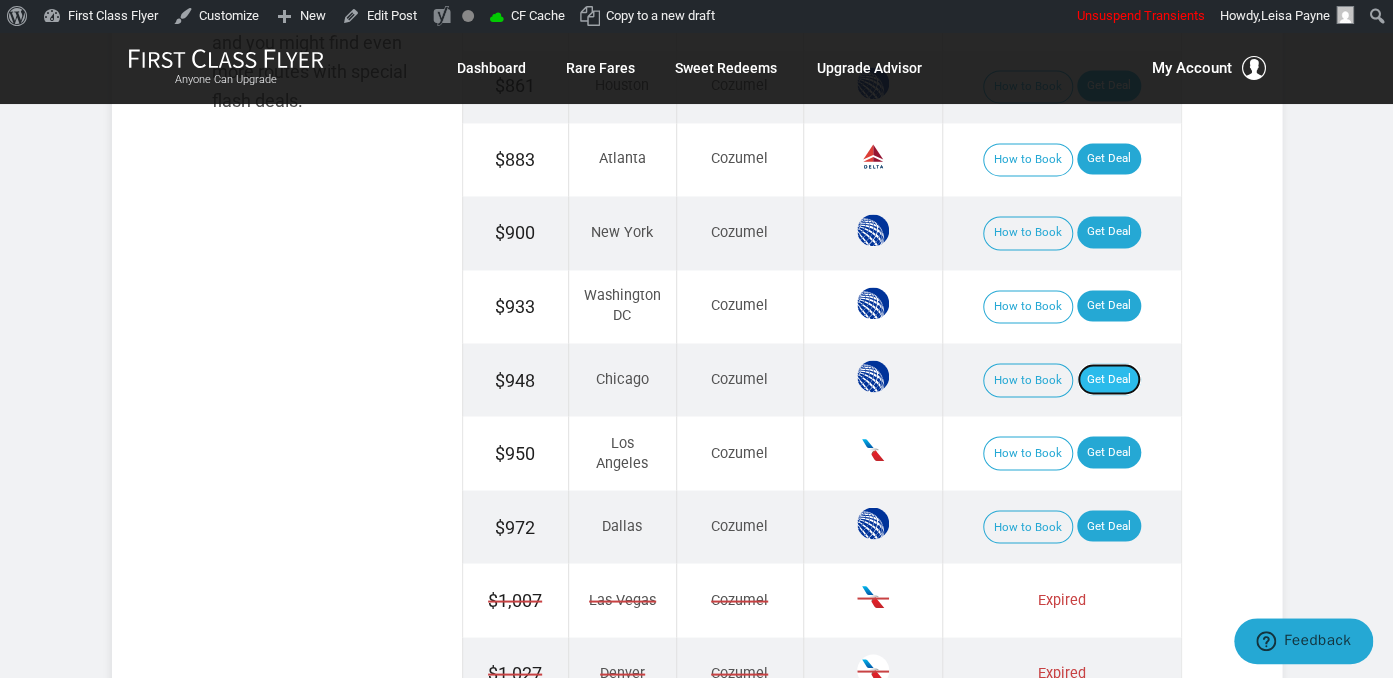 click on "Get Deal" at bounding box center (1109, 379) 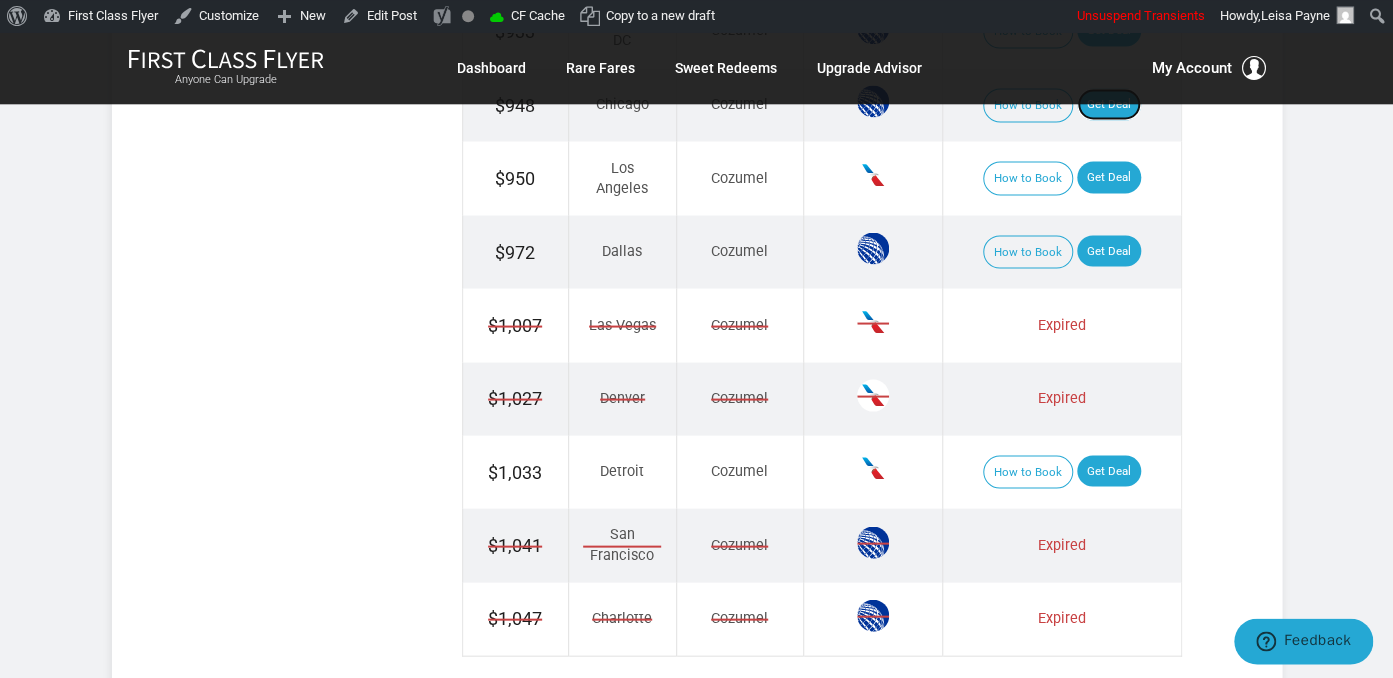 scroll, scrollTop: 1689, scrollLeft: 0, axis: vertical 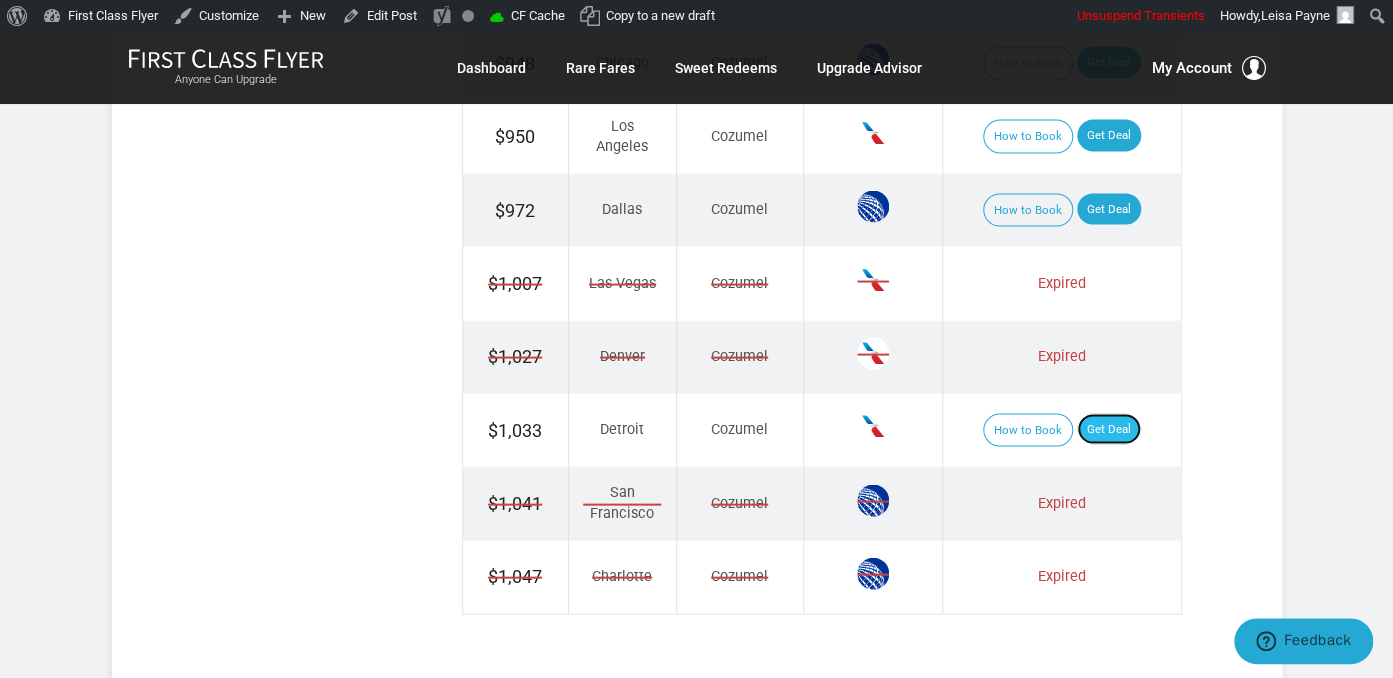 click on "Get Deal" at bounding box center [1109, 429] 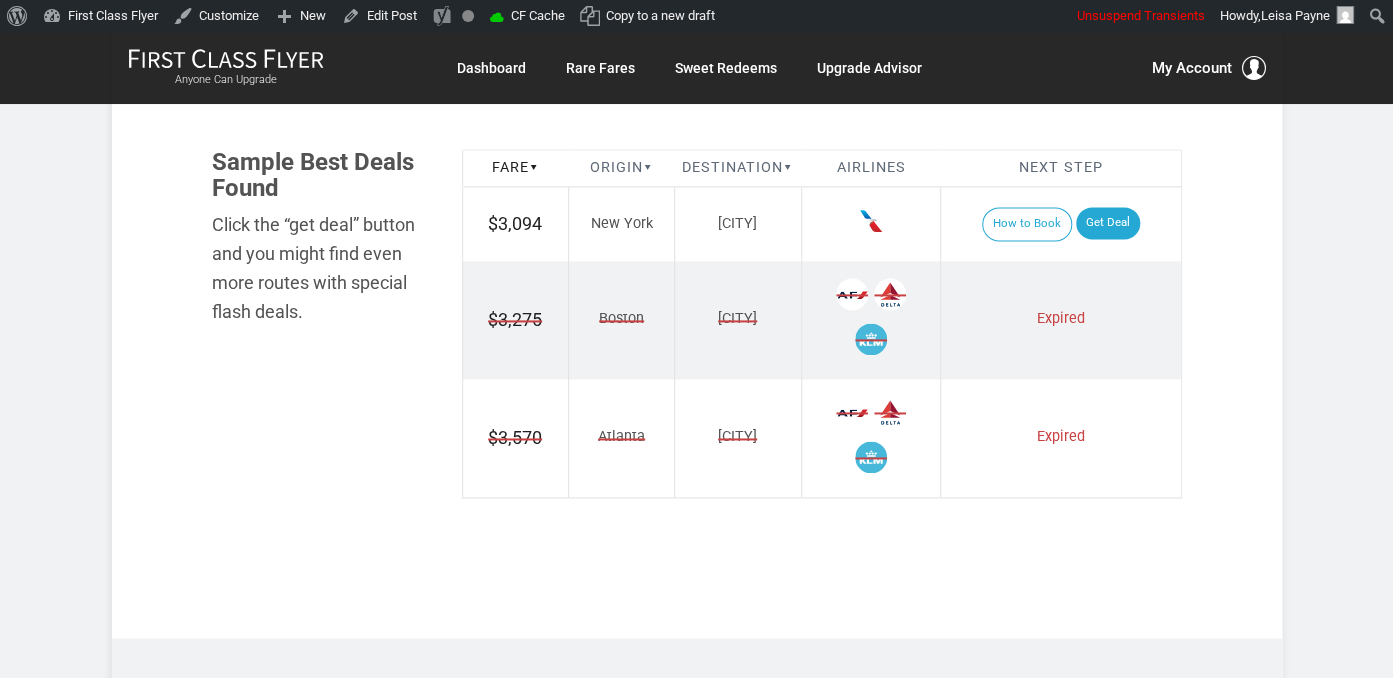 scroll, scrollTop: 1162, scrollLeft: 0, axis: vertical 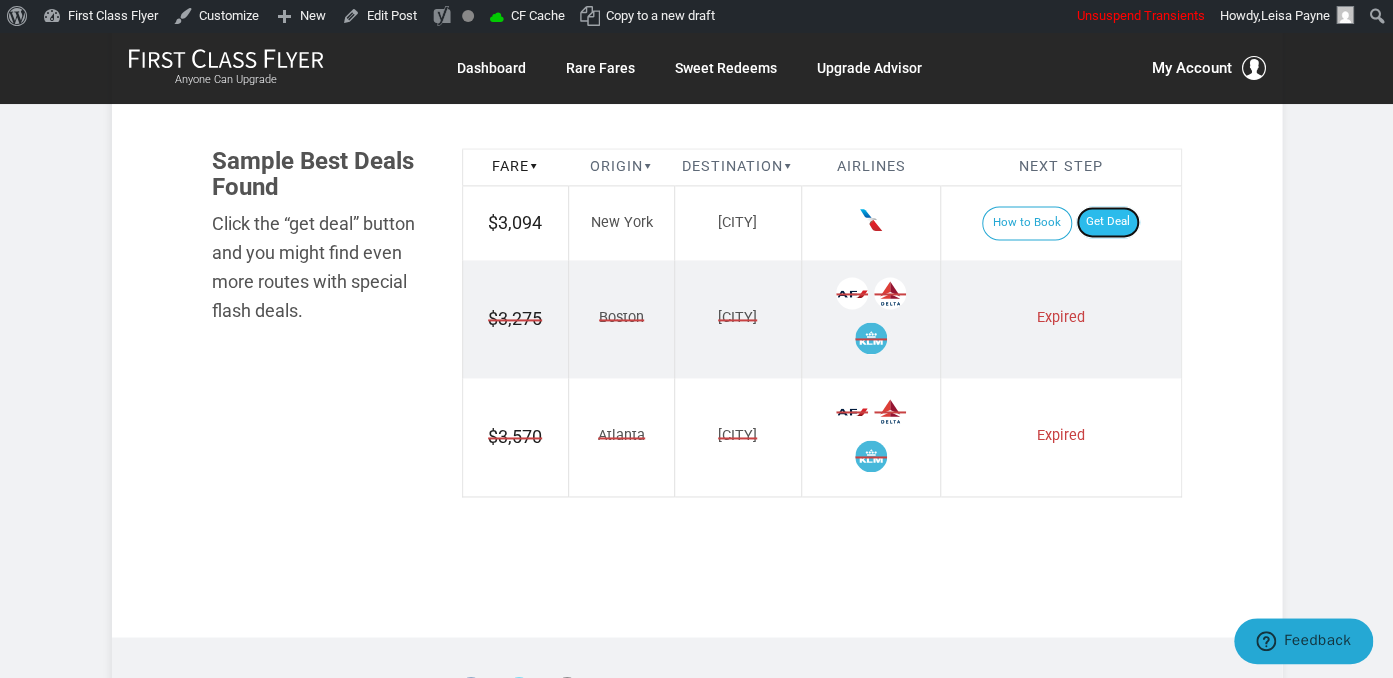 click on "Get Deal" at bounding box center [1108, 222] 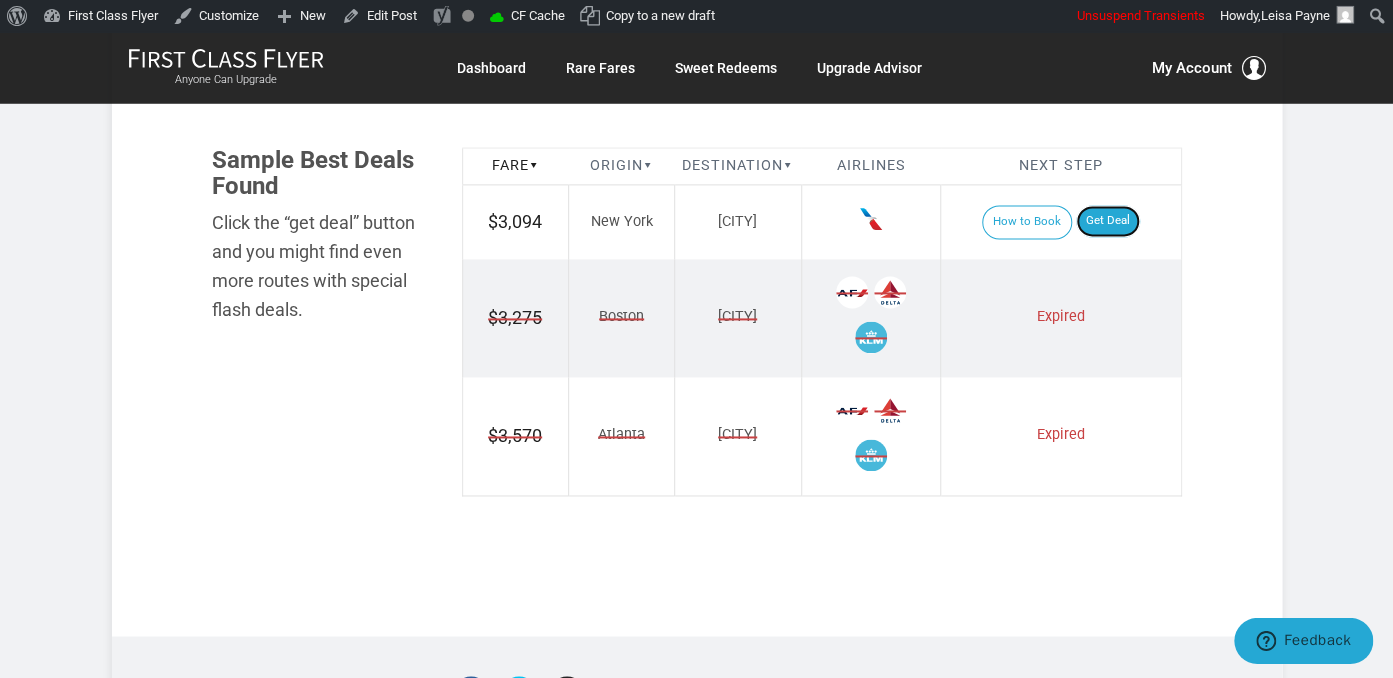 scroll, scrollTop: 1478, scrollLeft: 0, axis: vertical 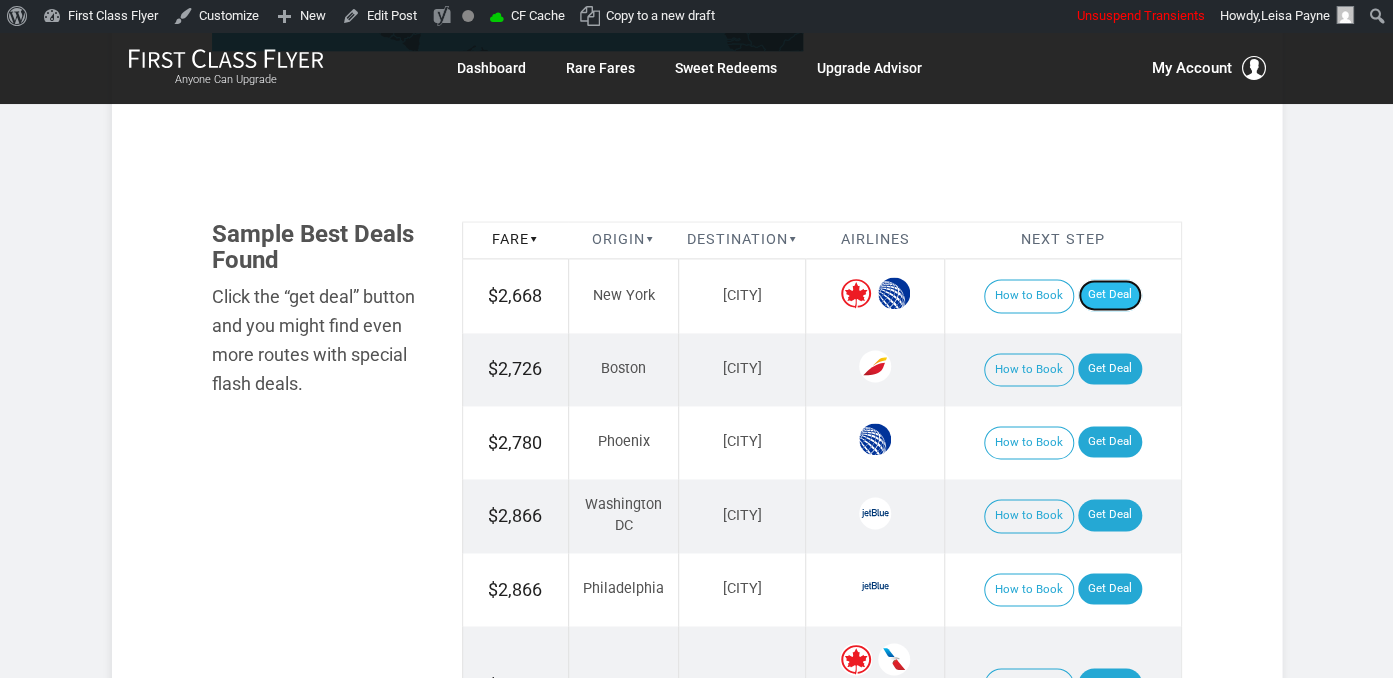 click on "Get Deal" at bounding box center [1110, 295] 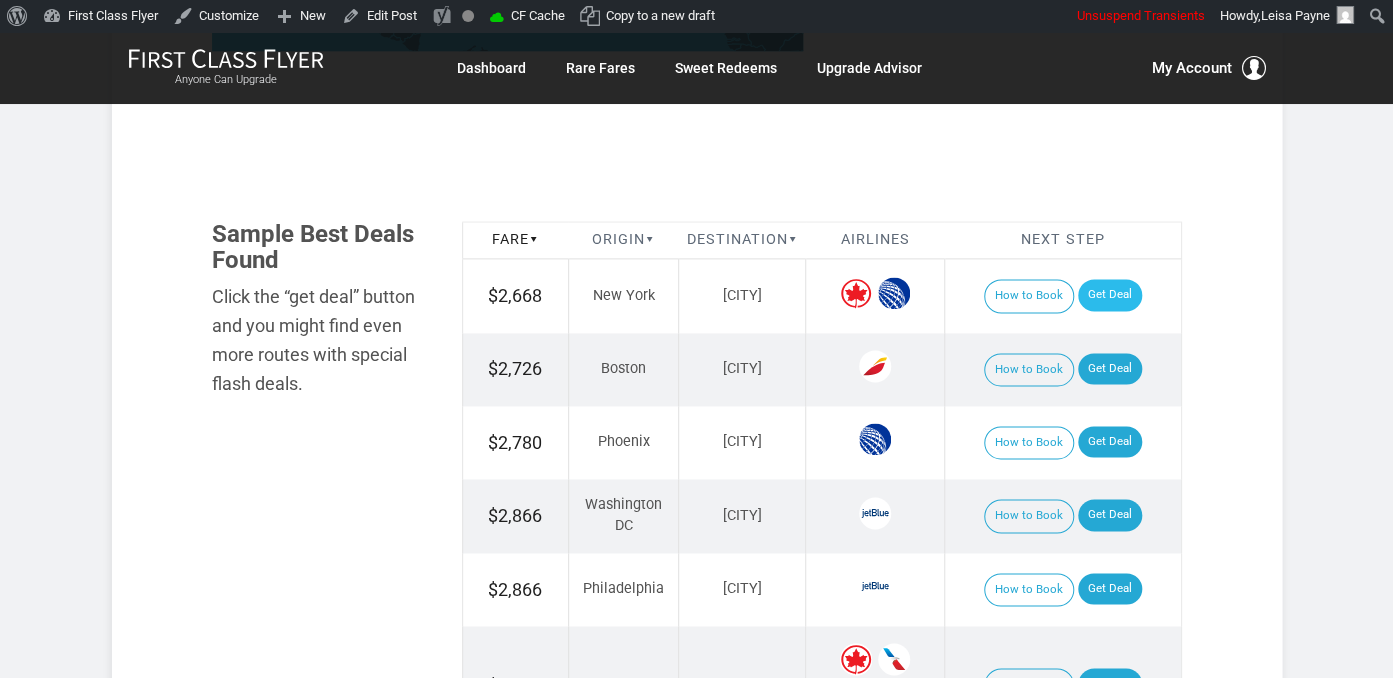 scroll, scrollTop: 0, scrollLeft: 0, axis: both 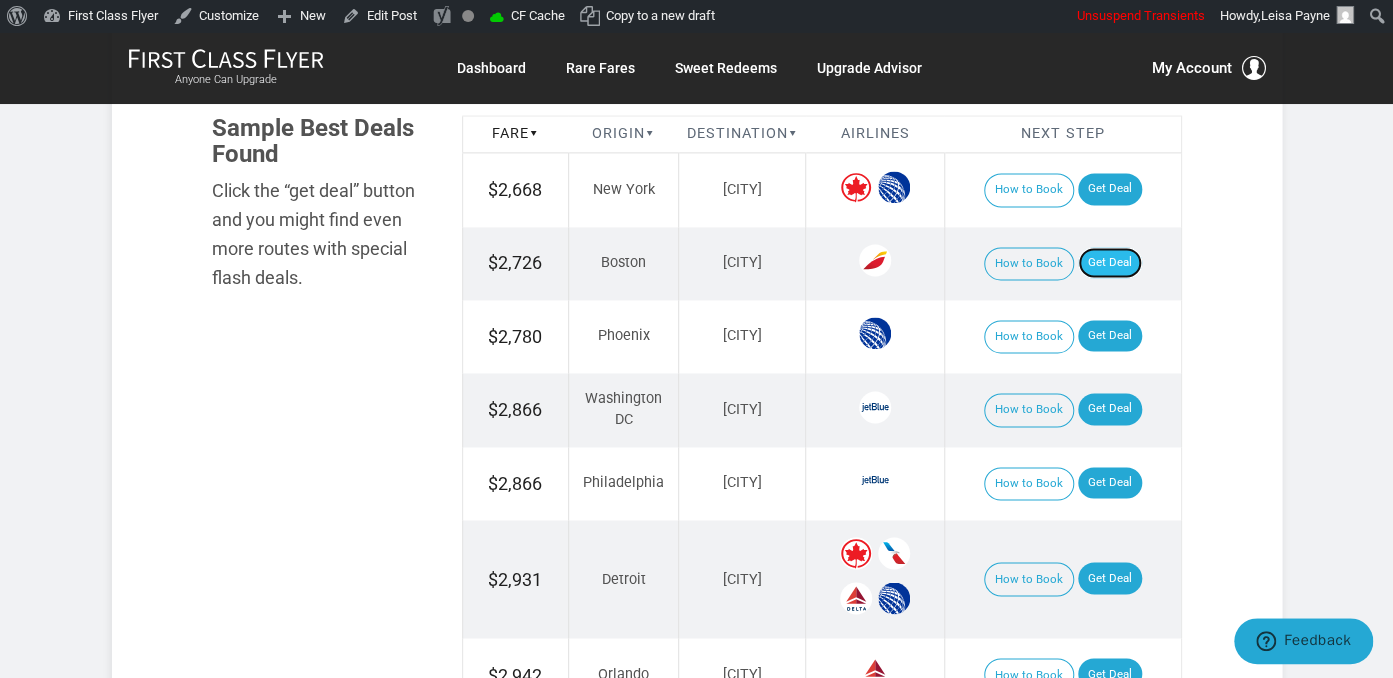 click on "Get Deal" at bounding box center [1110, 263] 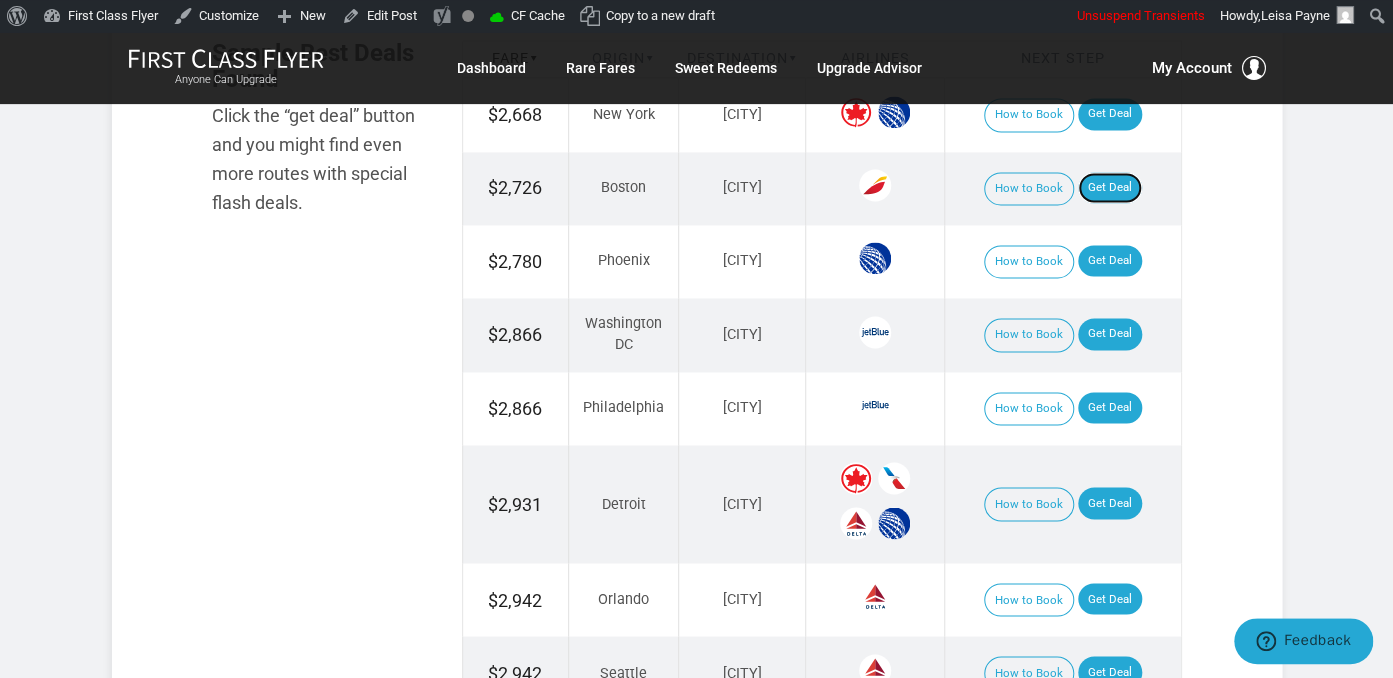 scroll, scrollTop: 1406, scrollLeft: 0, axis: vertical 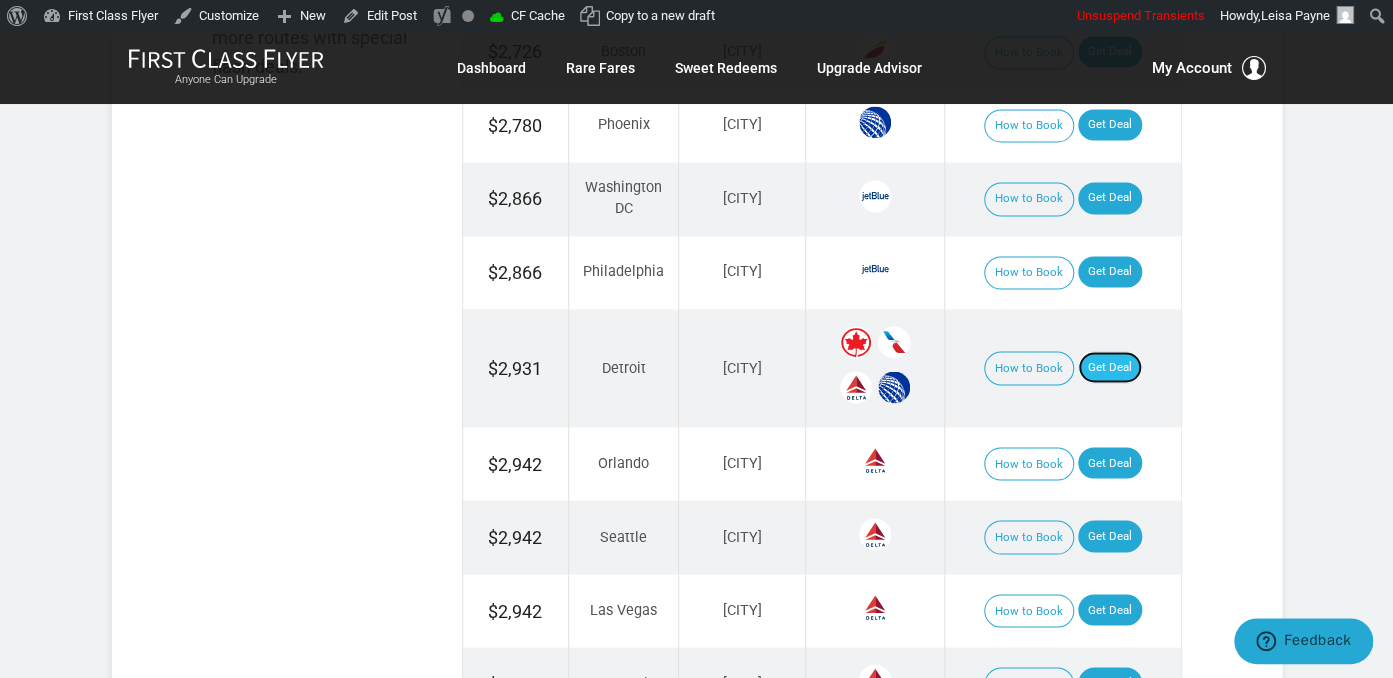 click on "Get Deal" at bounding box center [1110, 367] 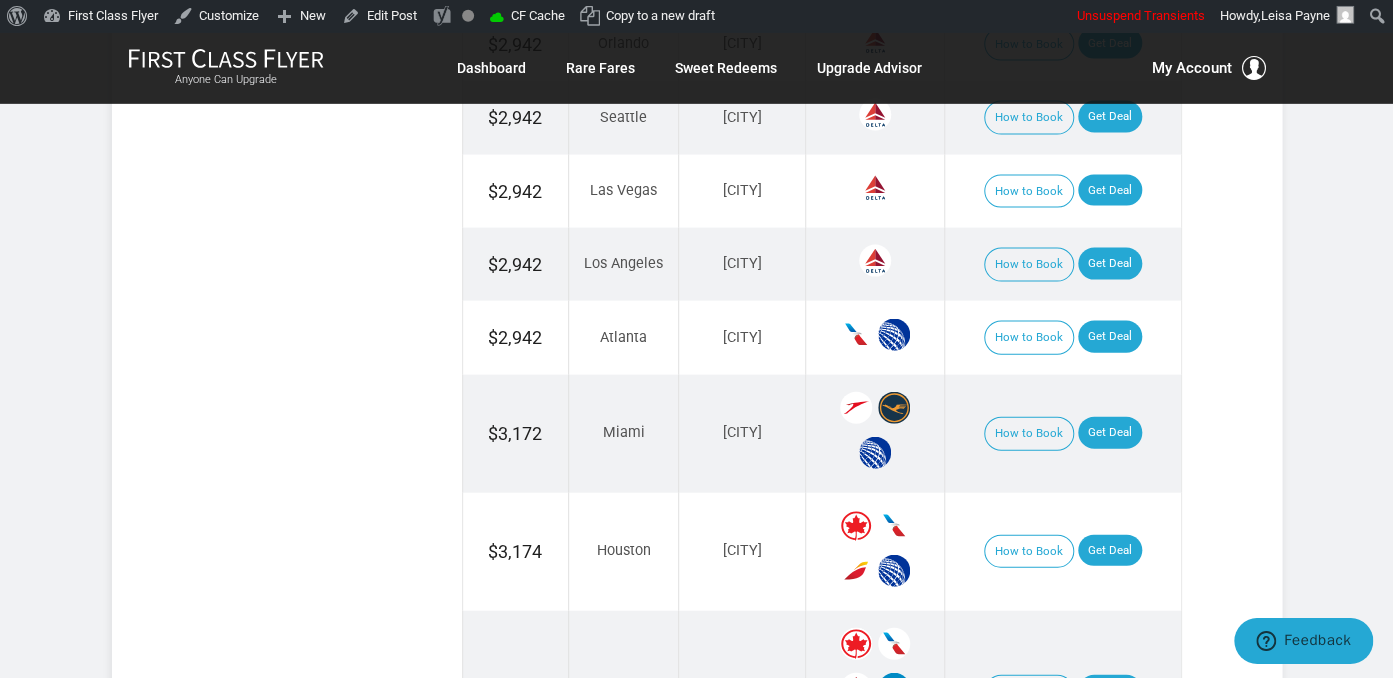 scroll, scrollTop: 1828, scrollLeft: 0, axis: vertical 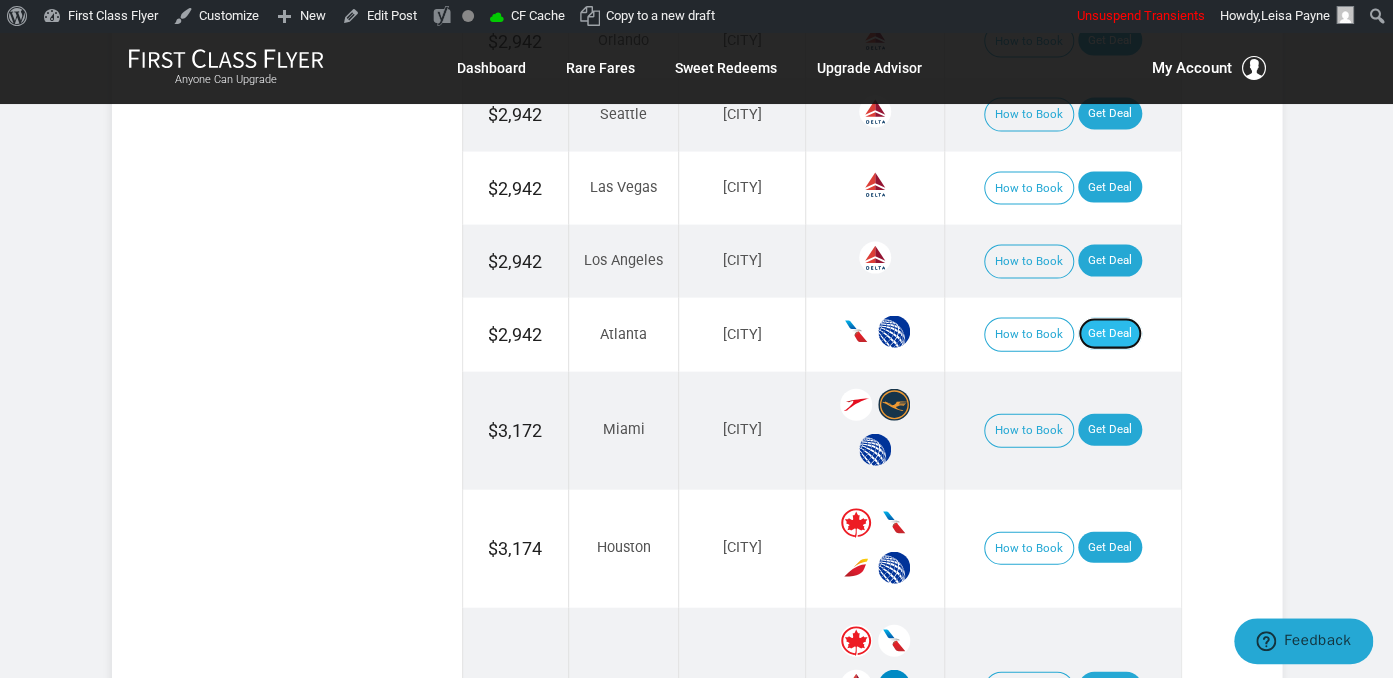 click on "Get Deal" at bounding box center (1110, 334) 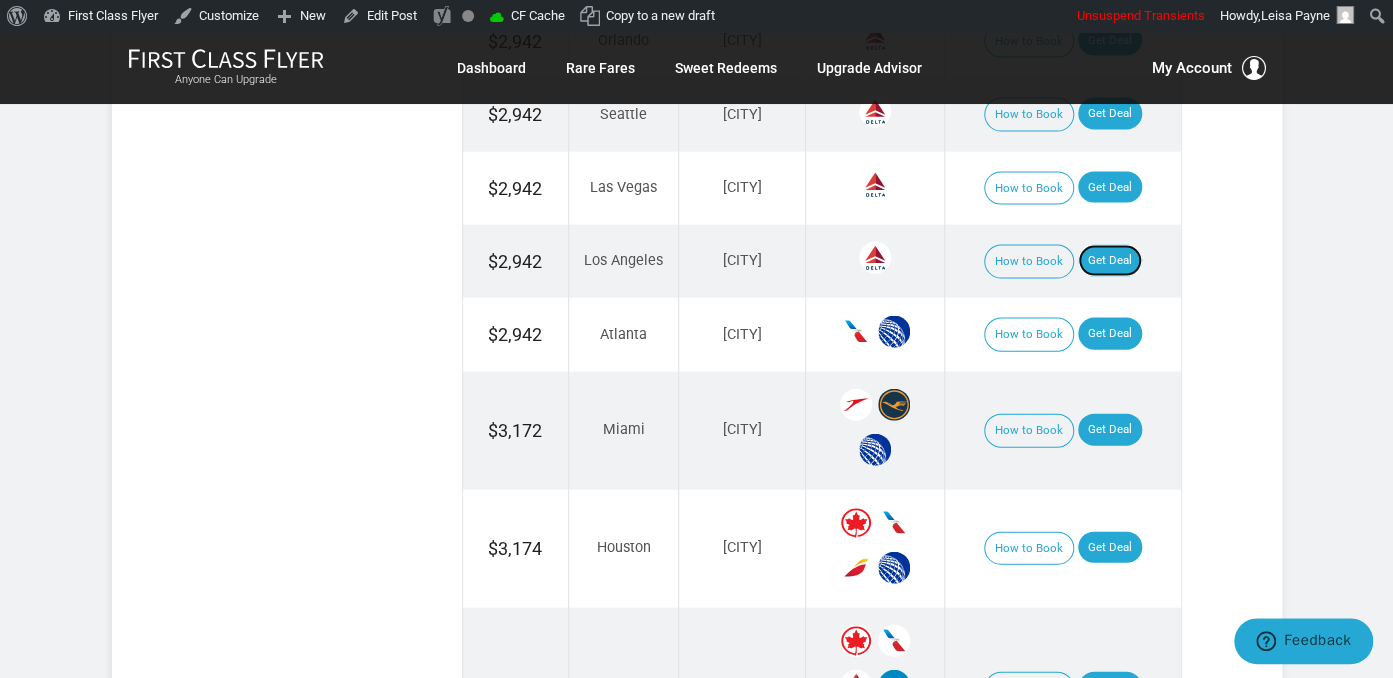 click on "Get Deal" at bounding box center [1110, 261] 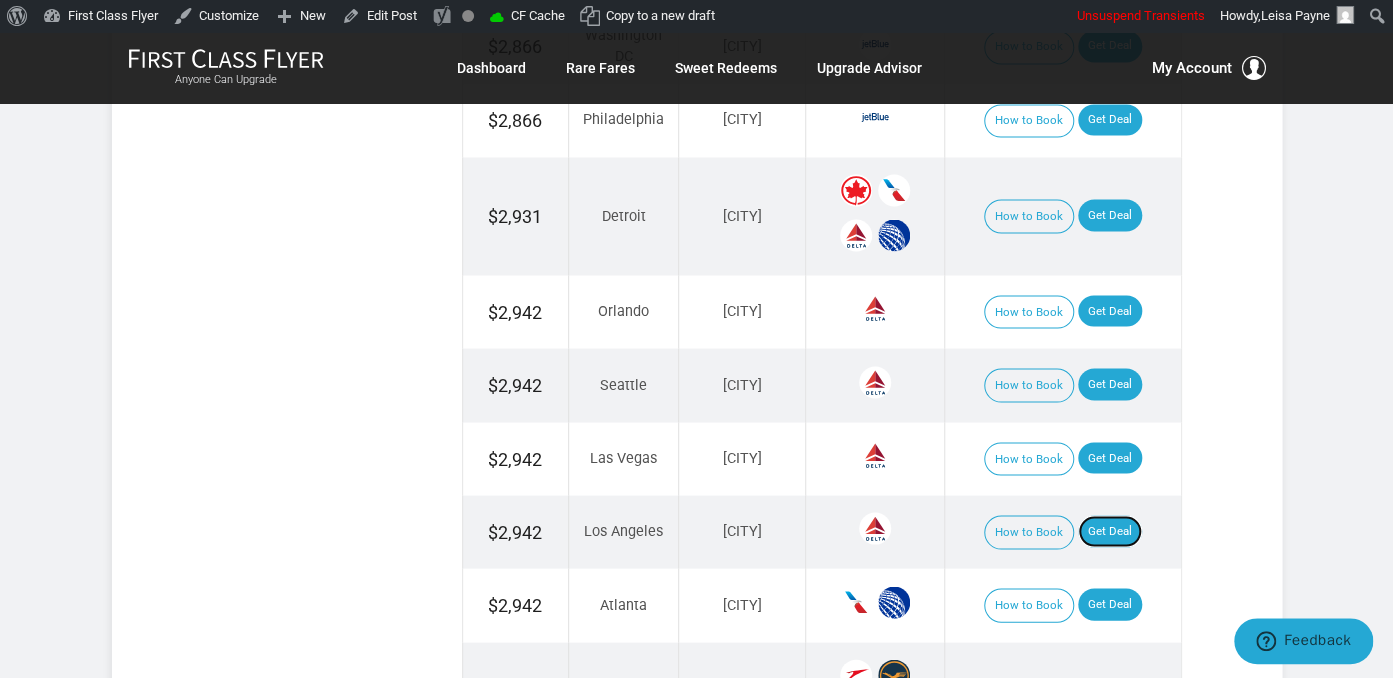 scroll, scrollTop: 1512, scrollLeft: 0, axis: vertical 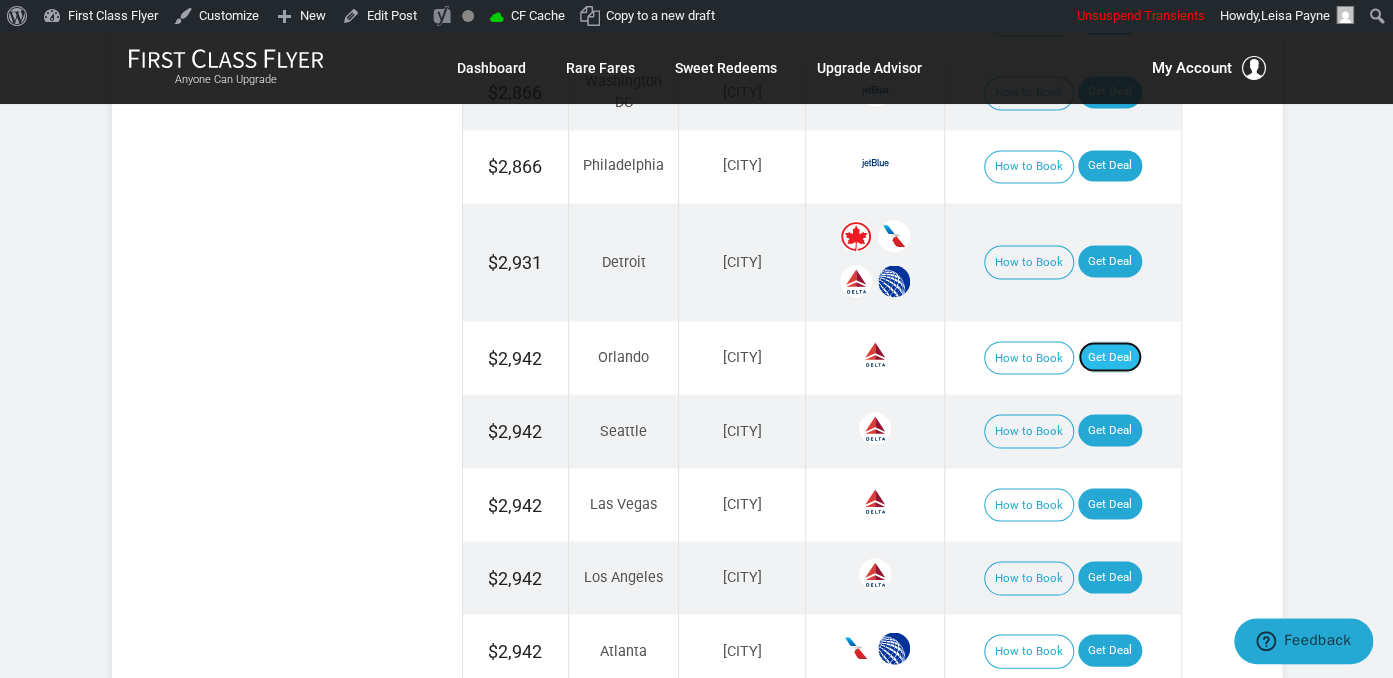 drag, startPoint x: 1094, startPoint y: 342, endPoint x: 1125, endPoint y: 351, distance: 32.280025 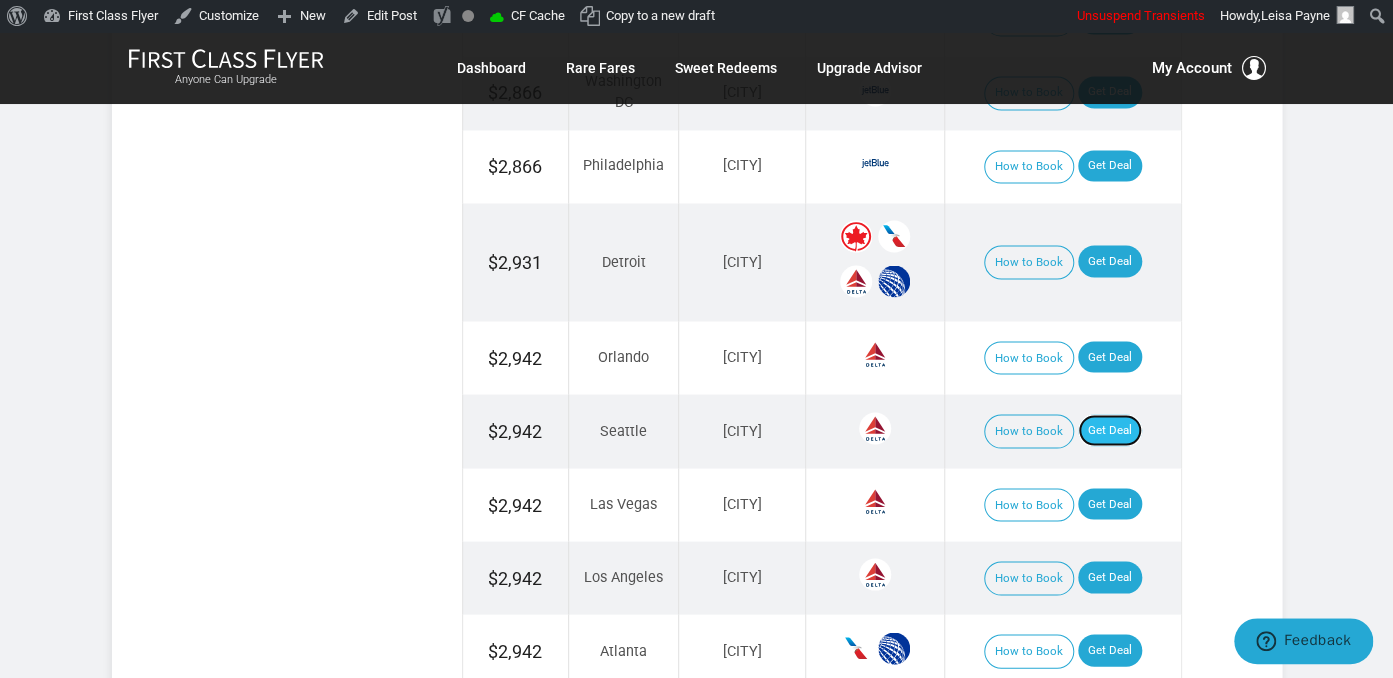click on "Get Deal" at bounding box center (1110, 430) 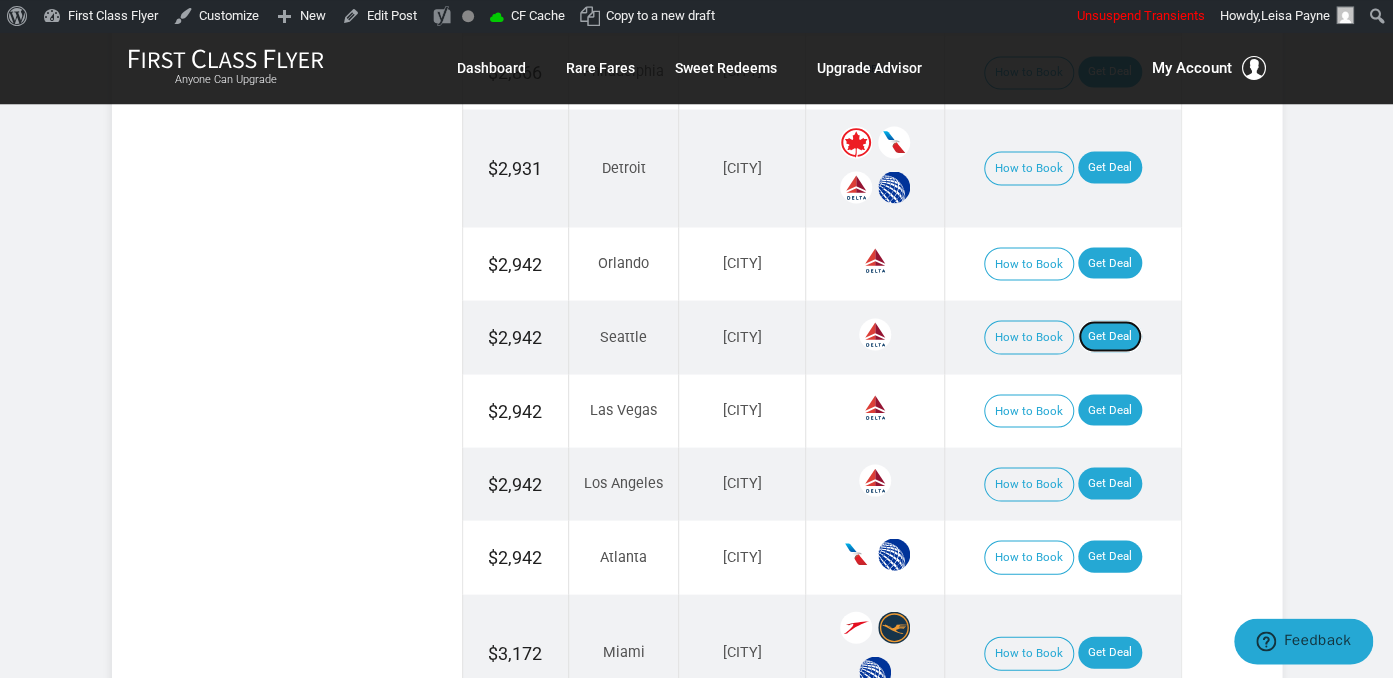 scroll, scrollTop: 1723, scrollLeft: 0, axis: vertical 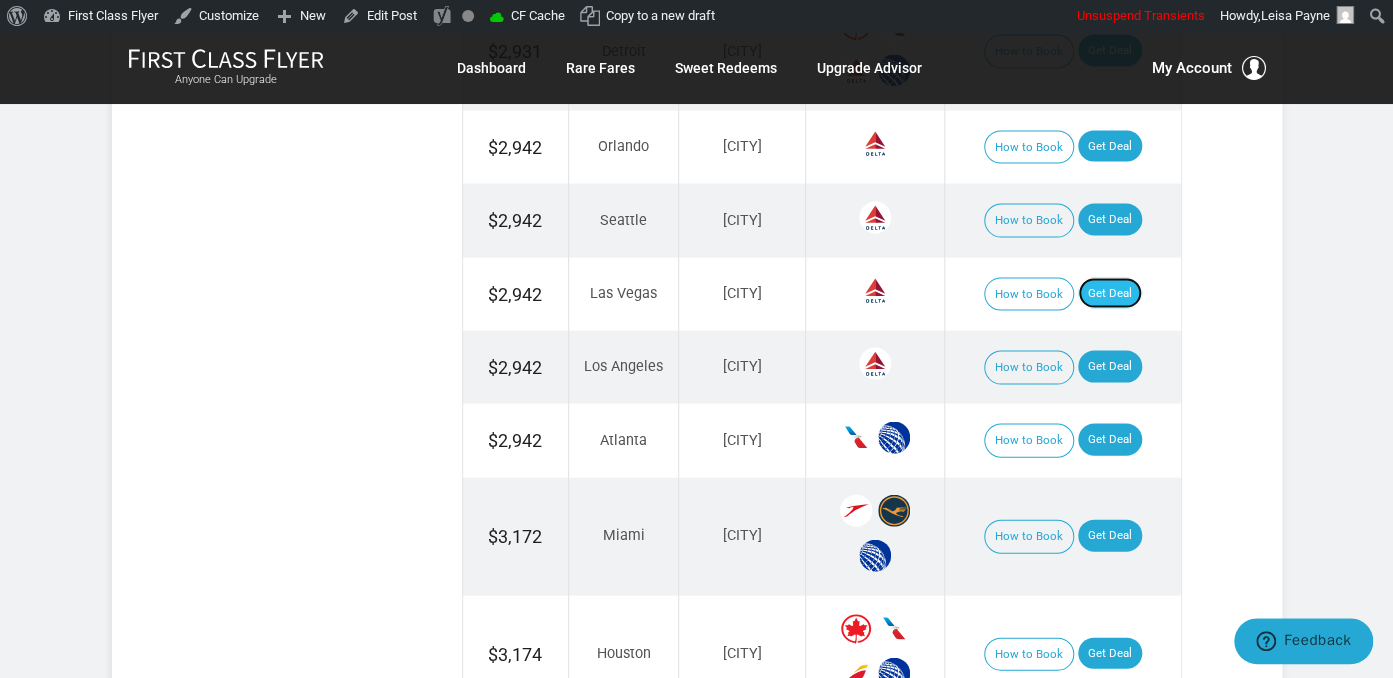 click on "Get Deal" at bounding box center [1110, 293] 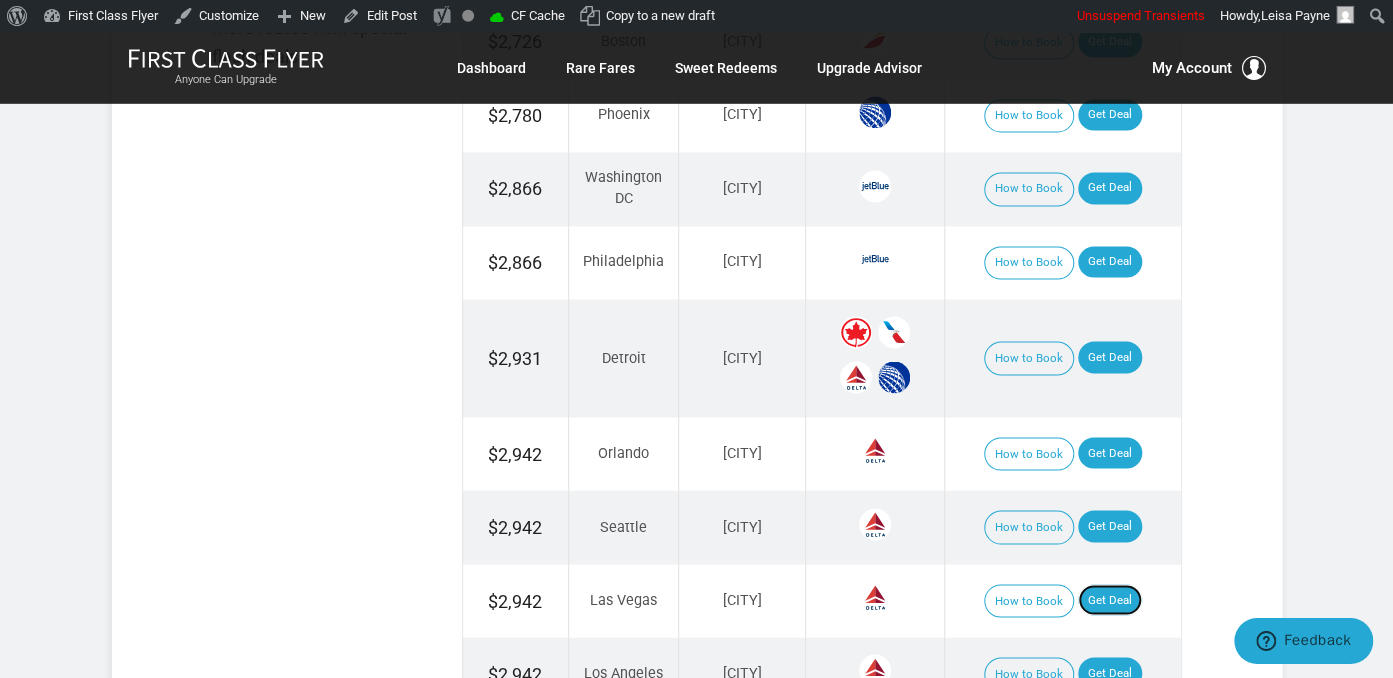 scroll, scrollTop: 1300, scrollLeft: 0, axis: vertical 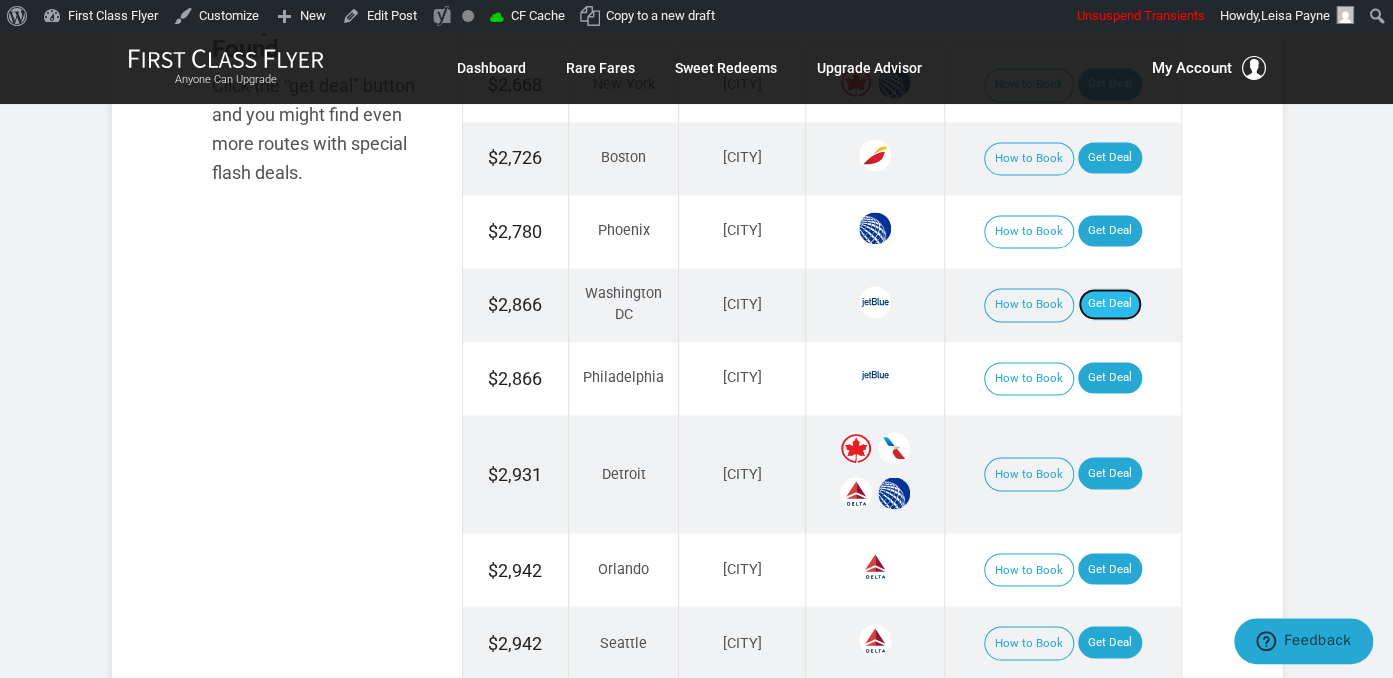 click on "Get Deal" at bounding box center [1110, 304] 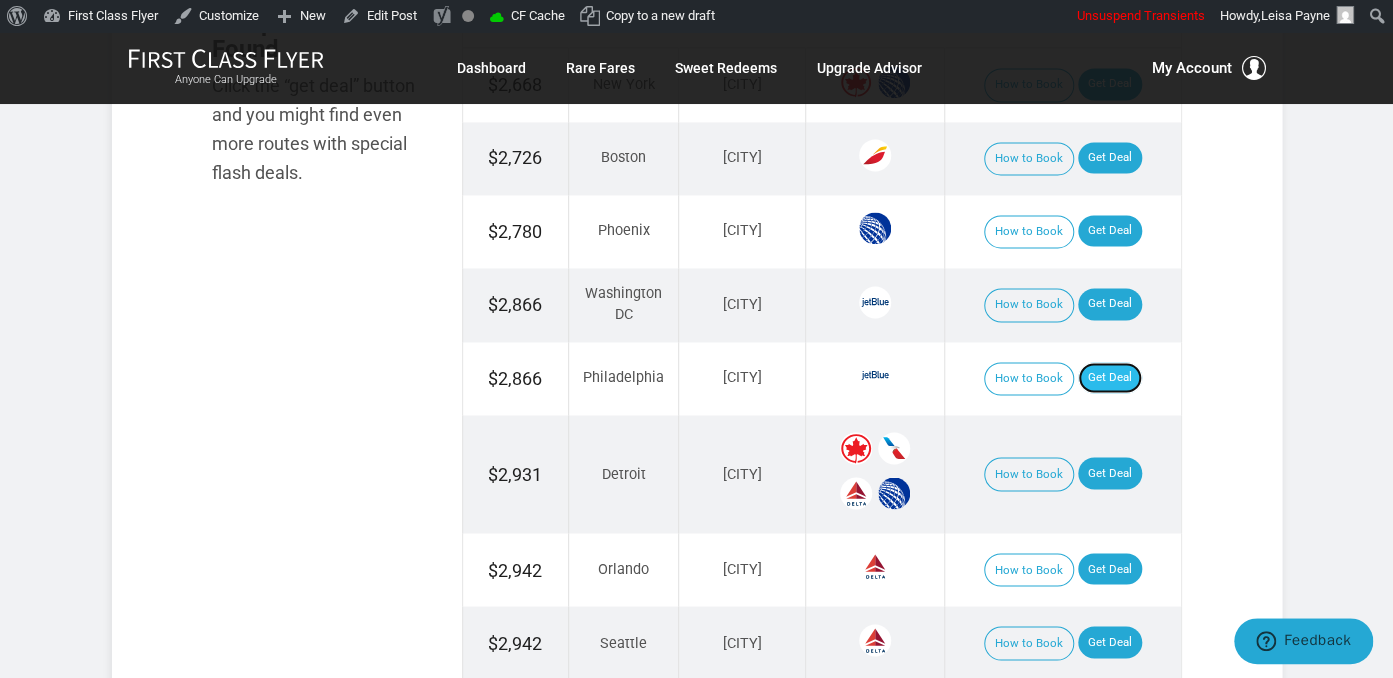 click on "Get Deal" at bounding box center (1110, 378) 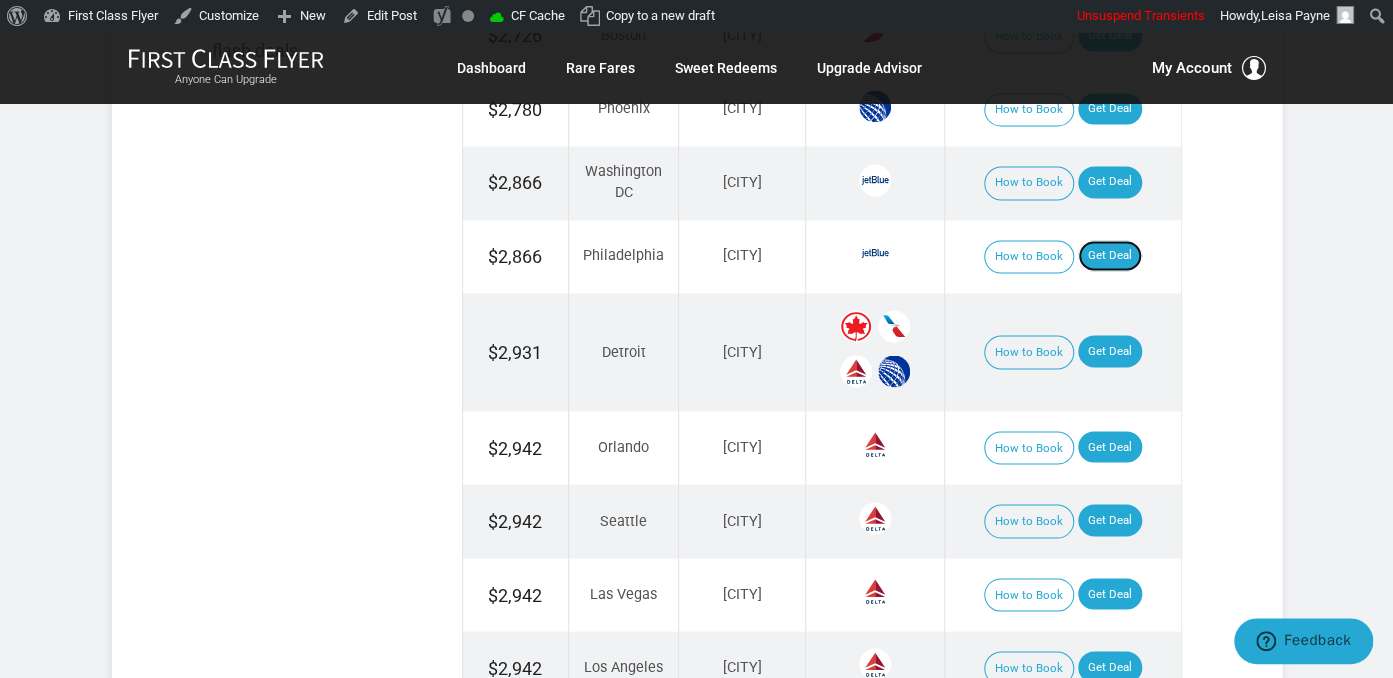 scroll, scrollTop: 1300, scrollLeft: 0, axis: vertical 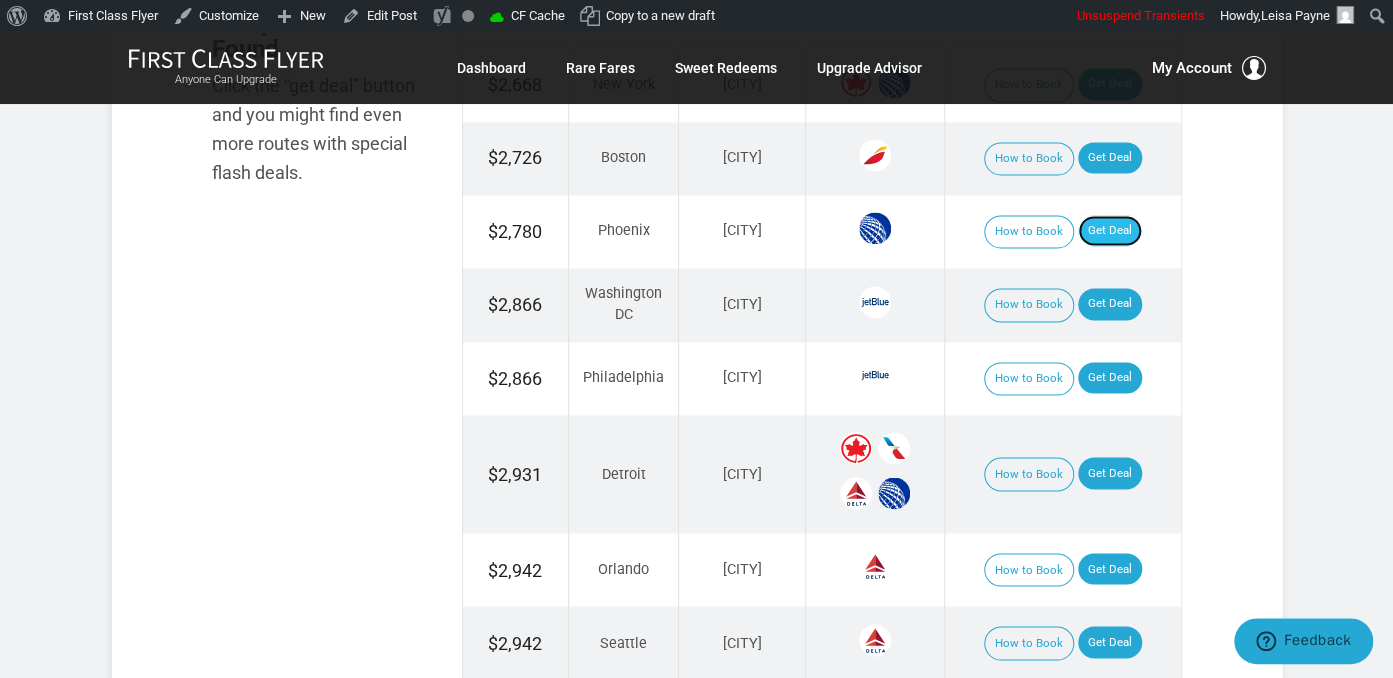 click on "Get Deal" at bounding box center (1110, 231) 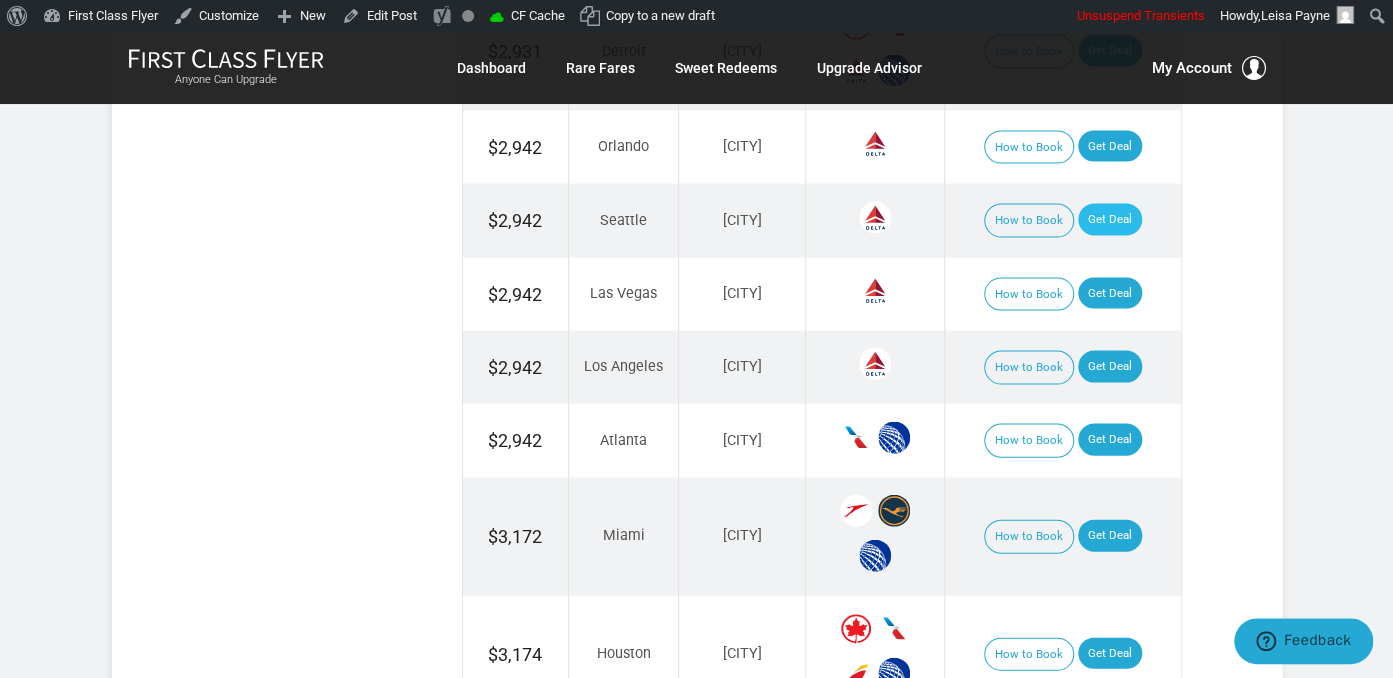 scroll, scrollTop: 1828, scrollLeft: 0, axis: vertical 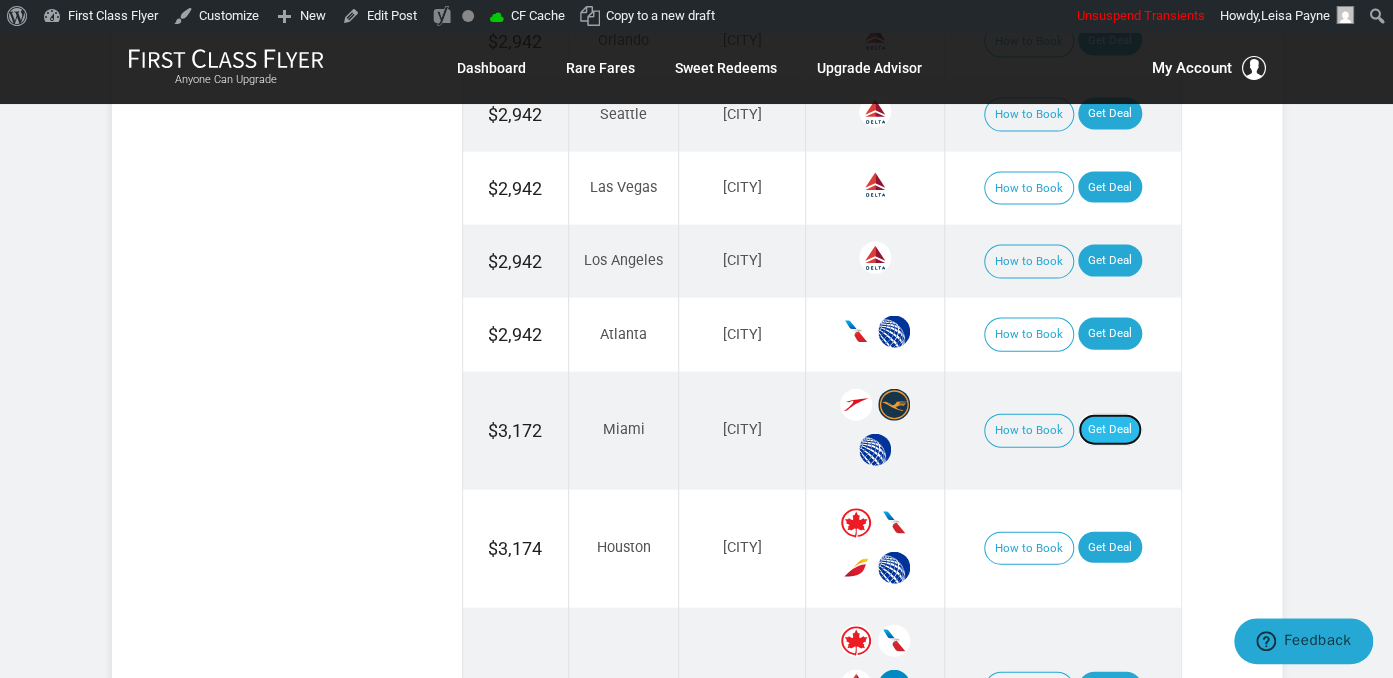 click on "Get Deal" at bounding box center [1110, 430] 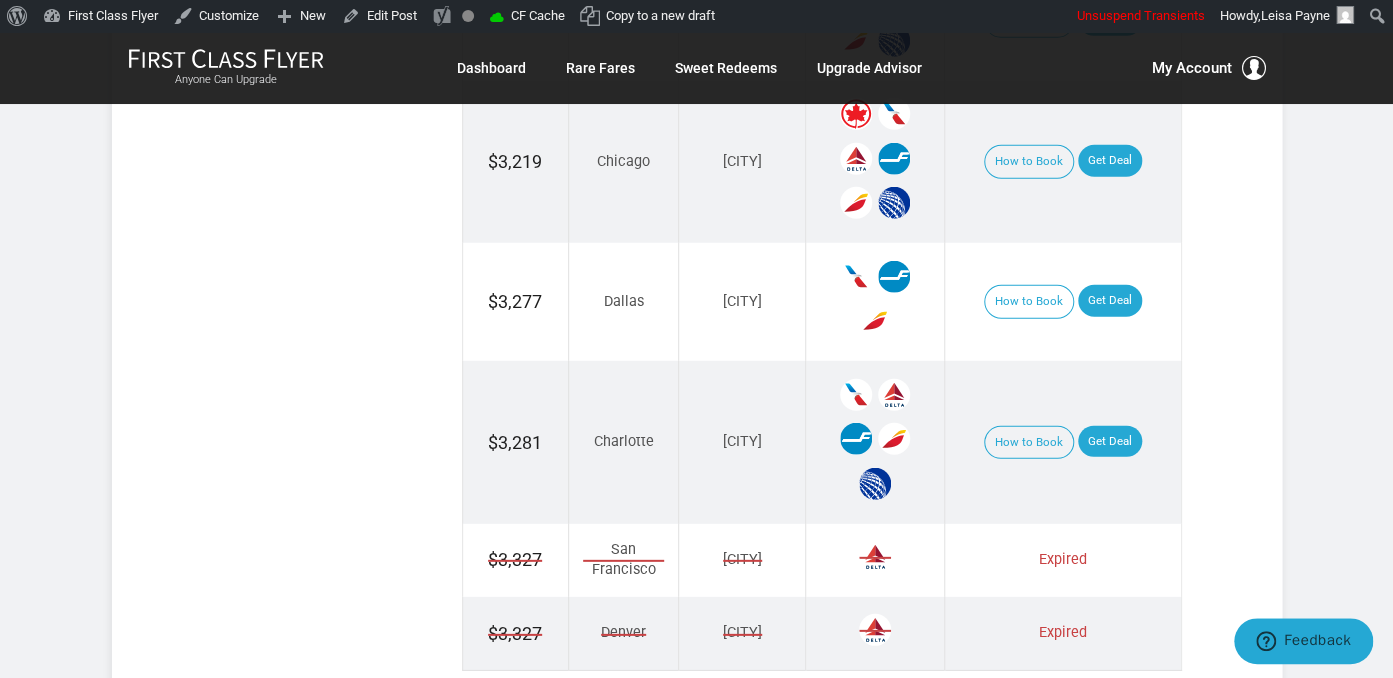 scroll, scrollTop: 2356, scrollLeft: 0, axis: vertical 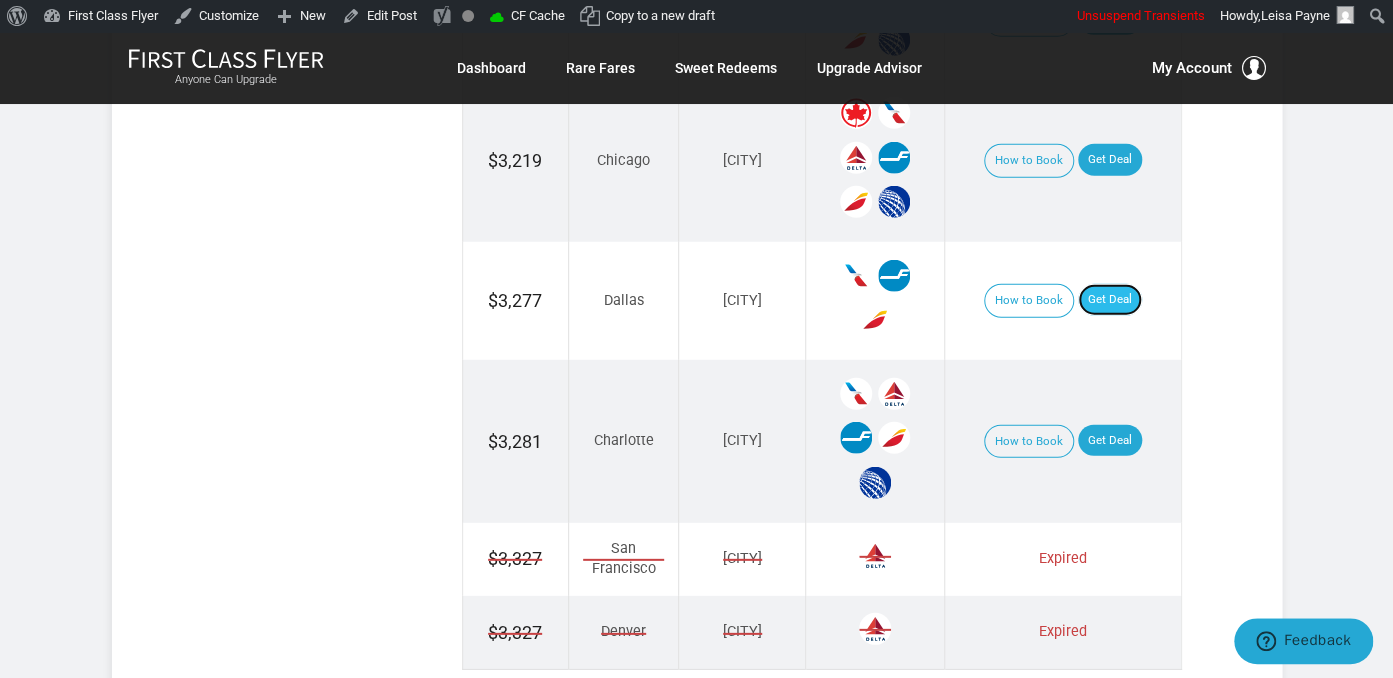 click on "Get Deal" at bounding box center [1110, 300] 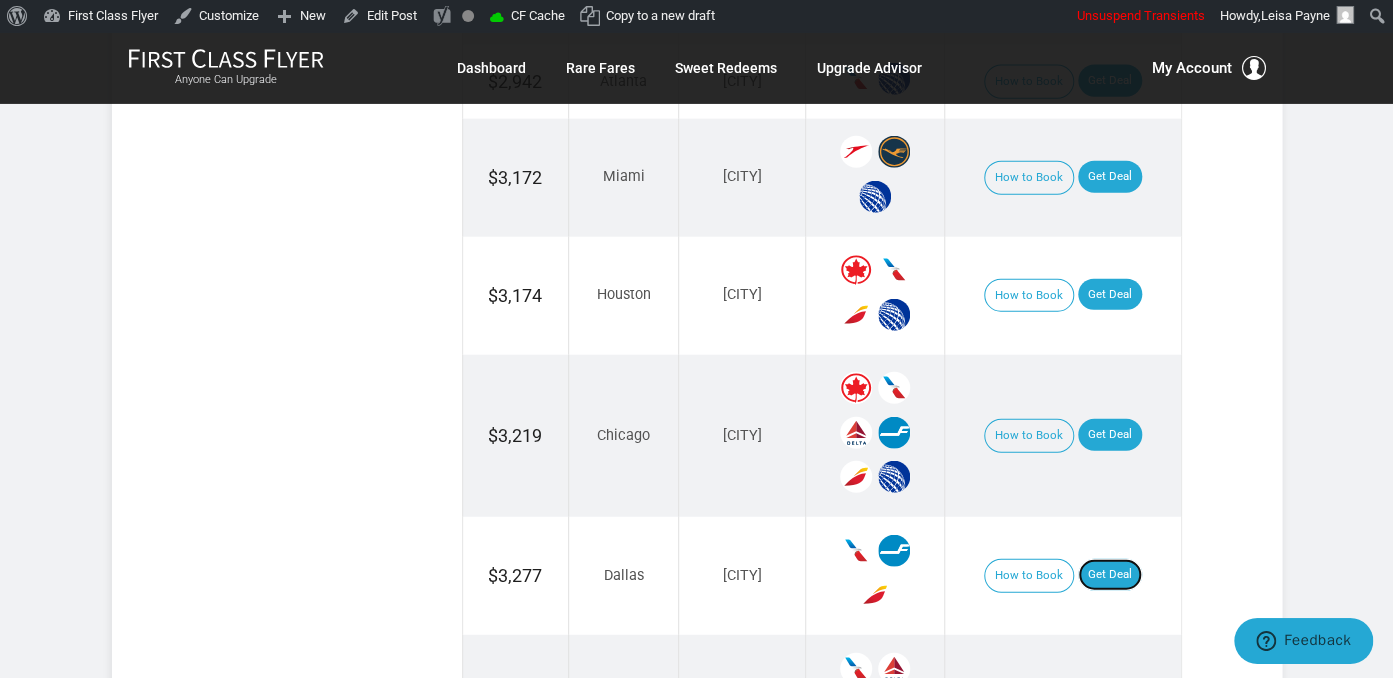 scroll, scrollTop: 2040, scrollLeft: 0, axis: vertical 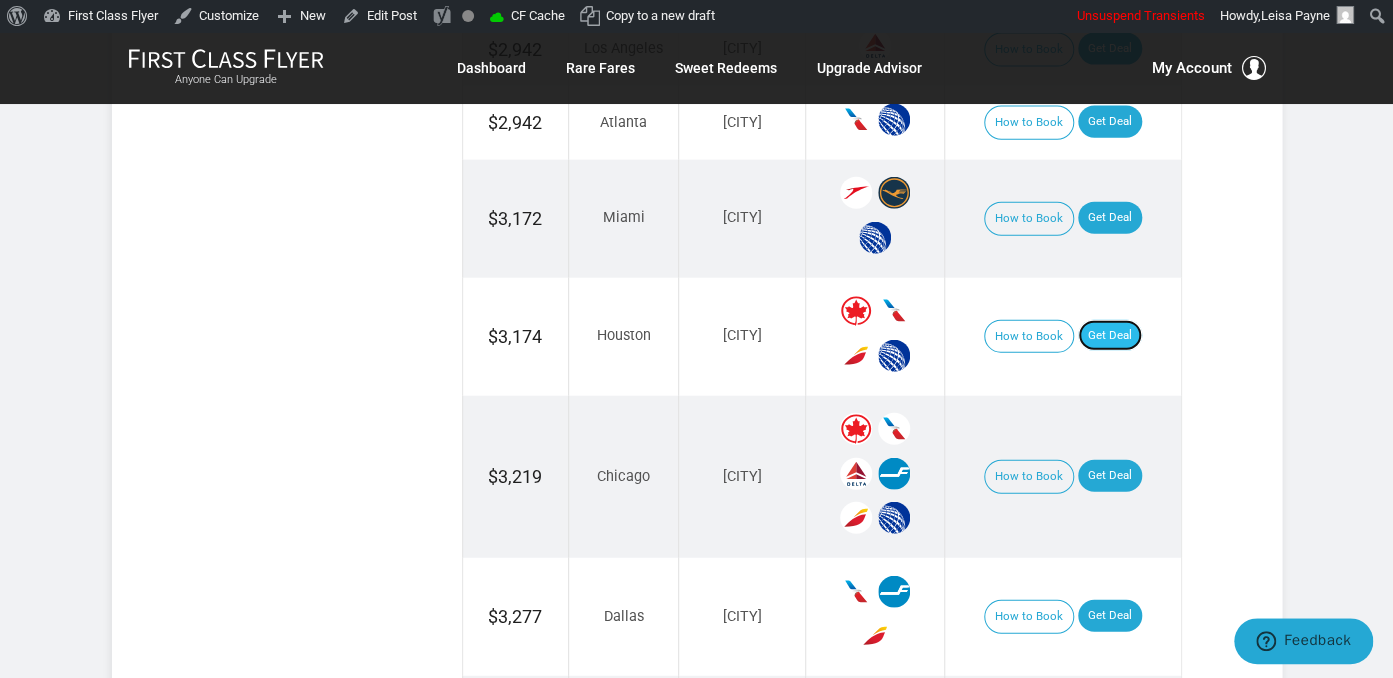 click on "Get Deal" at bounding box center (1110, 336) 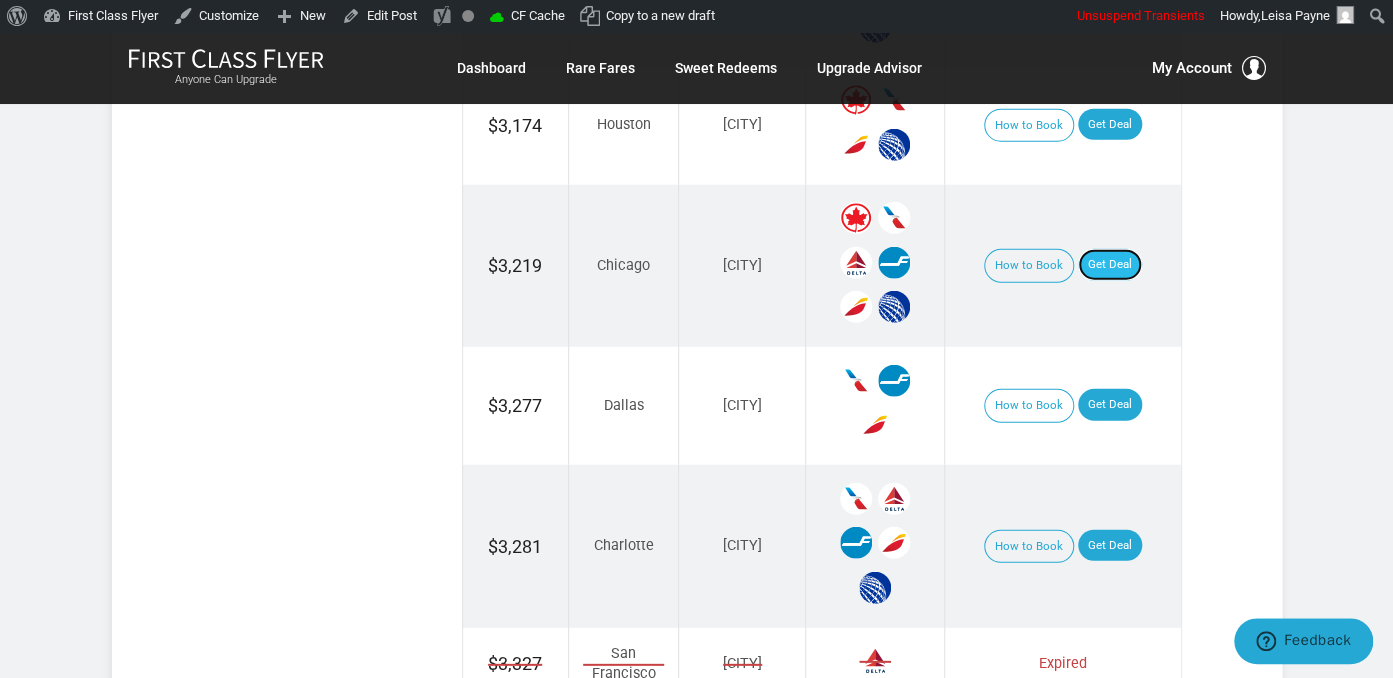 click on "Get Deal" at bounding box center [1110, 265] 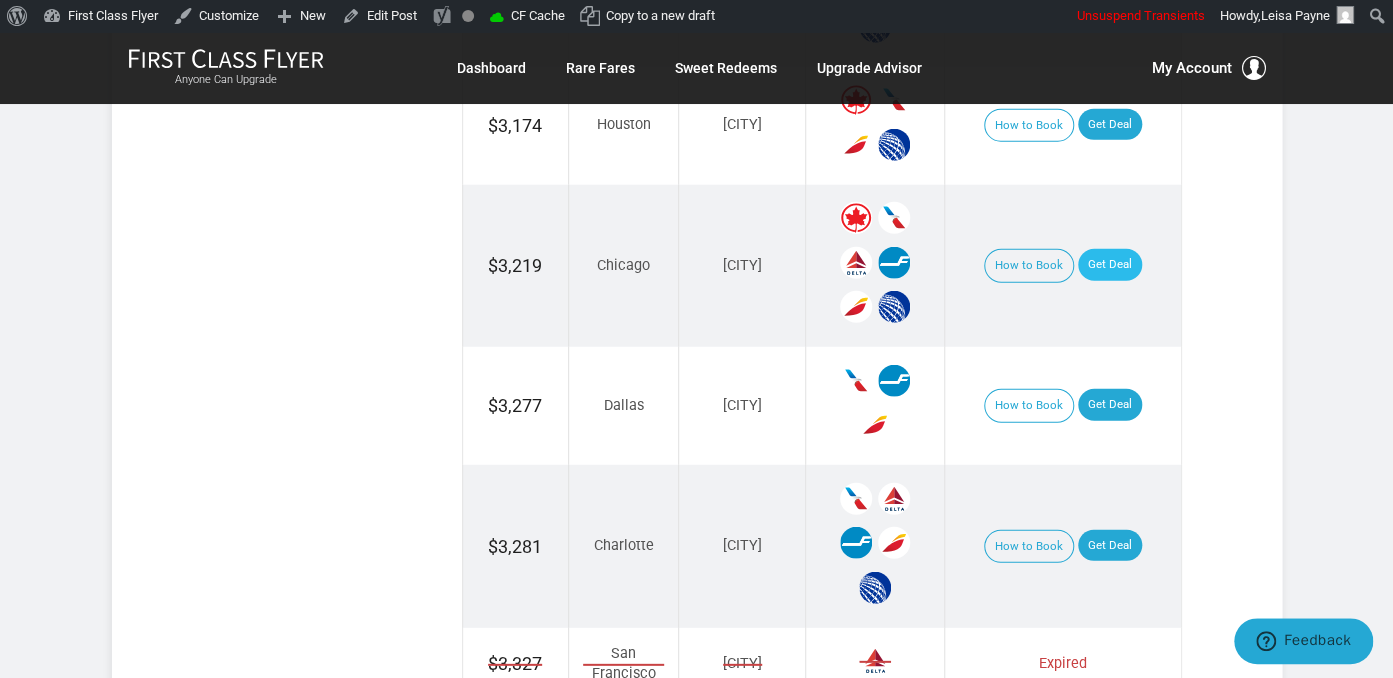 scroll, scrollTop: 2224, scrollLeft: 0, axis: vertical 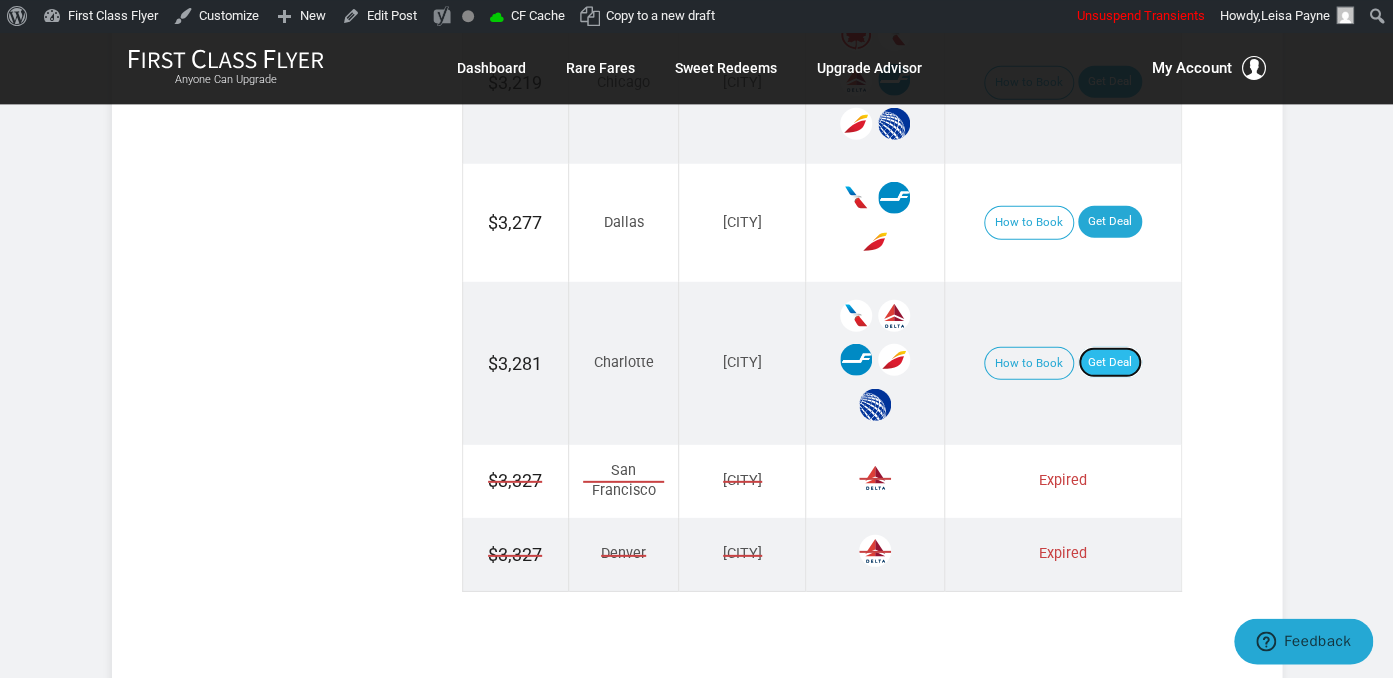 click on "Get Deal" at bounding box center [1110, 362] 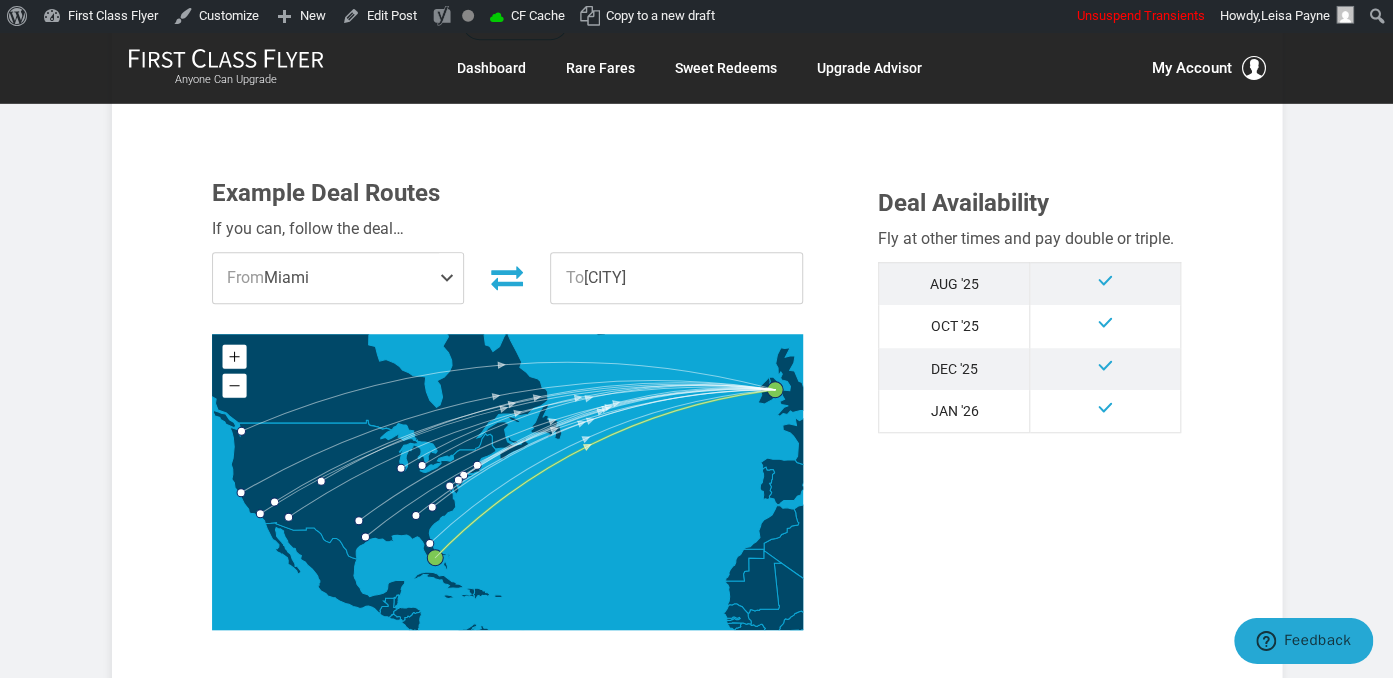 scroll, scrollTop: 0, scrollLeft: 0, axis: both 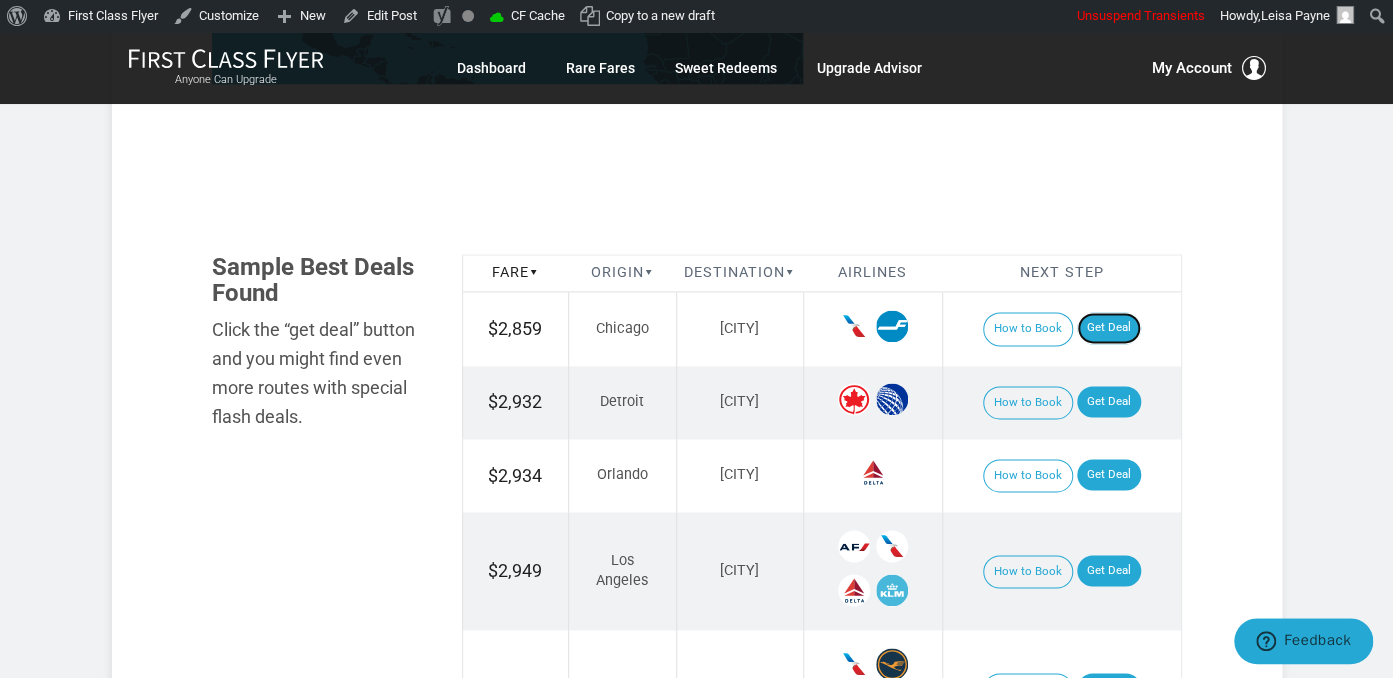 click on "Get Deal" at bounding box center (1109, 328) 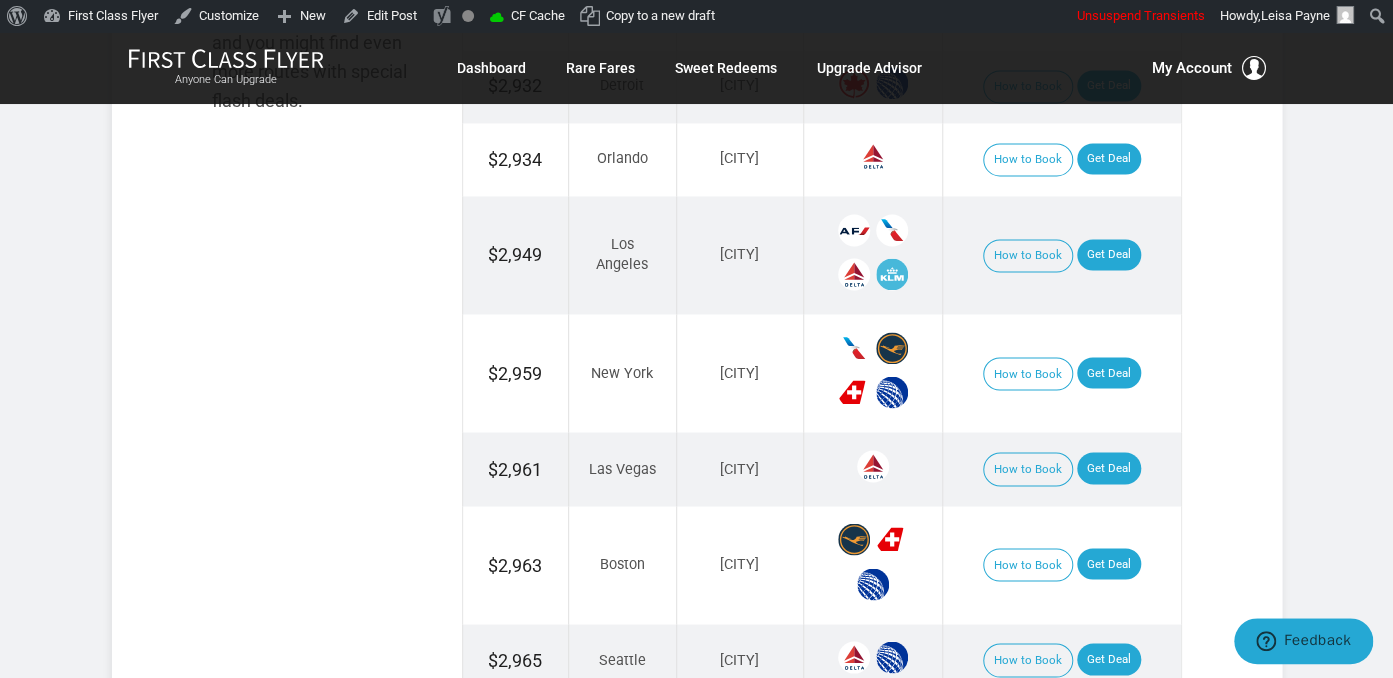 scroll, scrollTop: 1478, scrollLeft: 0, axis: vertical 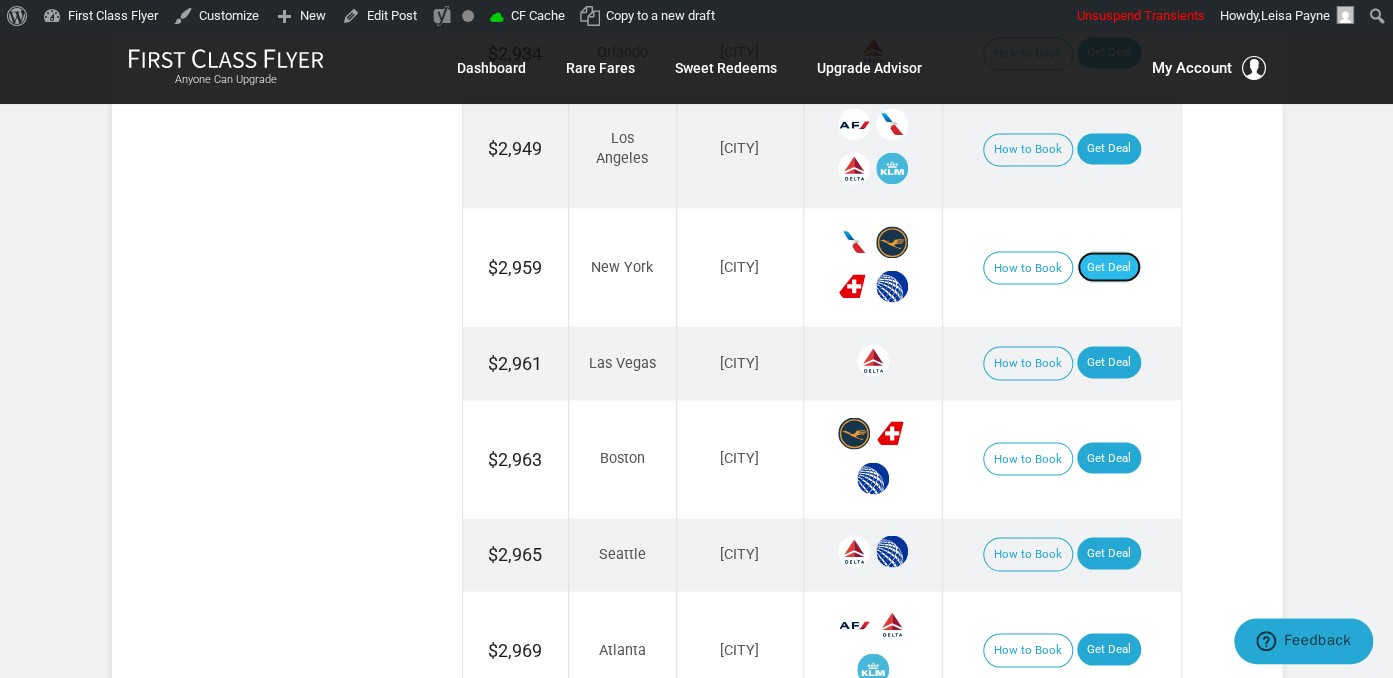 click on "Get Deal" at bounding box center (1109, 267) 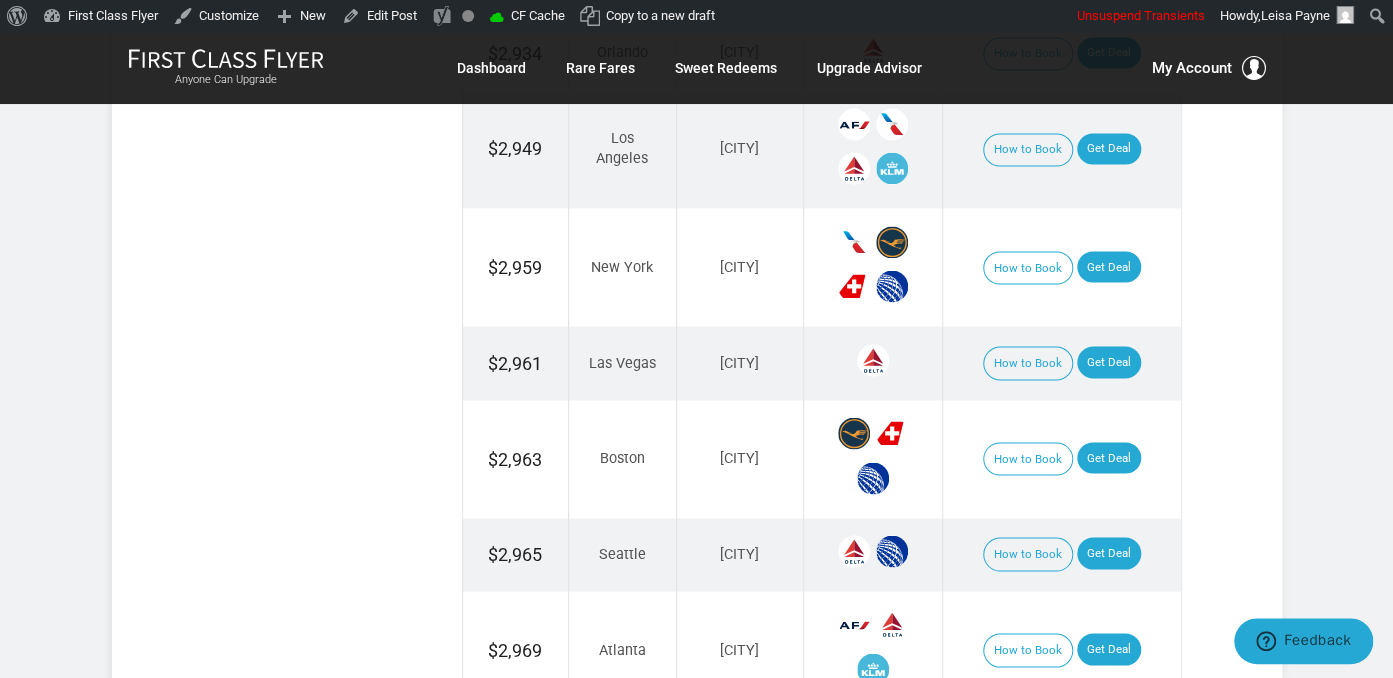 click on "How to Book   Get Deal" at bounding box center (1061, 459) 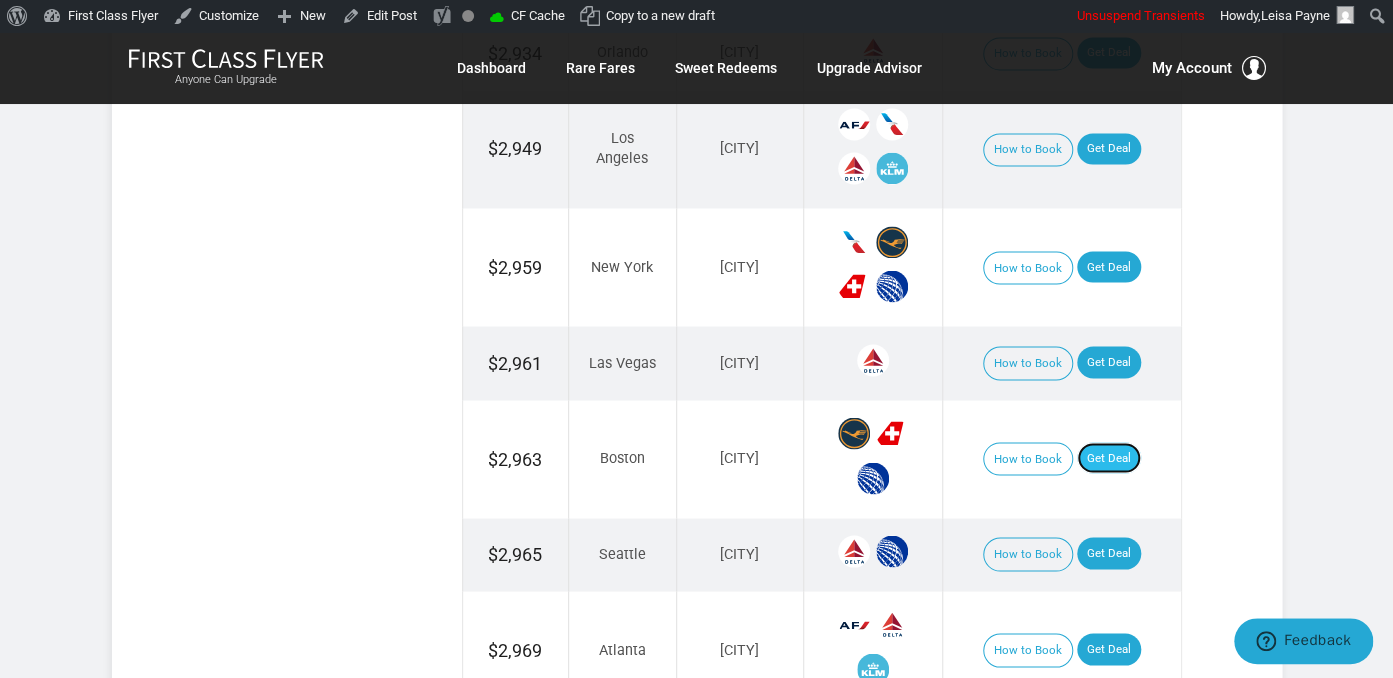 click on "Get Deal" at bounding box center (1109, 458) 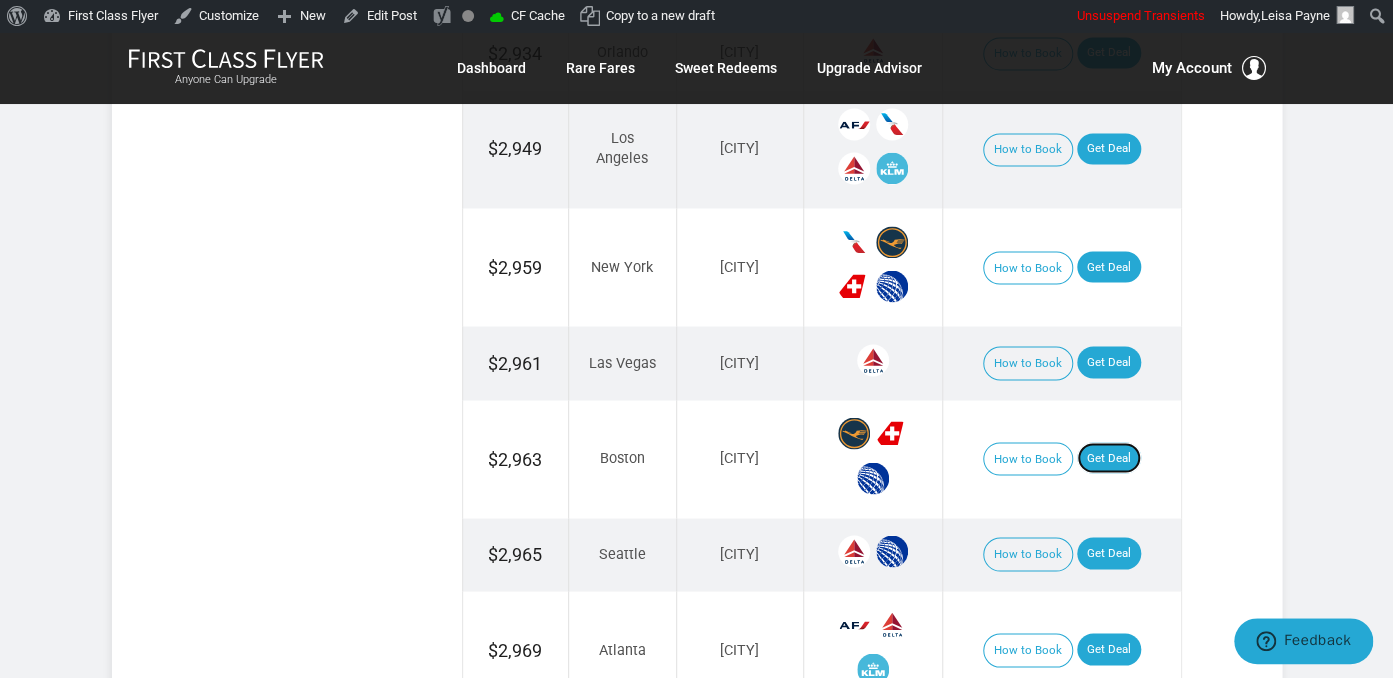 scroll, scrollTop: 1689, scrollLeft: 0, axis: vertical 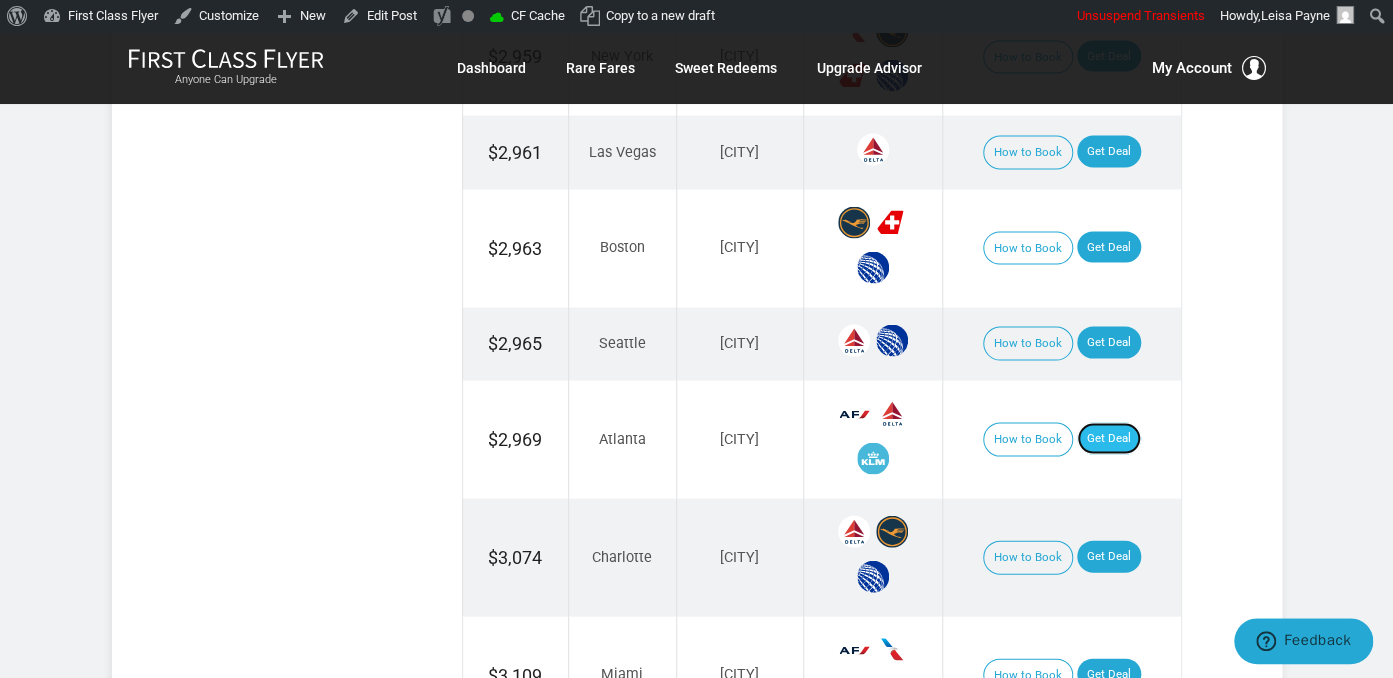 click on "Get Deal" at bounding box center [1109, 438] 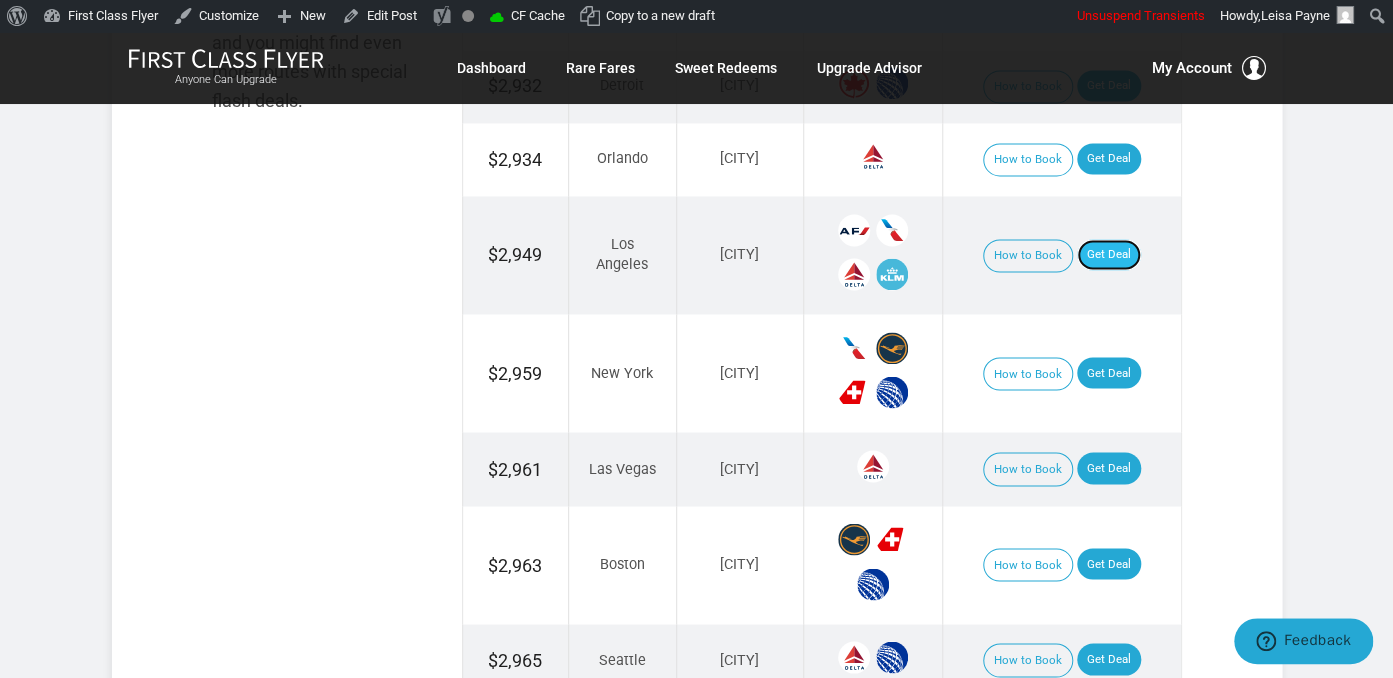 click on "Get Deal" at bounding box center [1109, 255] 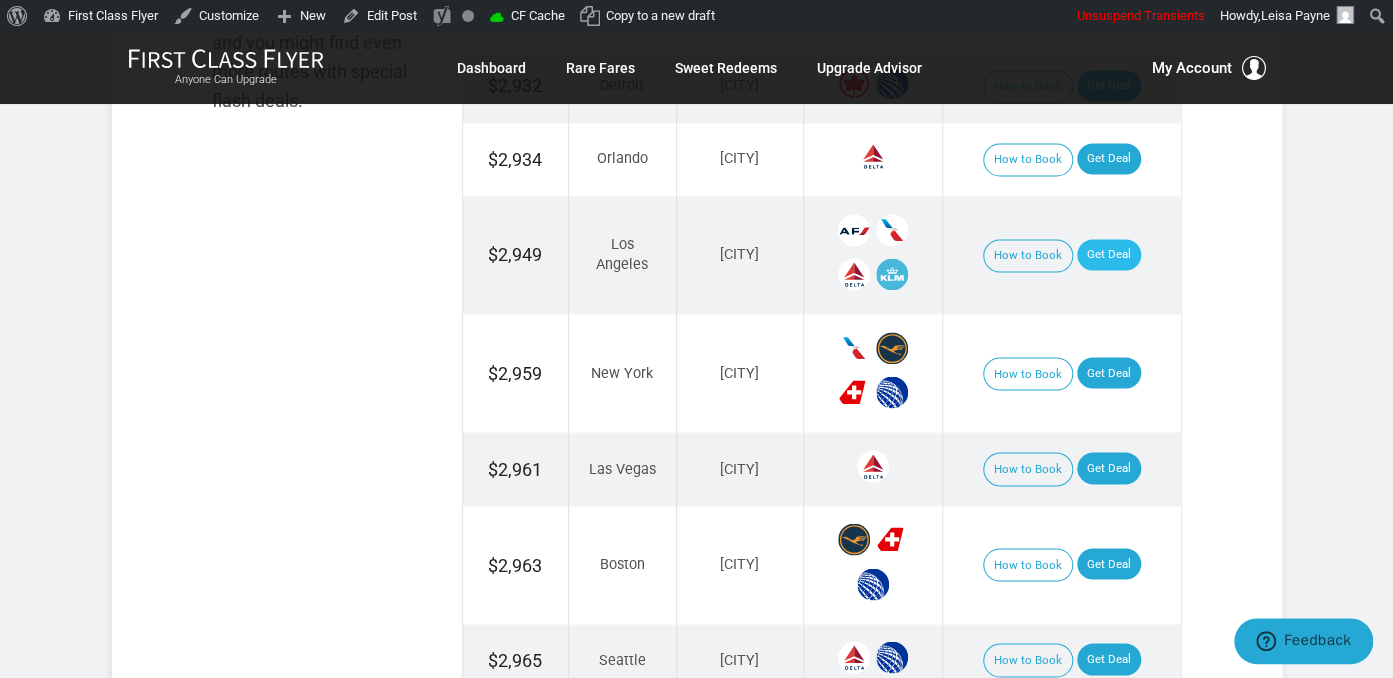 scroll, scrollTop: 1285, scrollLeft: 0, axis: vertical 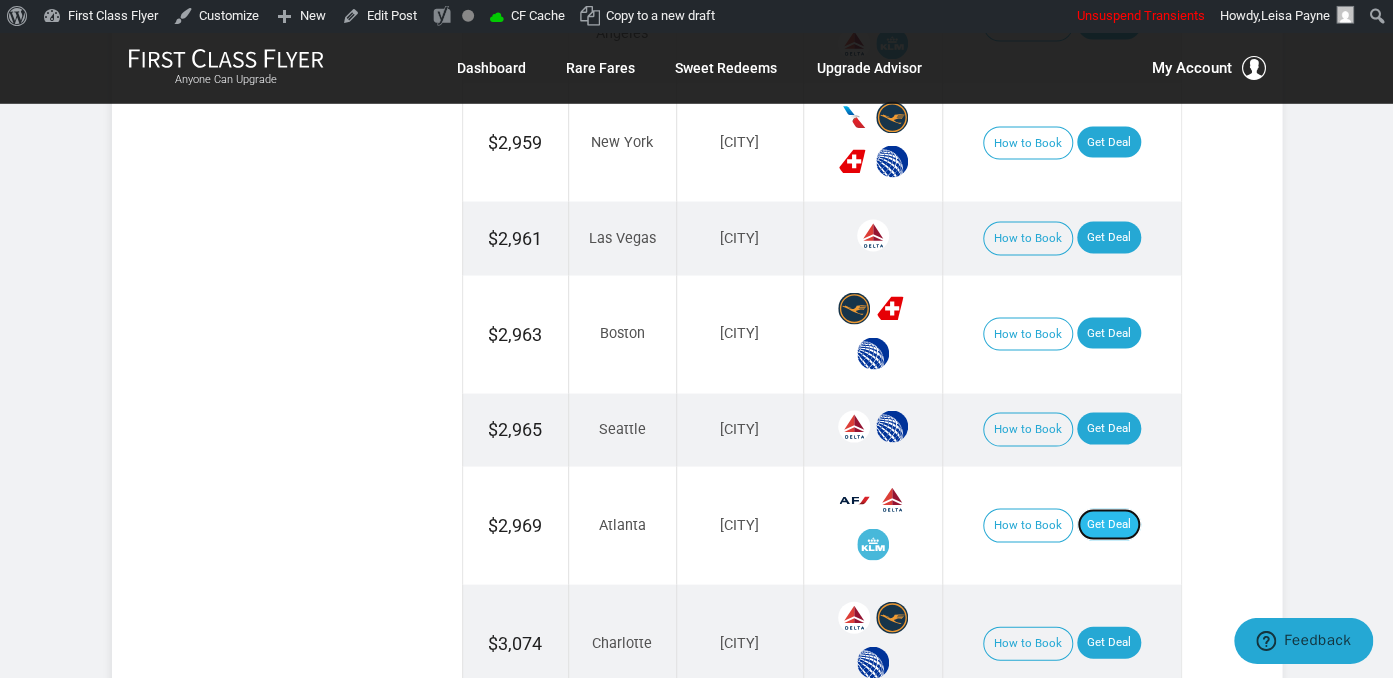 click on "Get Deal" at bounding box center (1109, 525) 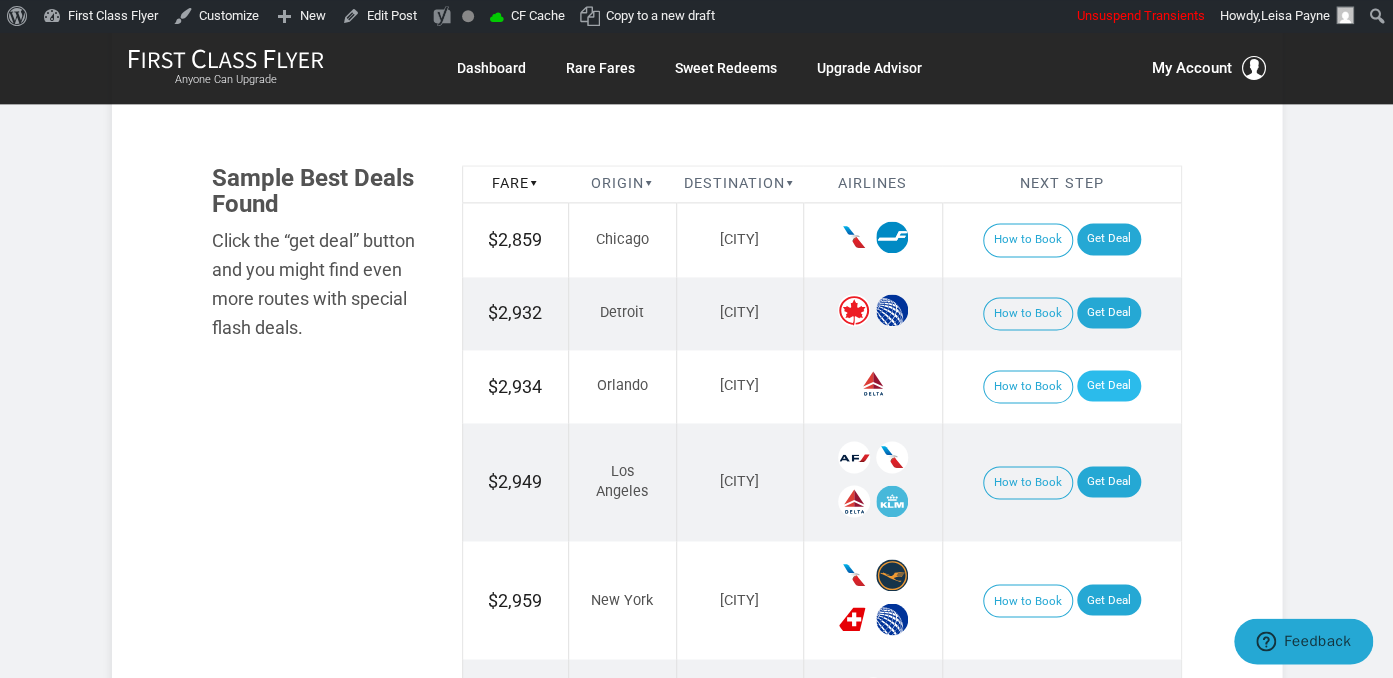 scroll, scrollTop: 1179, scrollLeft: 0, axis: vertical 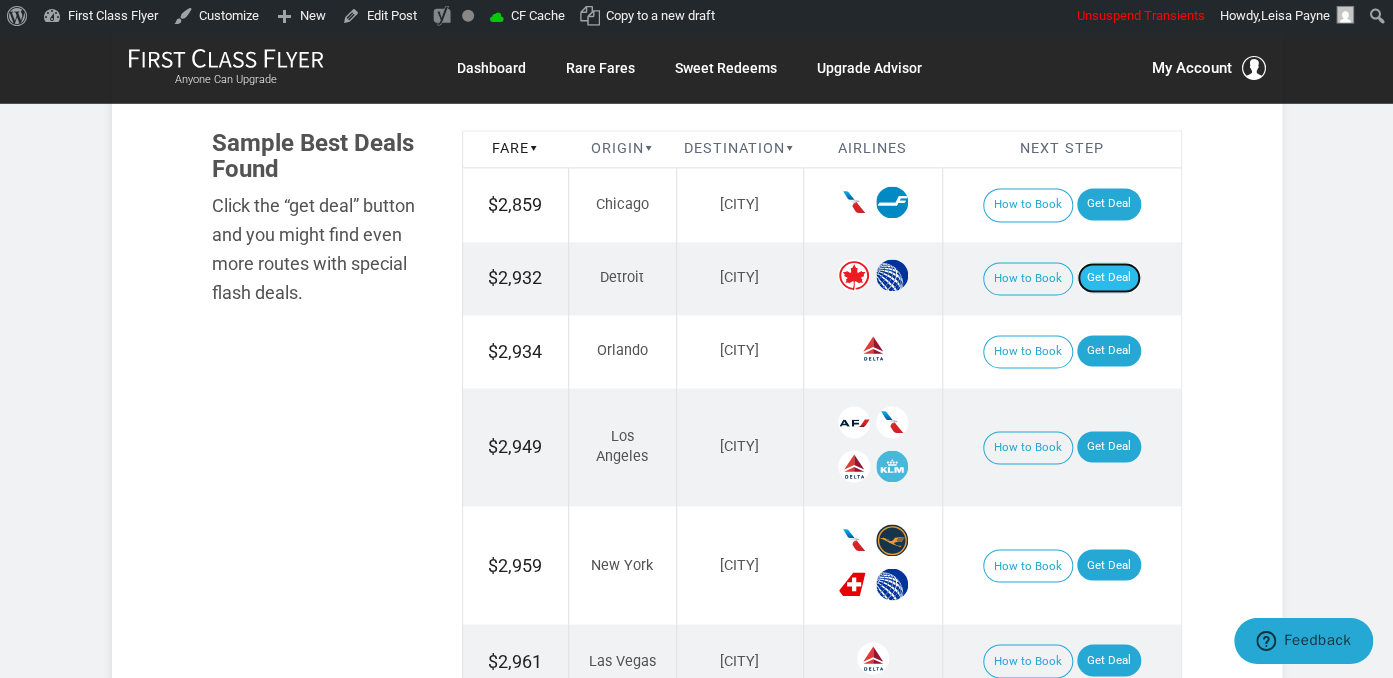 click on "Get Deal" at bounding box center [1109, 279] 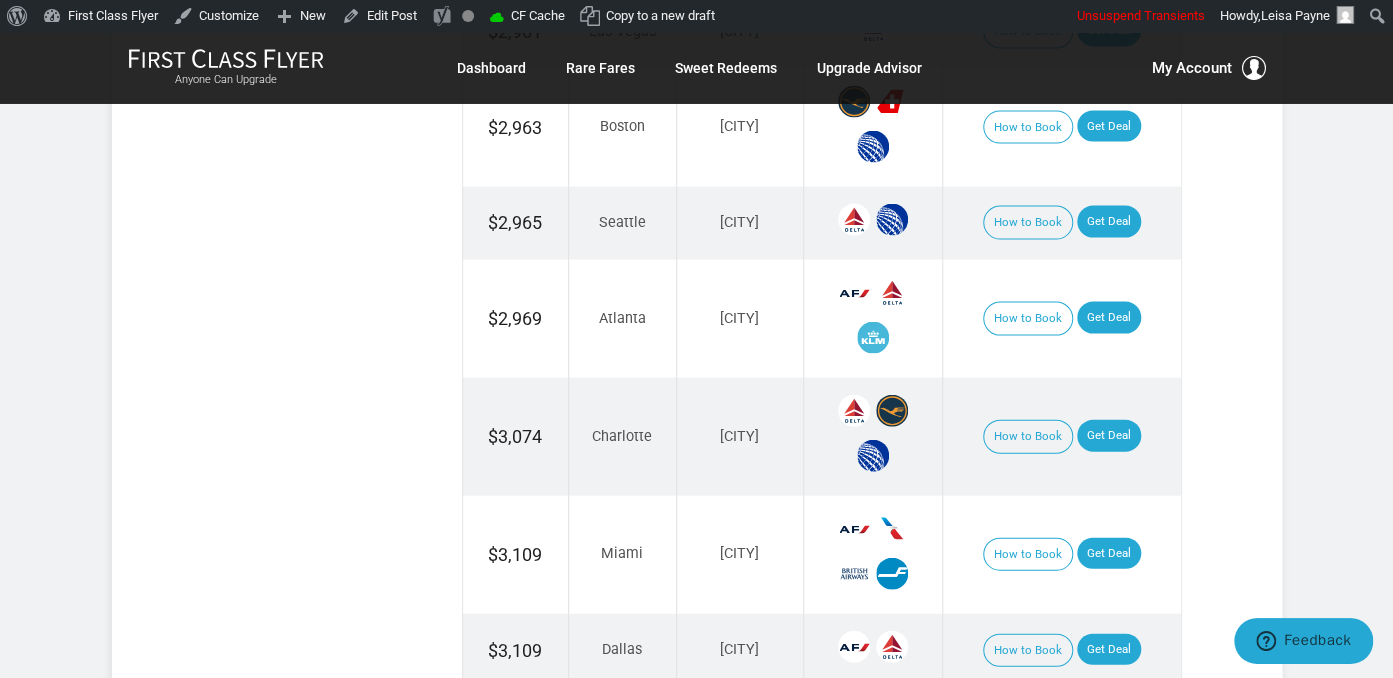 scroll, scrollTop: 1813, scrollLeft: 0, axis: vertical 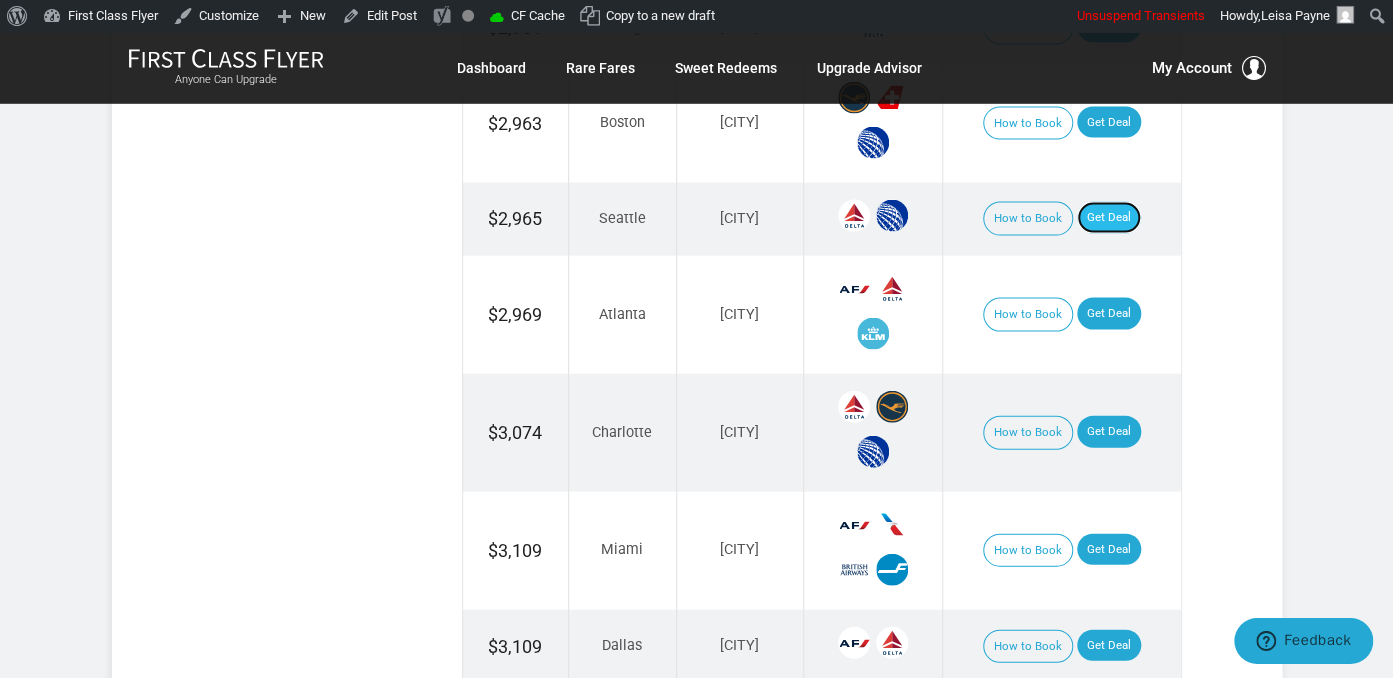 click on "Get Deal" at bounding box center (1109, 218) 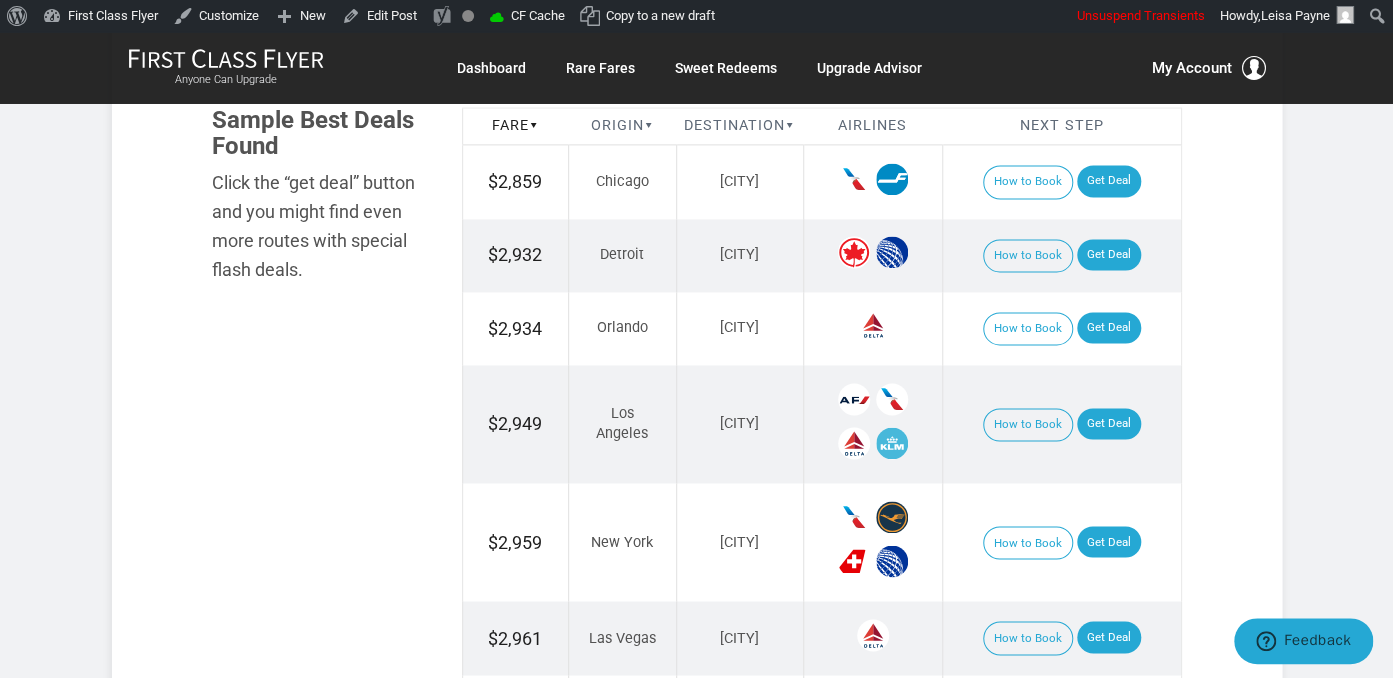 scroll, scrollTop: 1074, scrollLeft: 0, axis: vertical 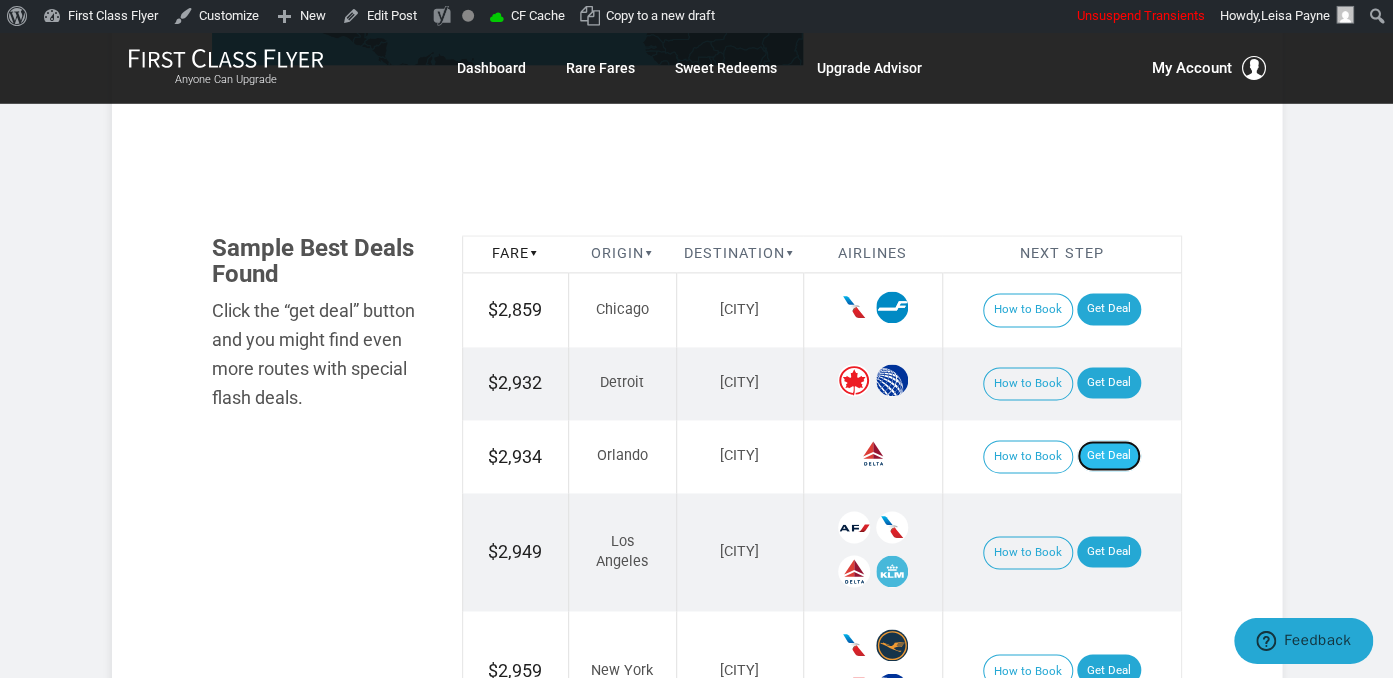 click on "Get Deal" at bounding box center [1109, 457] 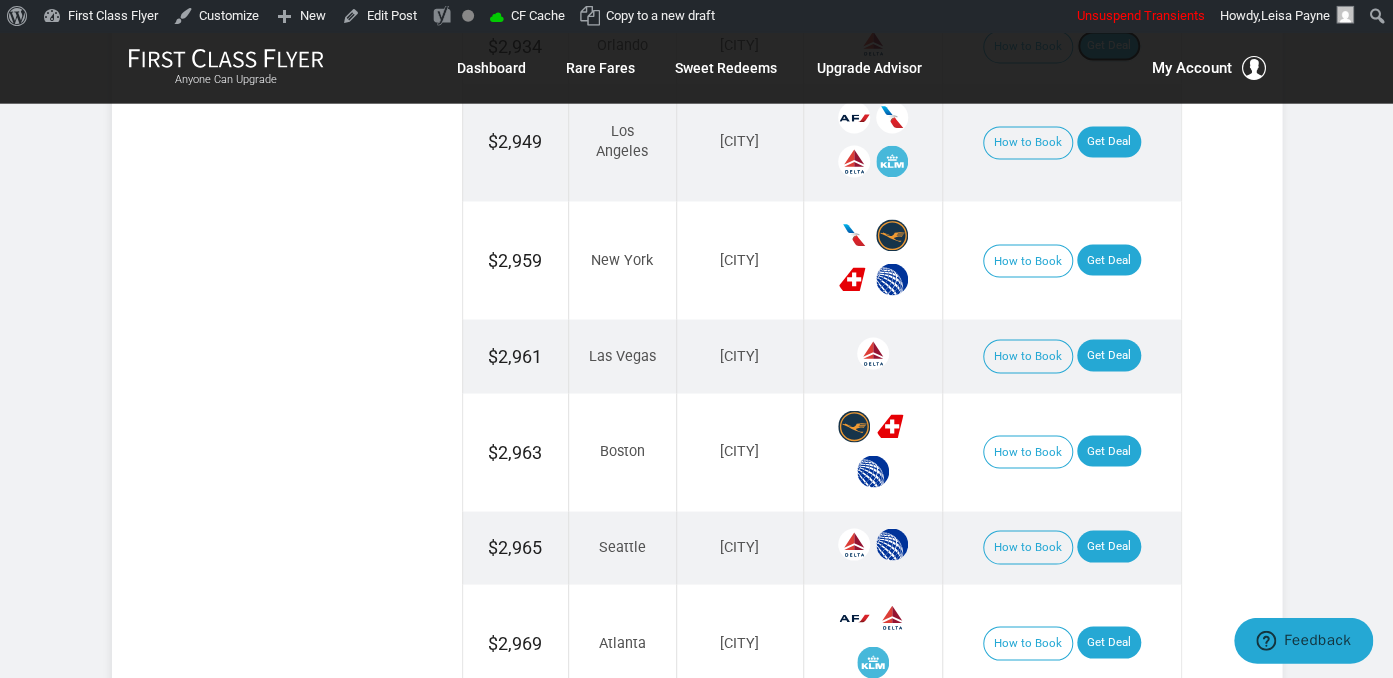 scroll, scrollTop: 1602, scrollLeft: 0, axis: vertical 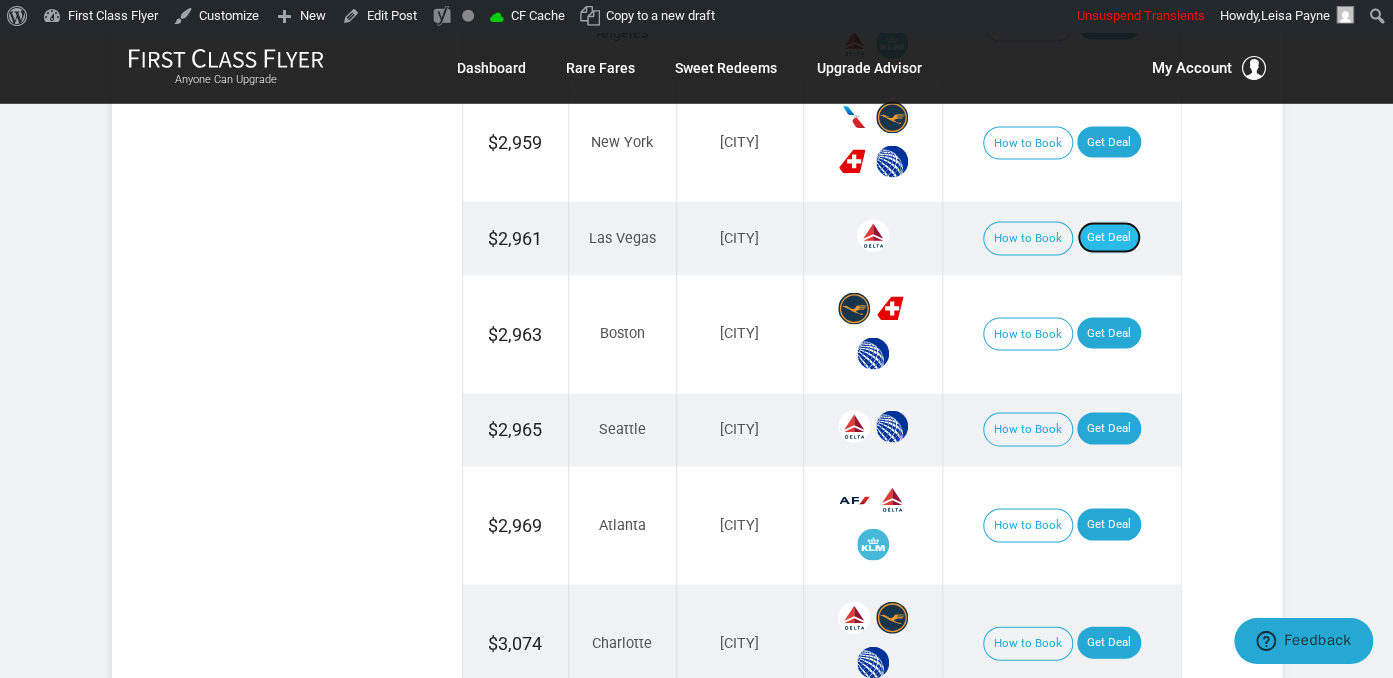 click on "Get Deal" at bounding box center (1109, 238) 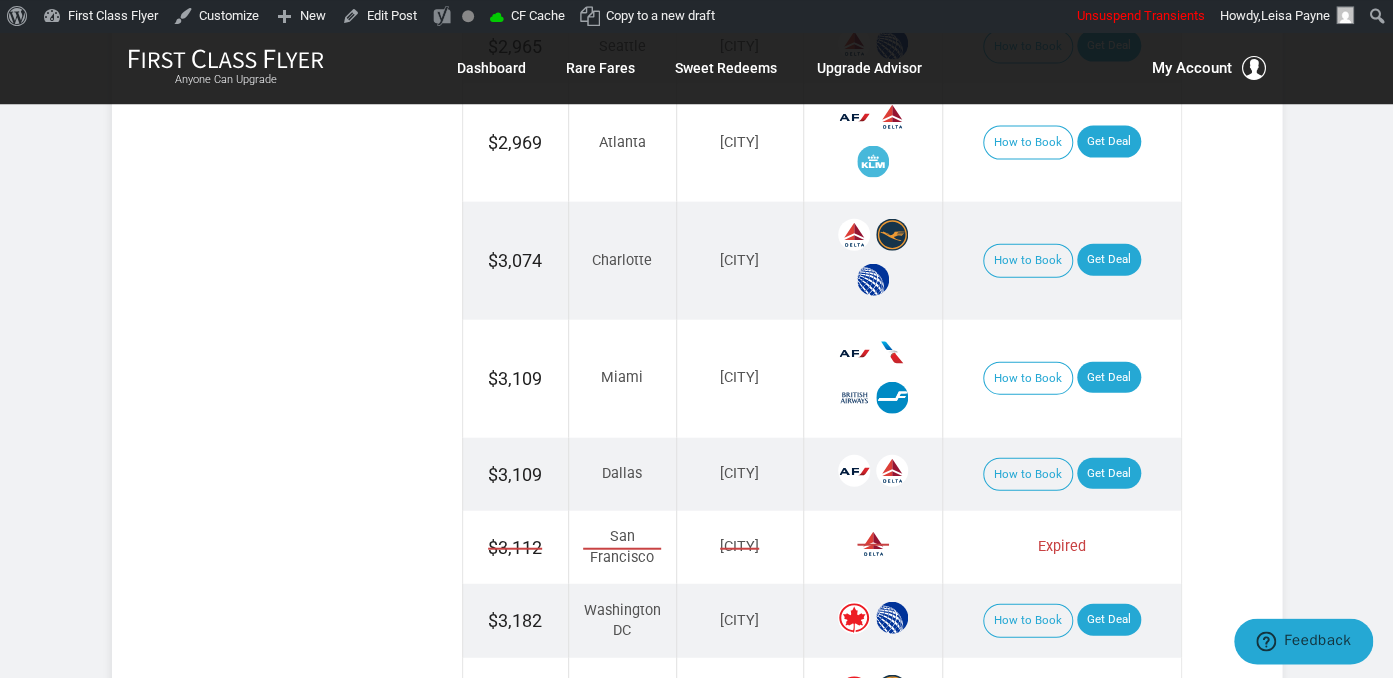 scroll, scrollTop: 2024, scrollLeft: 0, axis: vertical 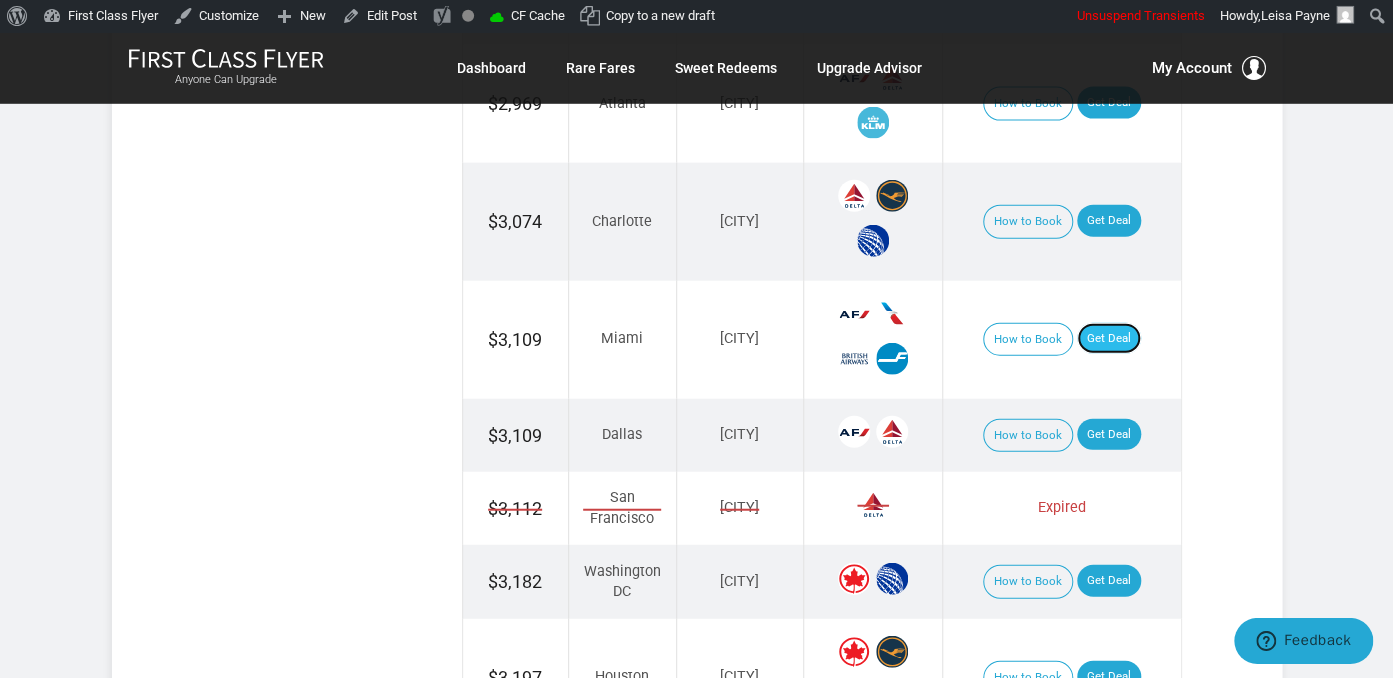 click on "Get Deal" at bounding box center [1109, 339] 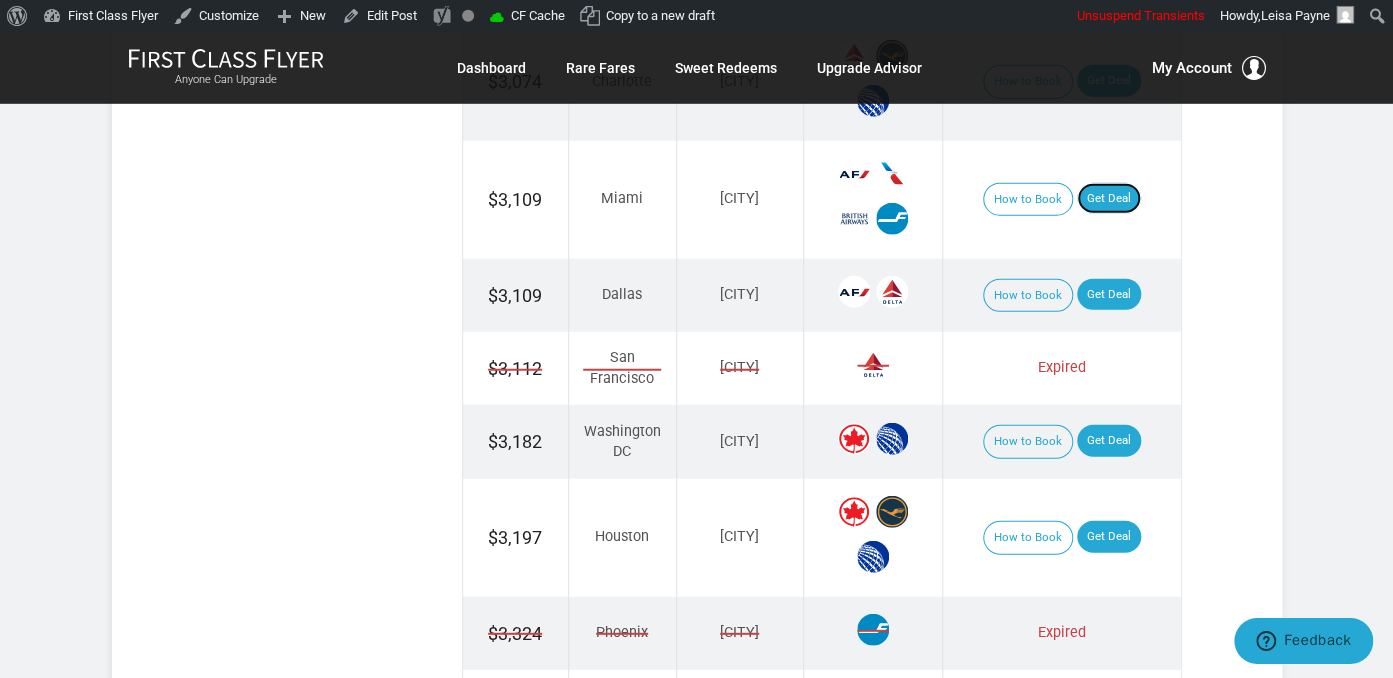 scroll, scrollTop: 2235, scrollLeft: 0, axis: vertical 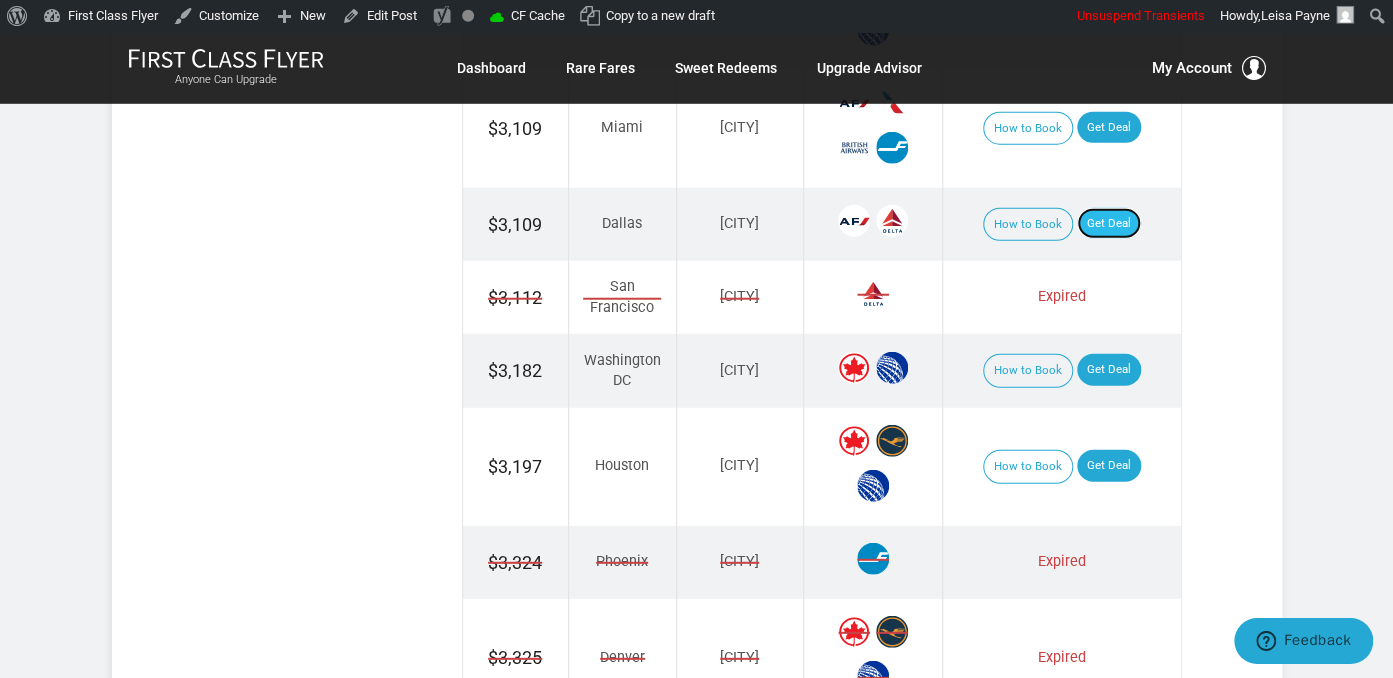 click on "Get Deal" at bounding box center (1109, 224) 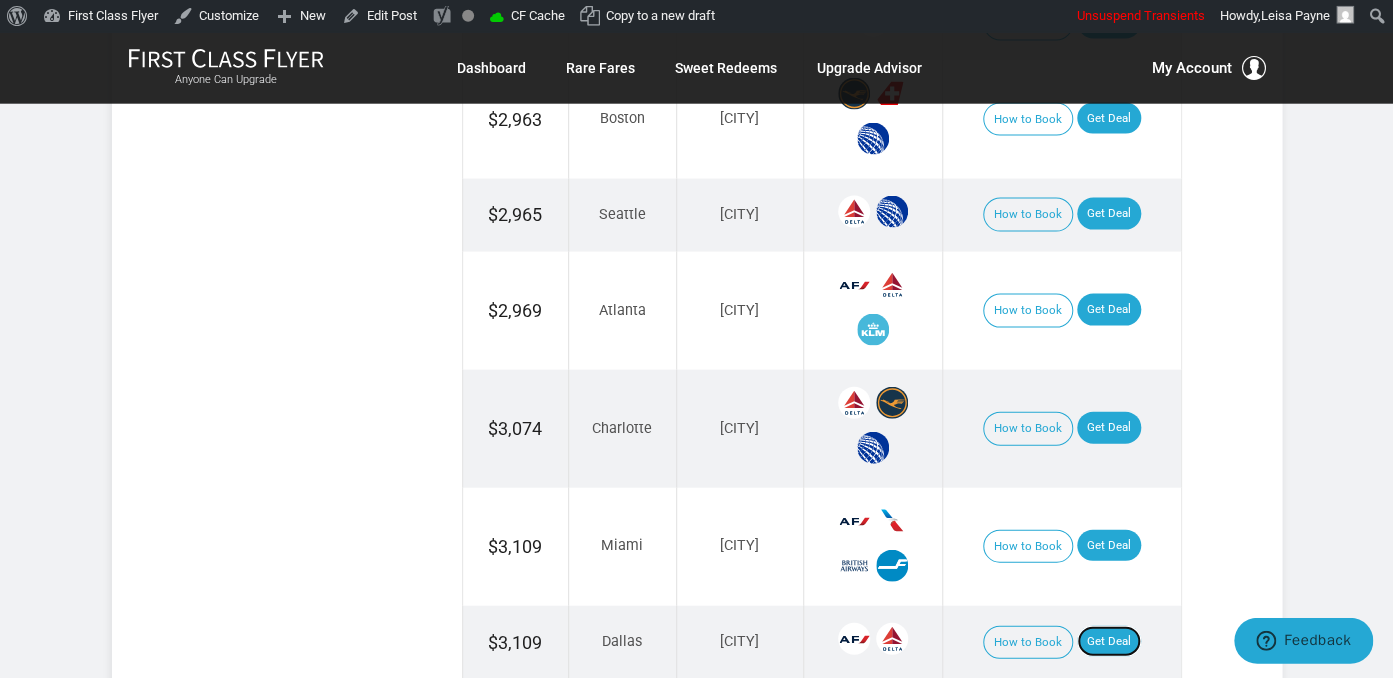scroll, scrollTop: 1813, scrollLeft: 0, axis: vertical 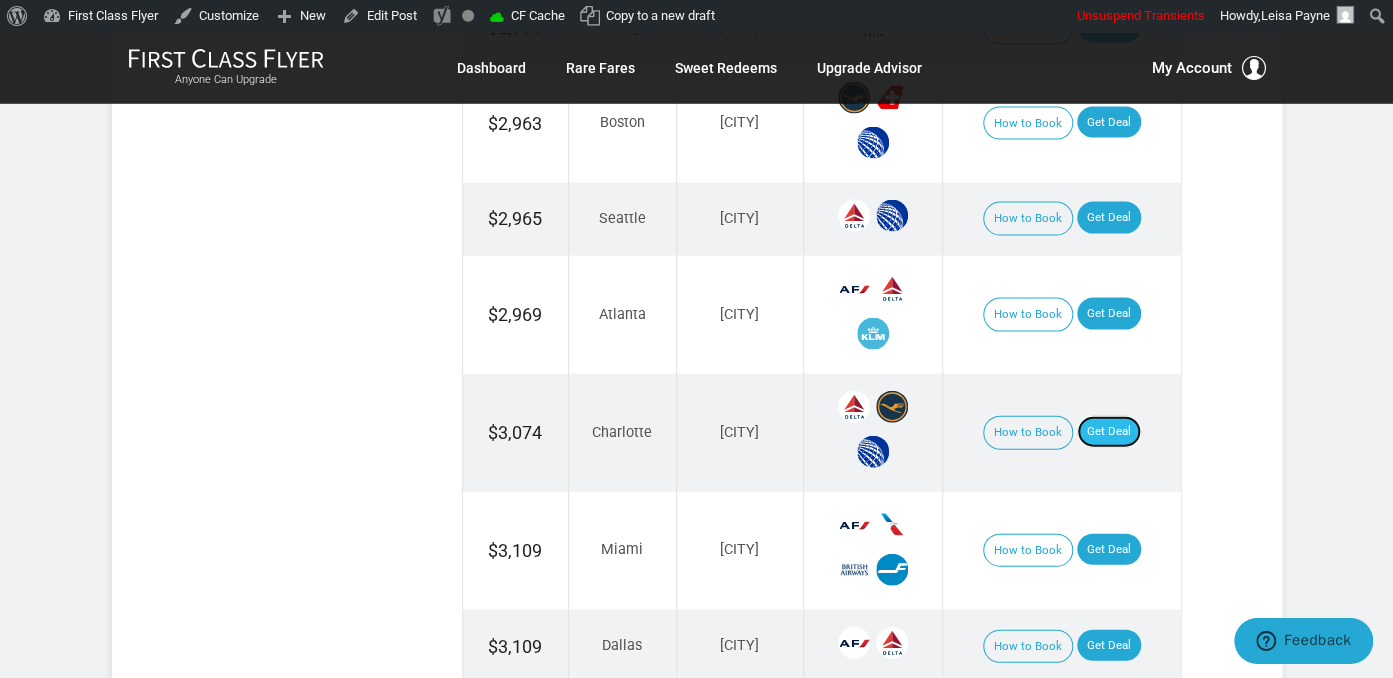 click on "Get Deal" at bounding box center (1109, 432) 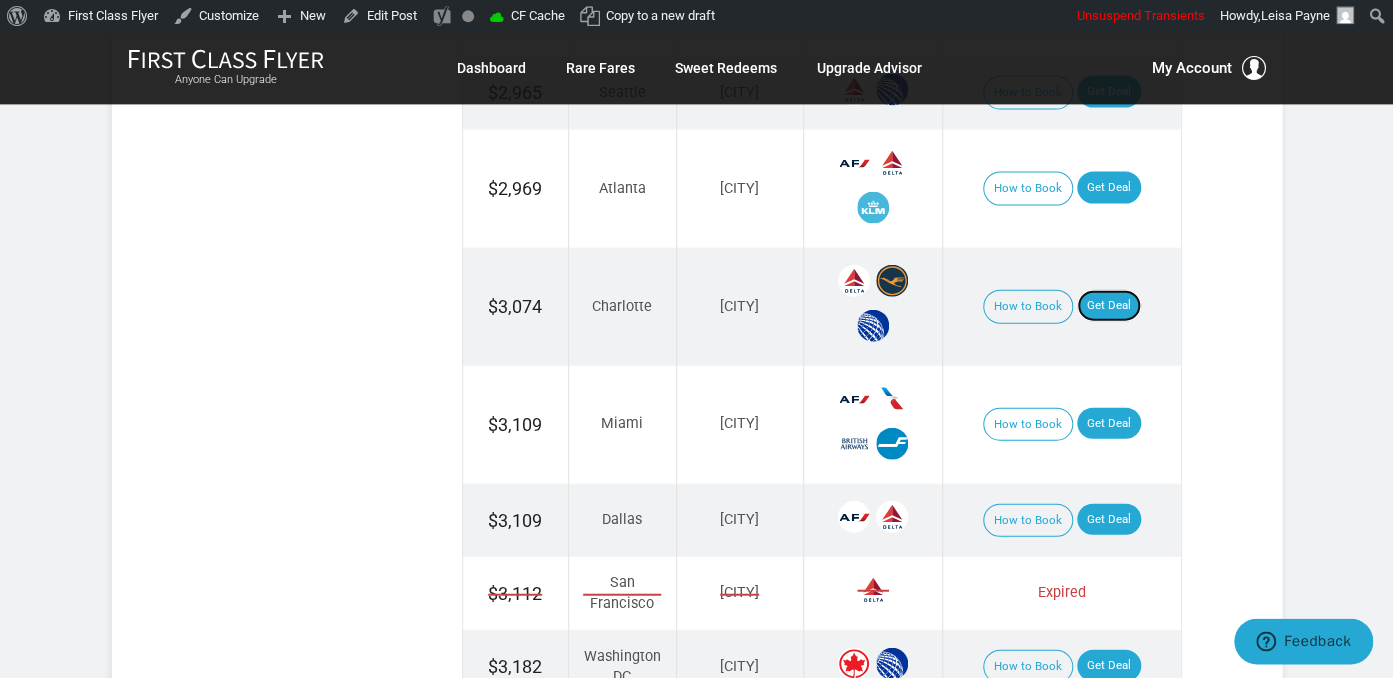 scroll, scrollTop: 2130, scrollLeft: 0, axis: vertical 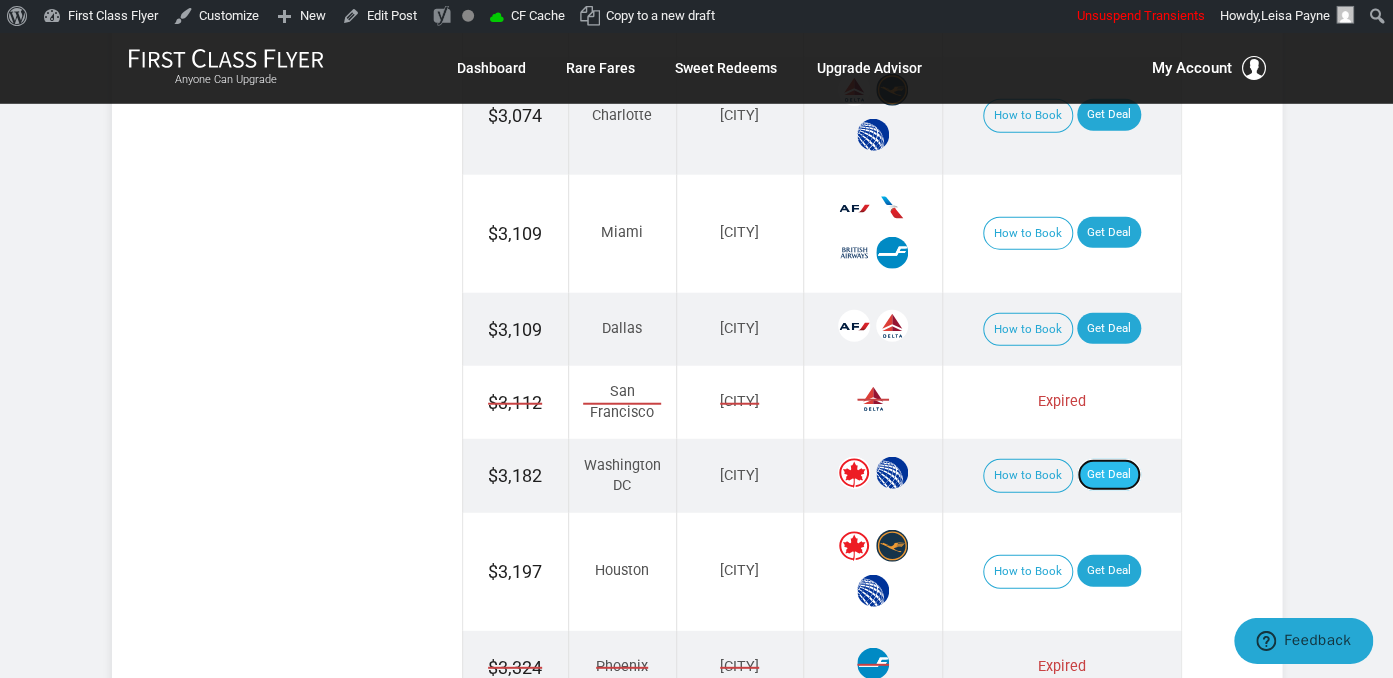click on "Get Deal" at bounding box center [1109, 475] 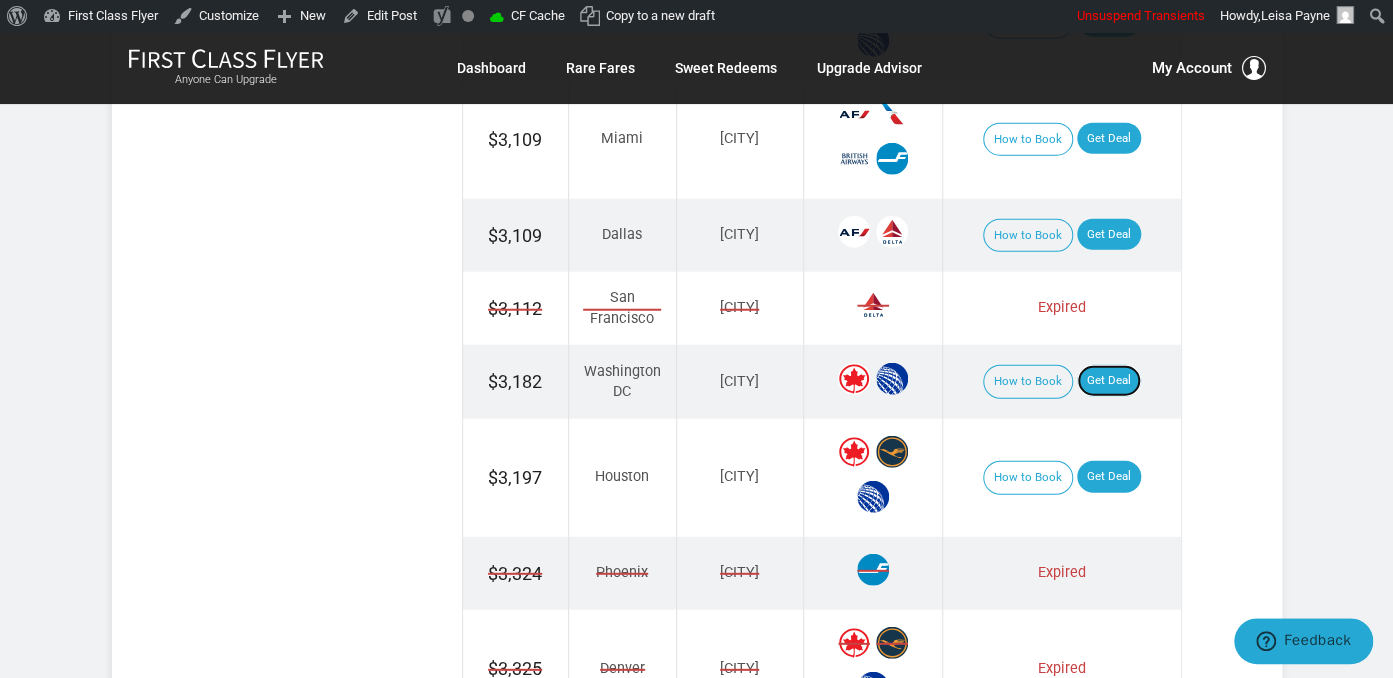 scroll, scrollTop: 2341, scrollLeft: 0, axis: vertical 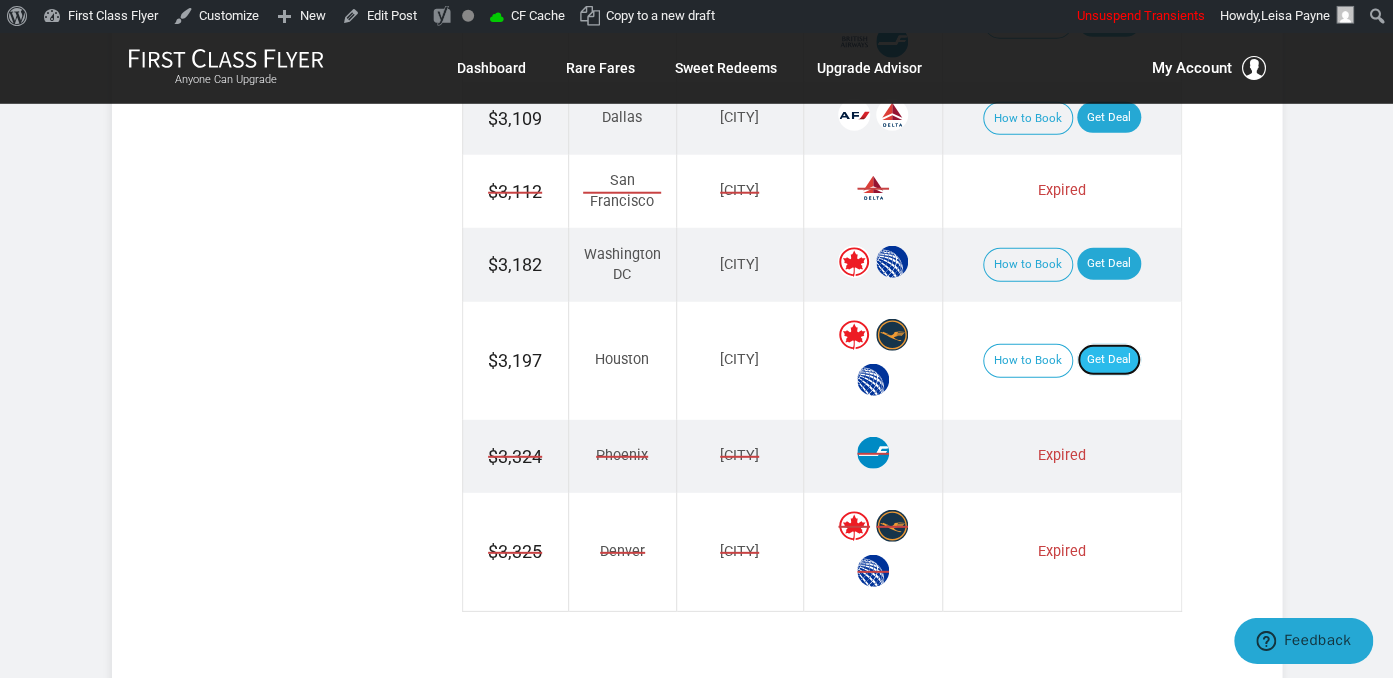 click on "Get Deal" at bounding box center [1109, 360] 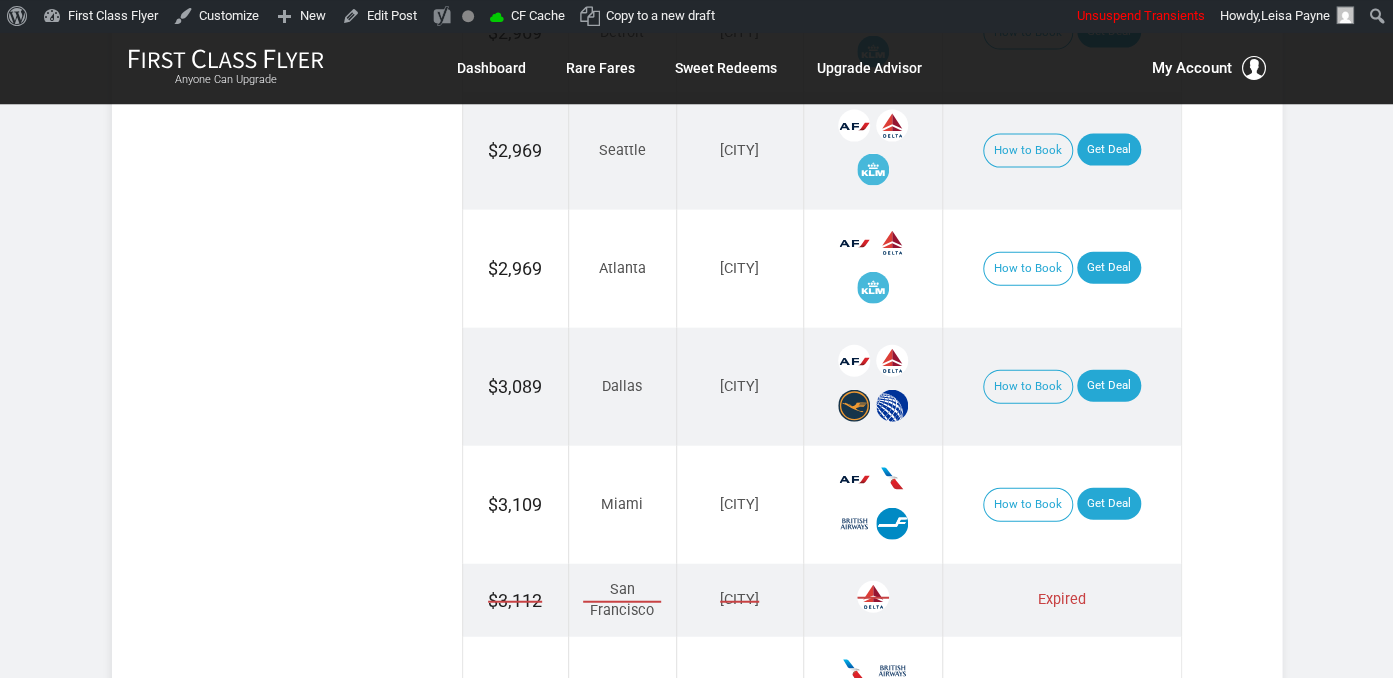 scroll, scrollTop: 2282, scrollLeft: 0, axis: vertical 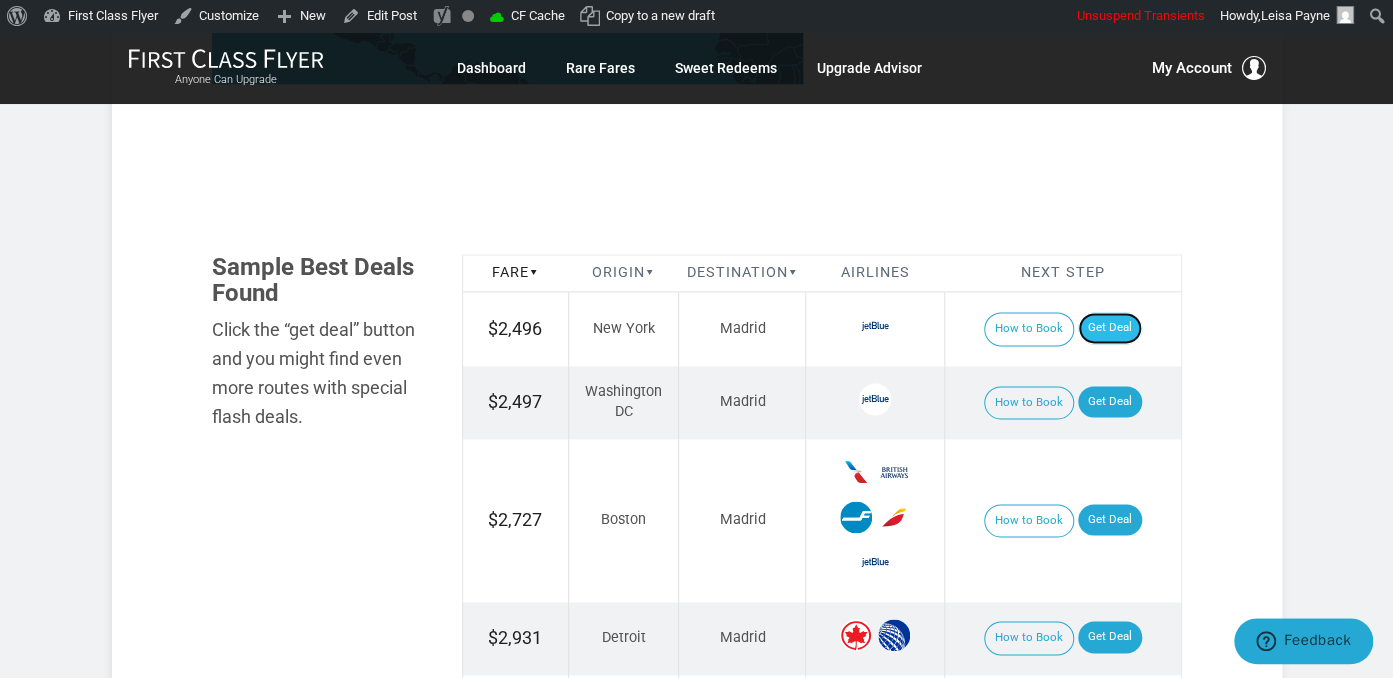 click on "Get Deal" at bounding box center (1110, 328) 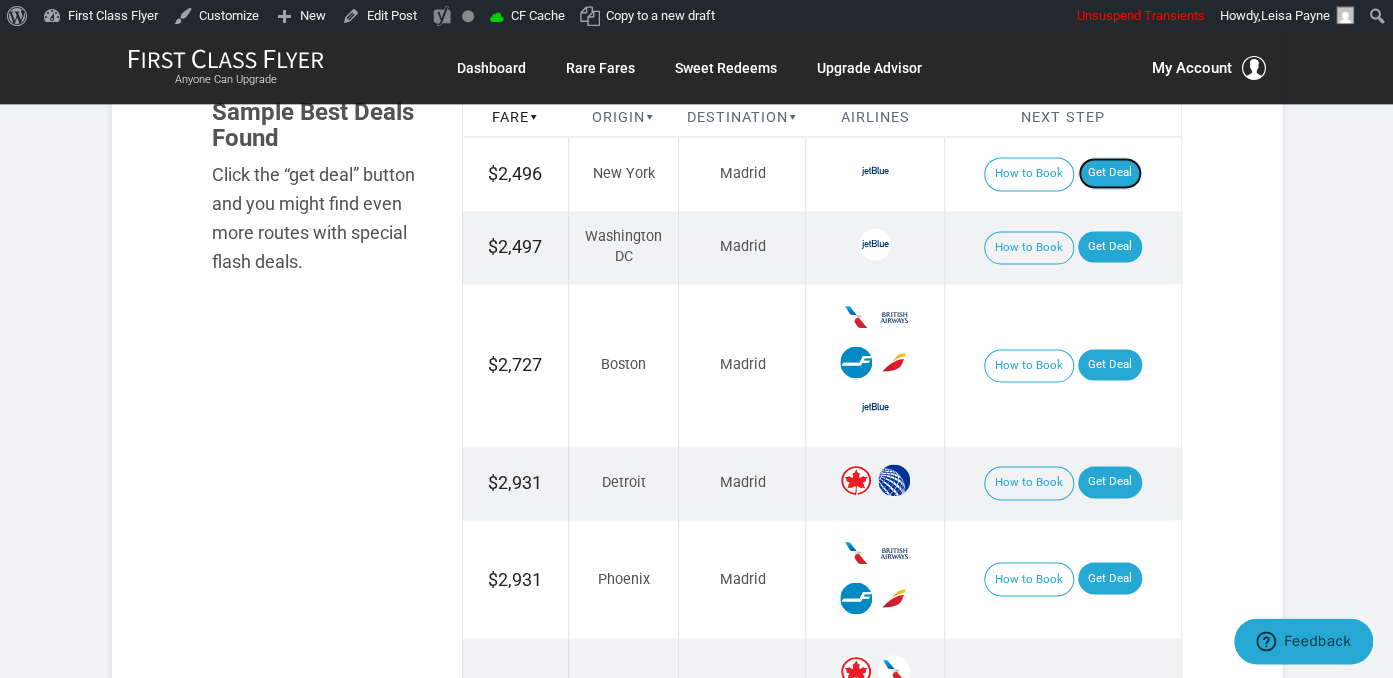 scroll, scrollTop: 1267, scrollLeft: 0, axis: vertical 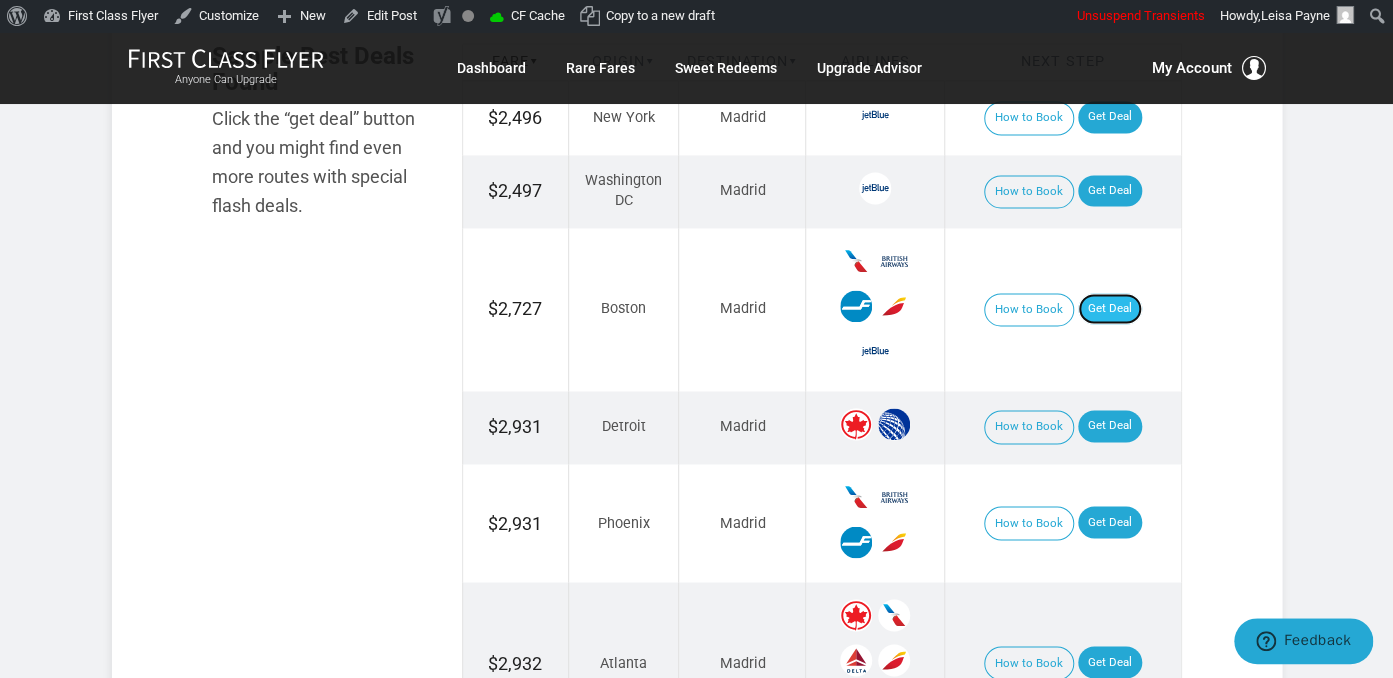 click on "Get Deal" at bounding box center [1110, 309] 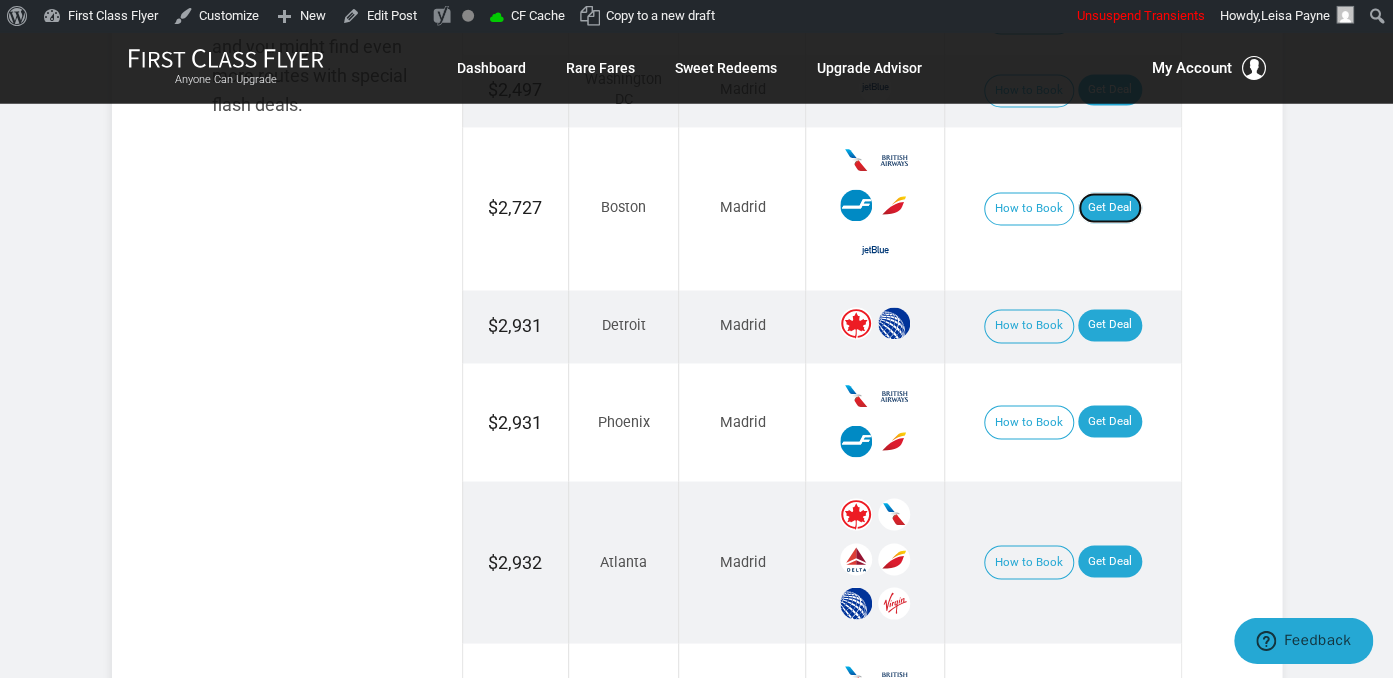 scroll, scrollTop: 1478, scrollLeft: 0, axis: vertical 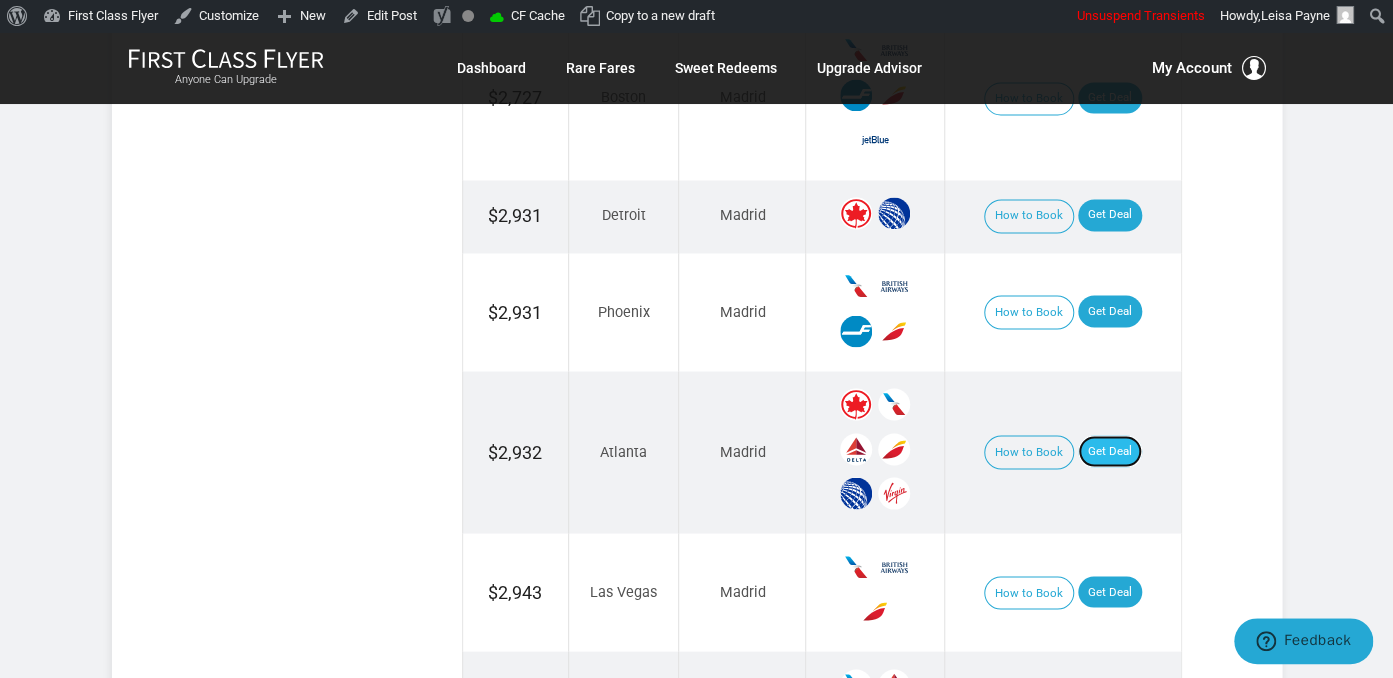 click on "Get Deal" at bounding box center [1110, 451] 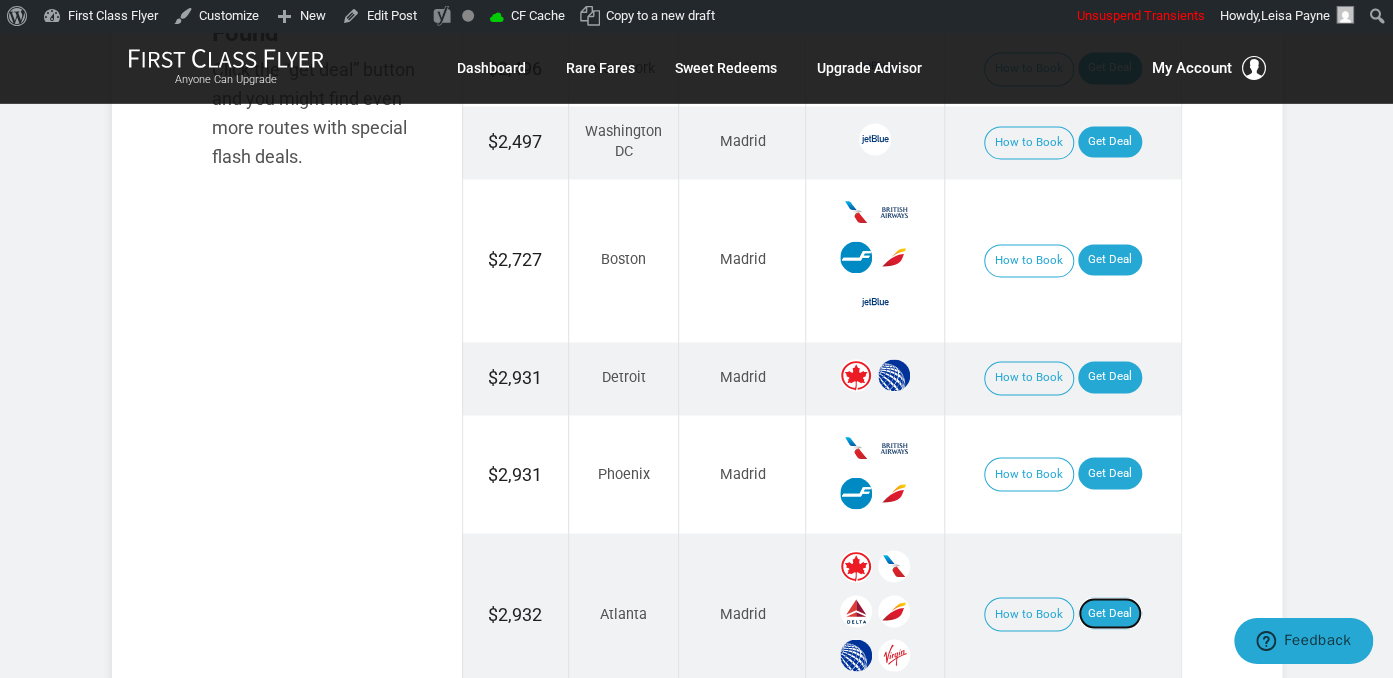 scroll, scrollTop: 1267, scrollLeft: 0, axis: vertical 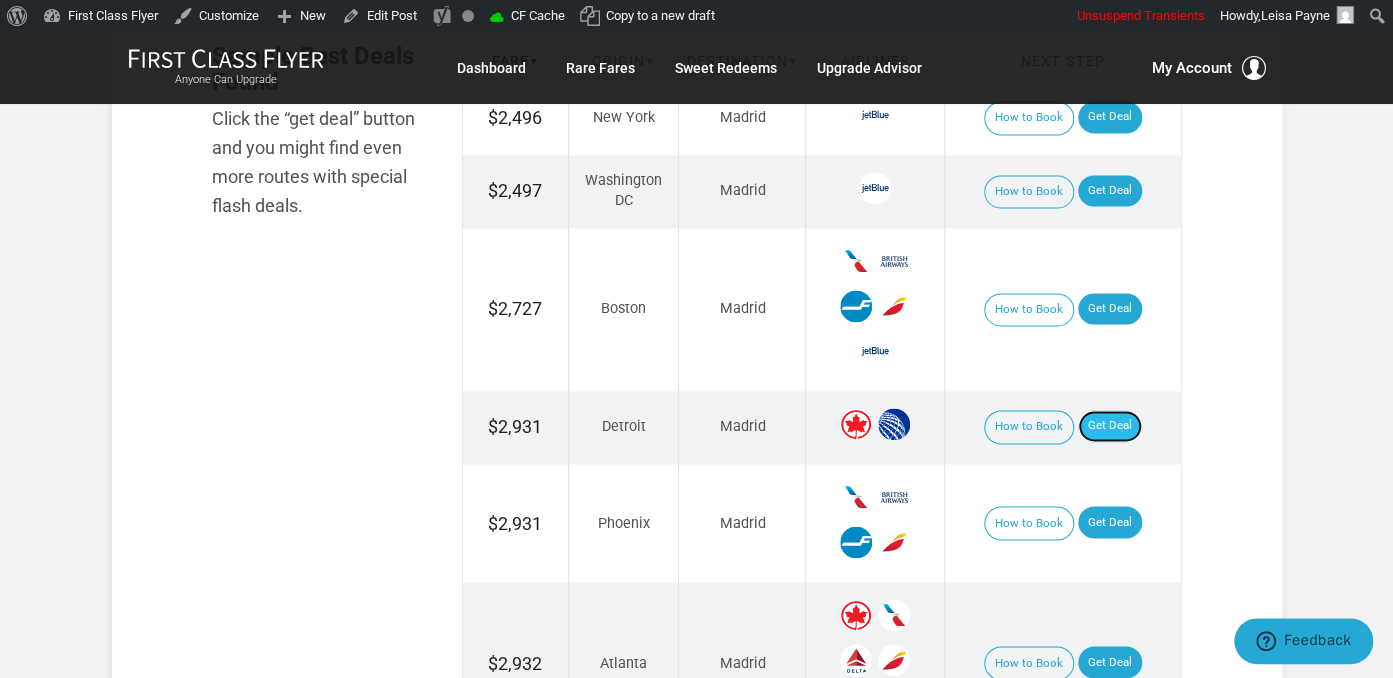 click on "Get Deal" at bounding box center (1110, 426) 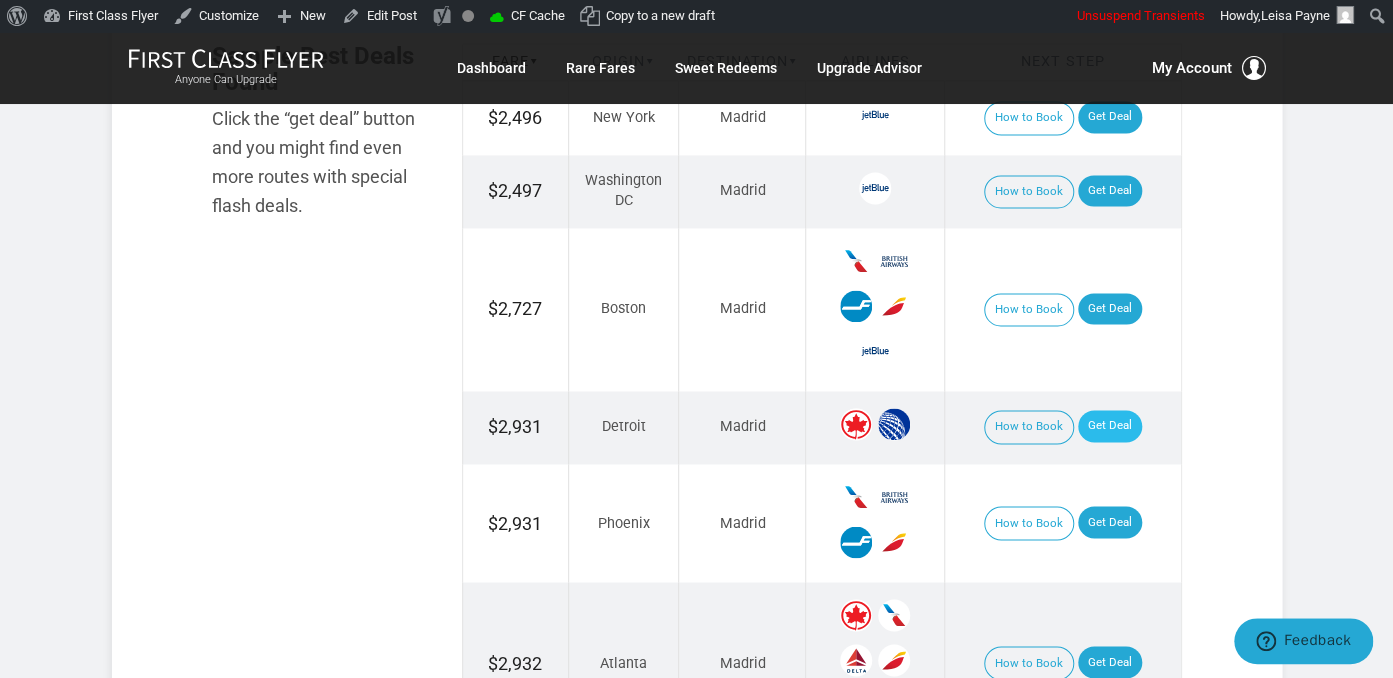 scroll, scrollTop: 1218, scrollLeft: 0, axis: vertical 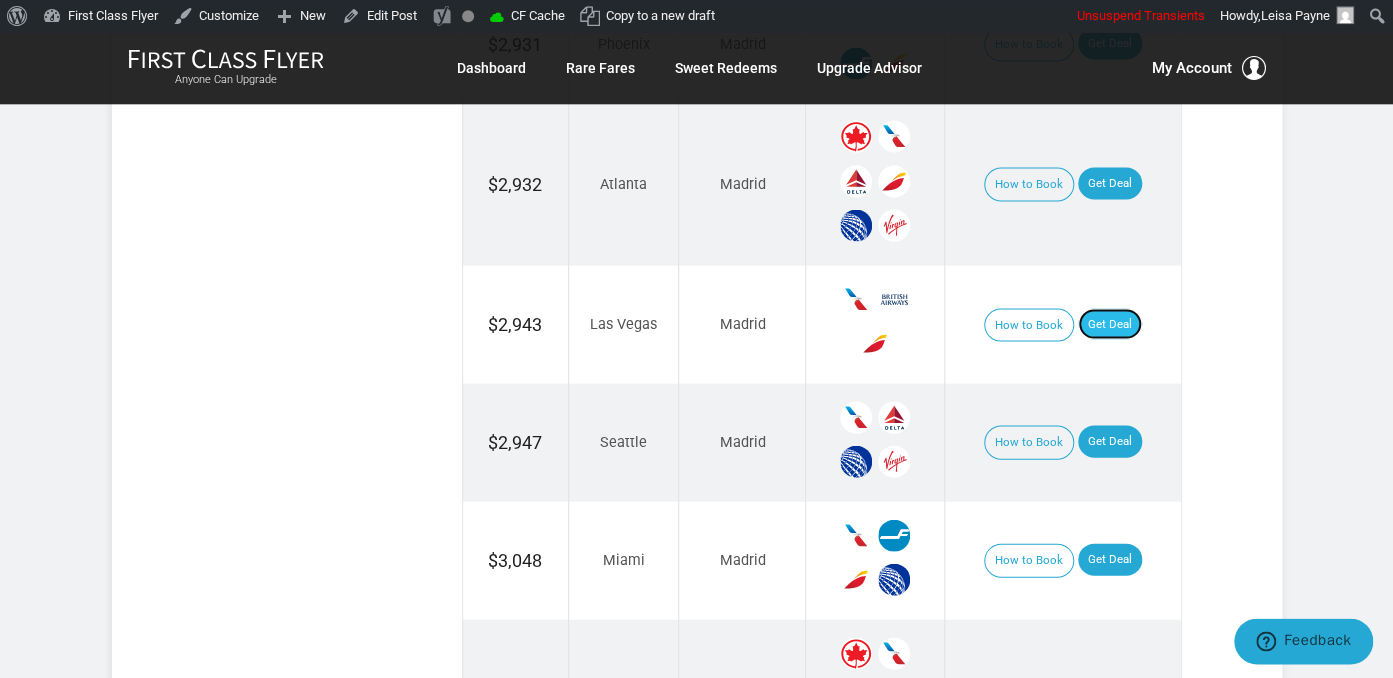 click on "Get Deal" at bounding box center [1110, 324] 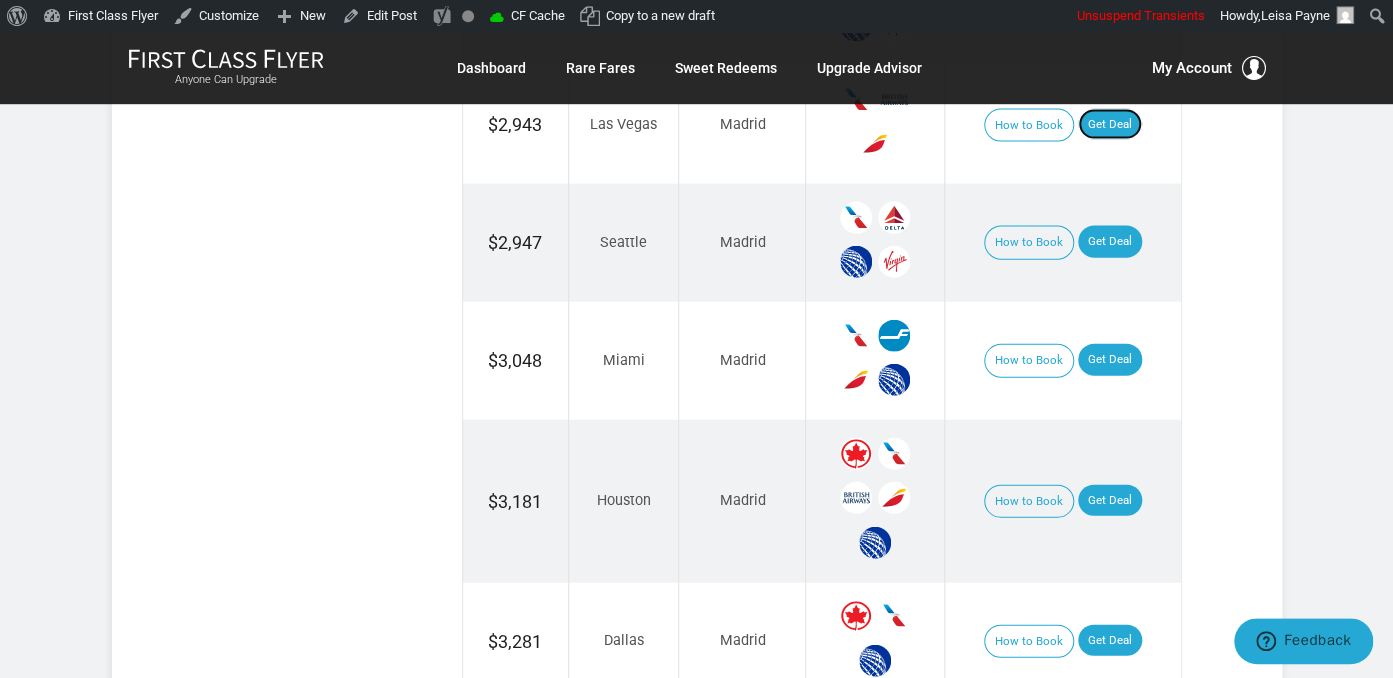 scroll, scrollTop: 1958, scrollLeft: 0, axis: vertical 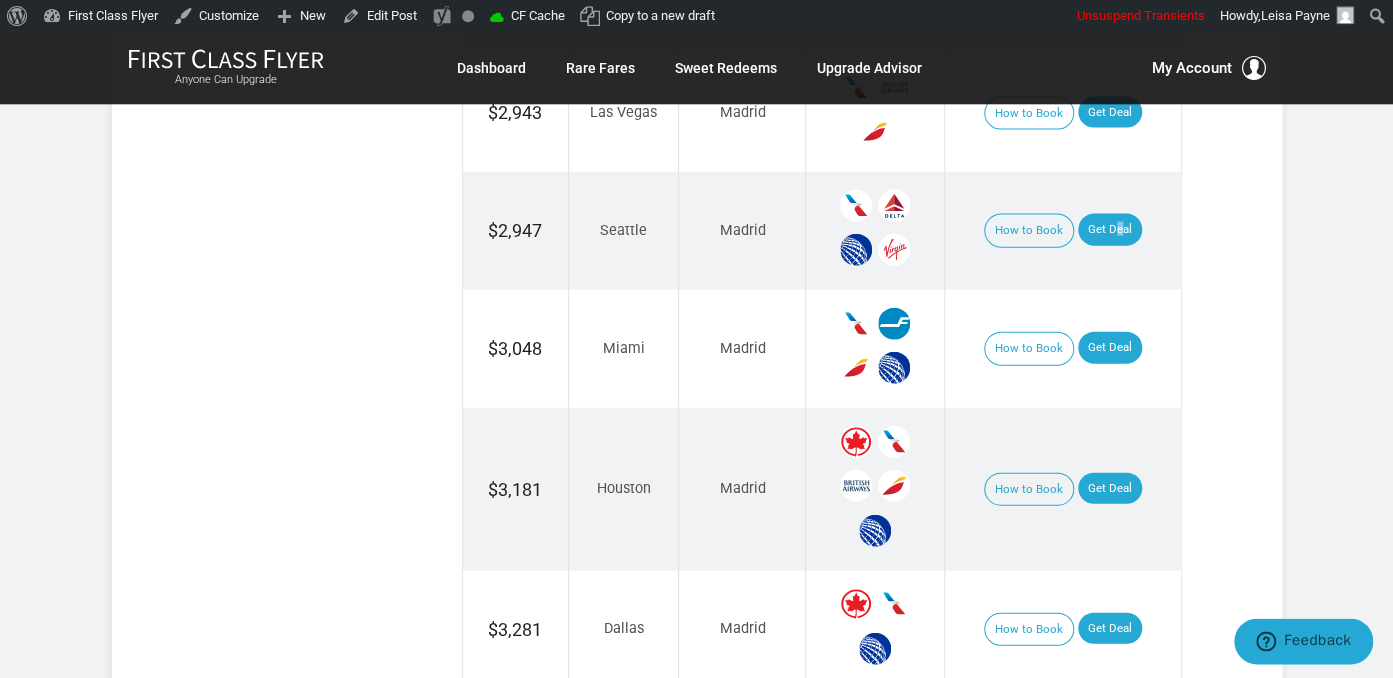 click on "How to Book   Get Deal" at bounding box center [1062, 230] 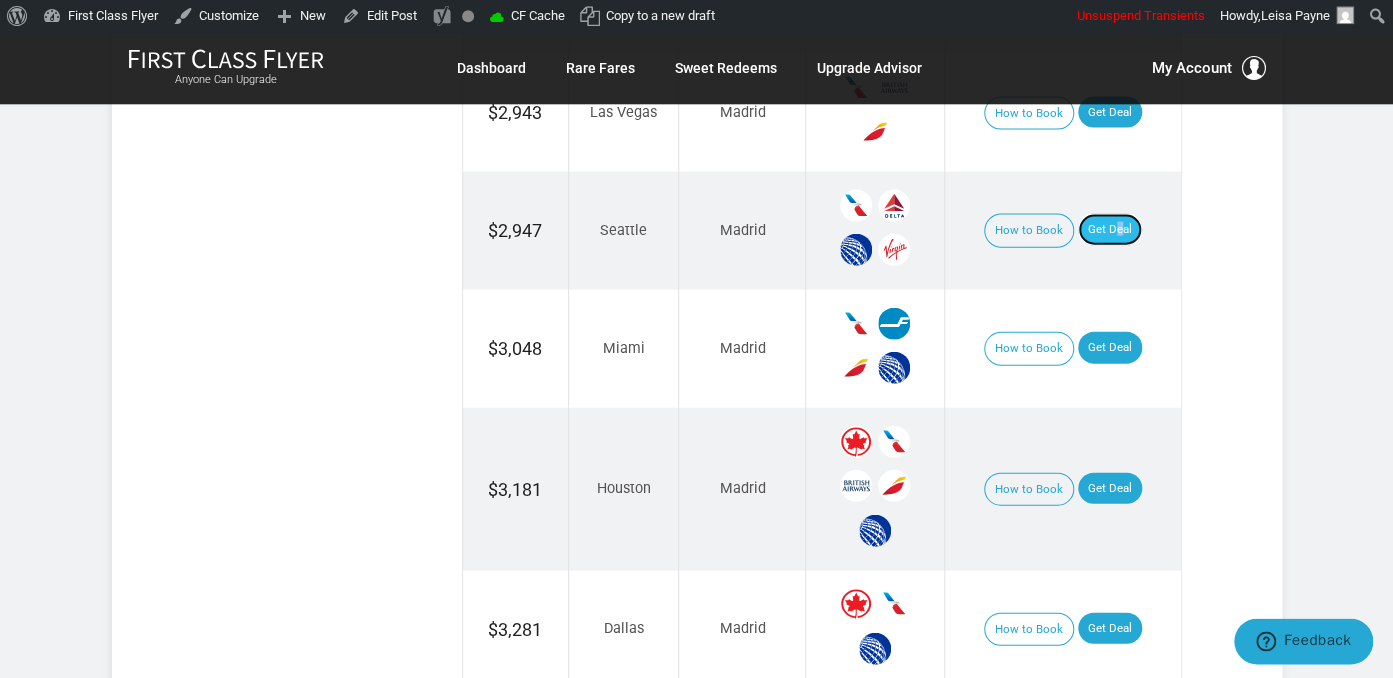click on "Get Deal" at bounding box center (1110, 229) 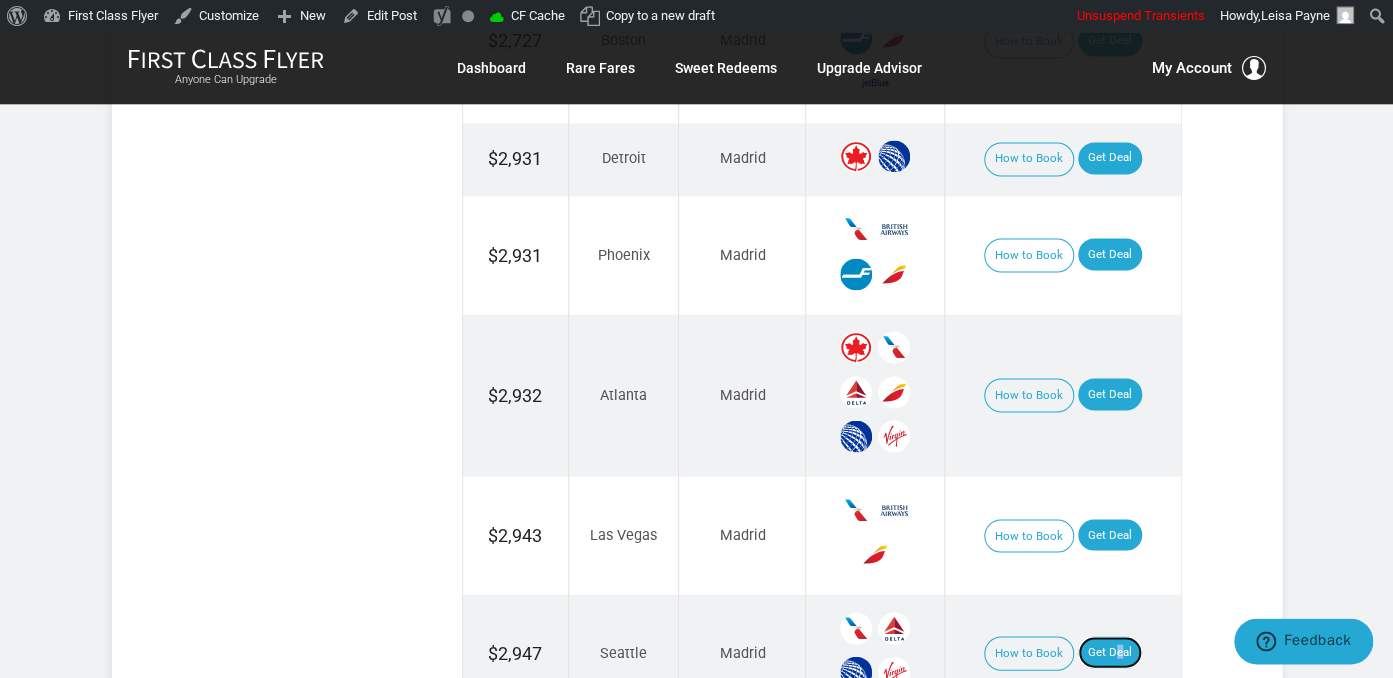 scroll, scrollTop: 1430, scrollLeft: 0, axis: vertical 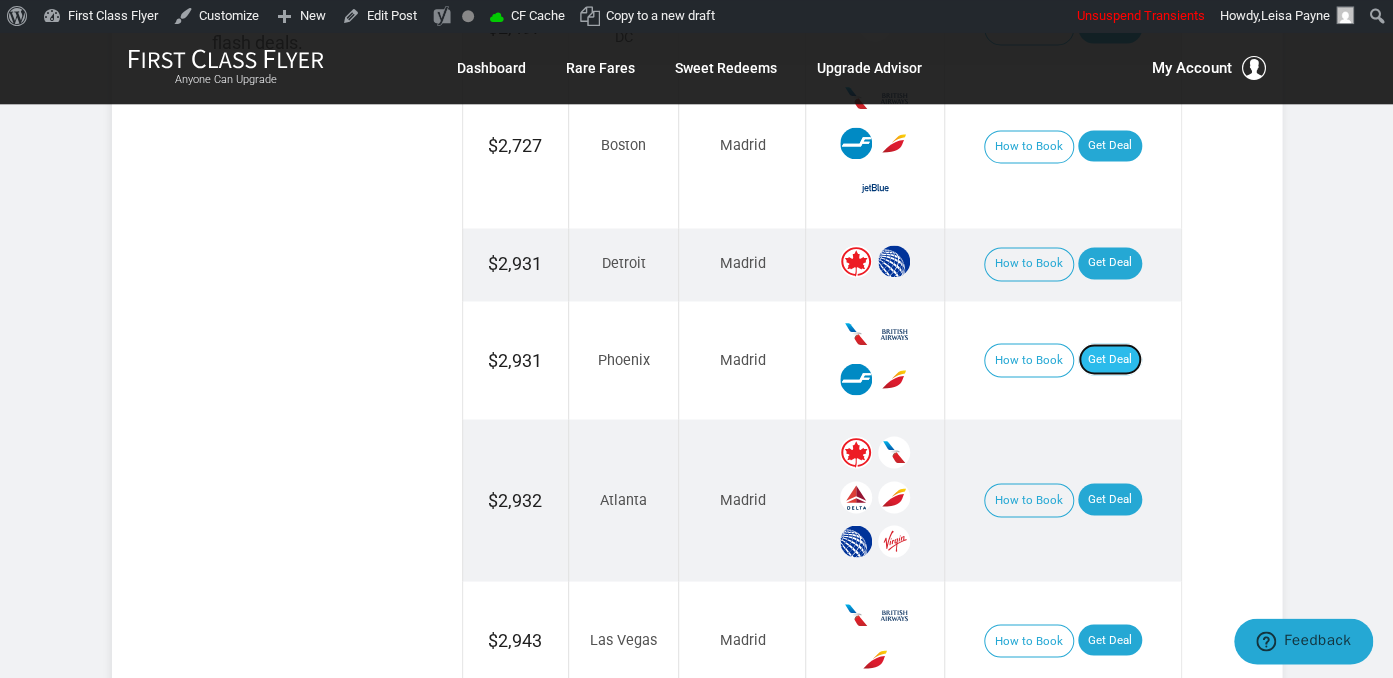 click on "Get Deal" at bounding box center [1110, 359] 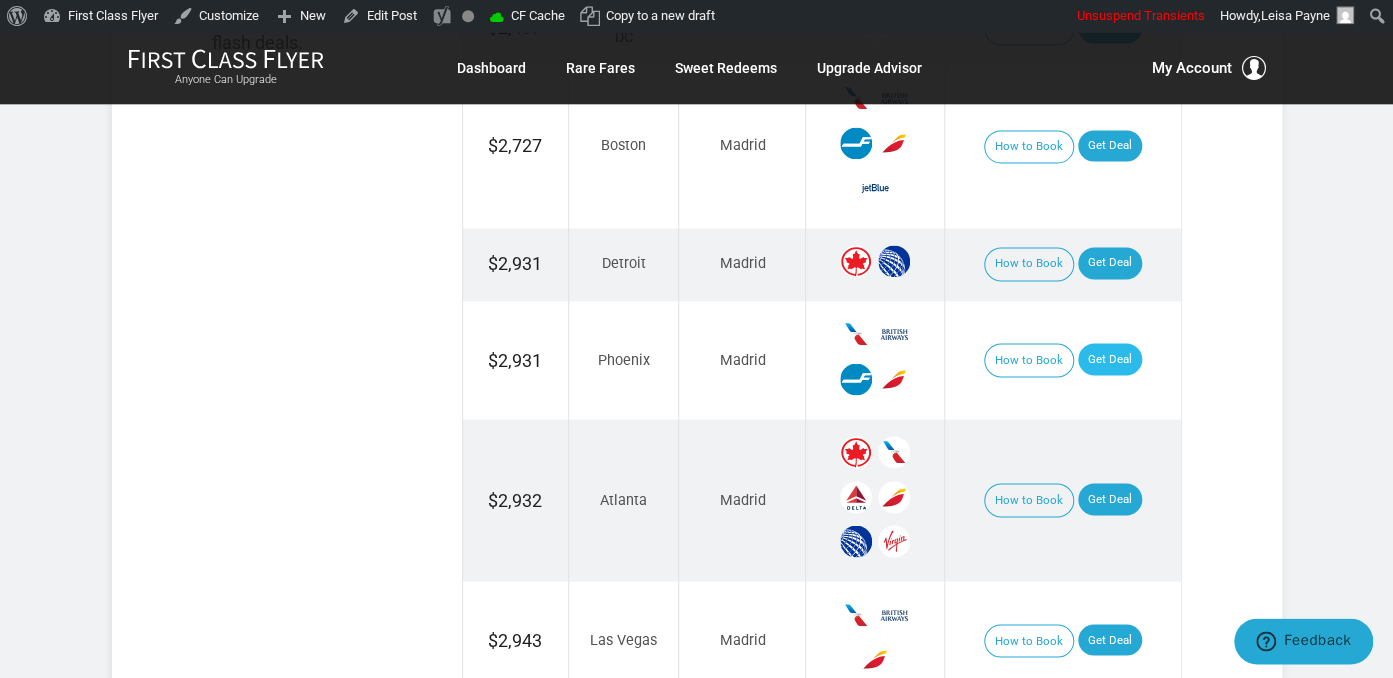 scroll, scrollTop: 1405, scrollLeft: 0, axis: vertical 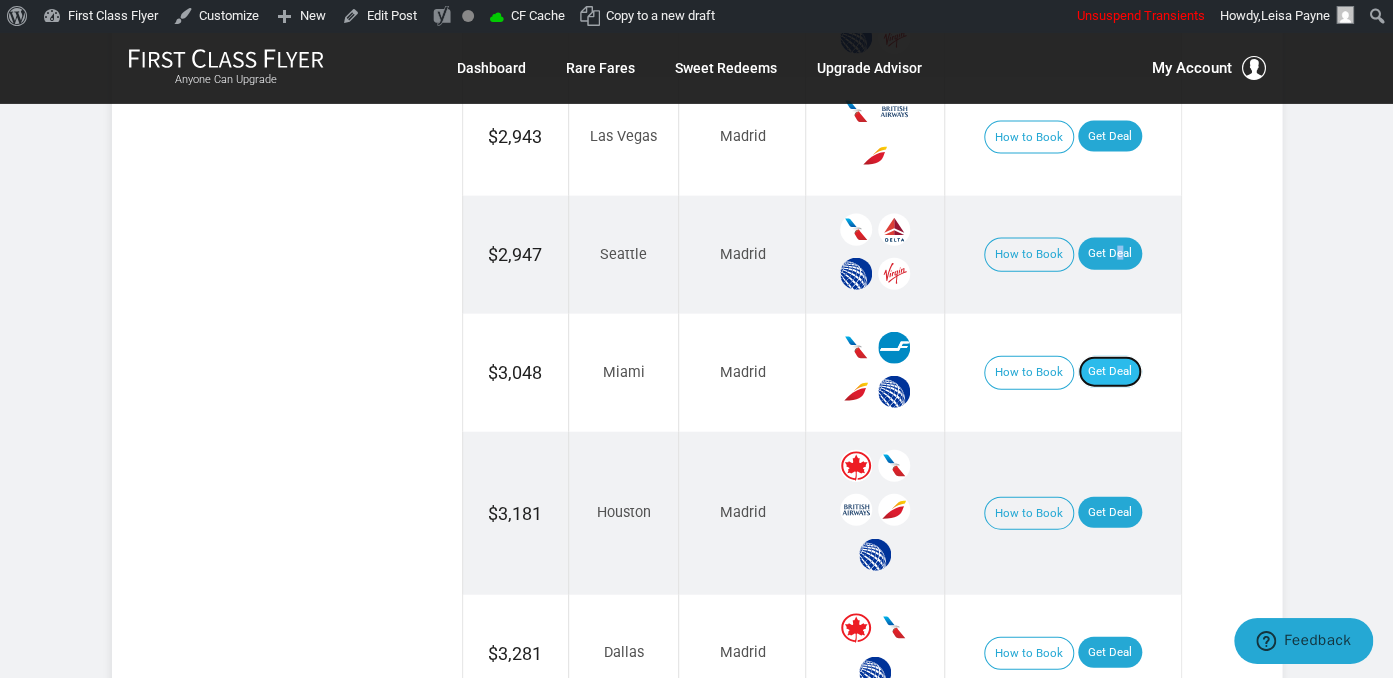 click on "Get Deal" at bounding box center [1110, 372] 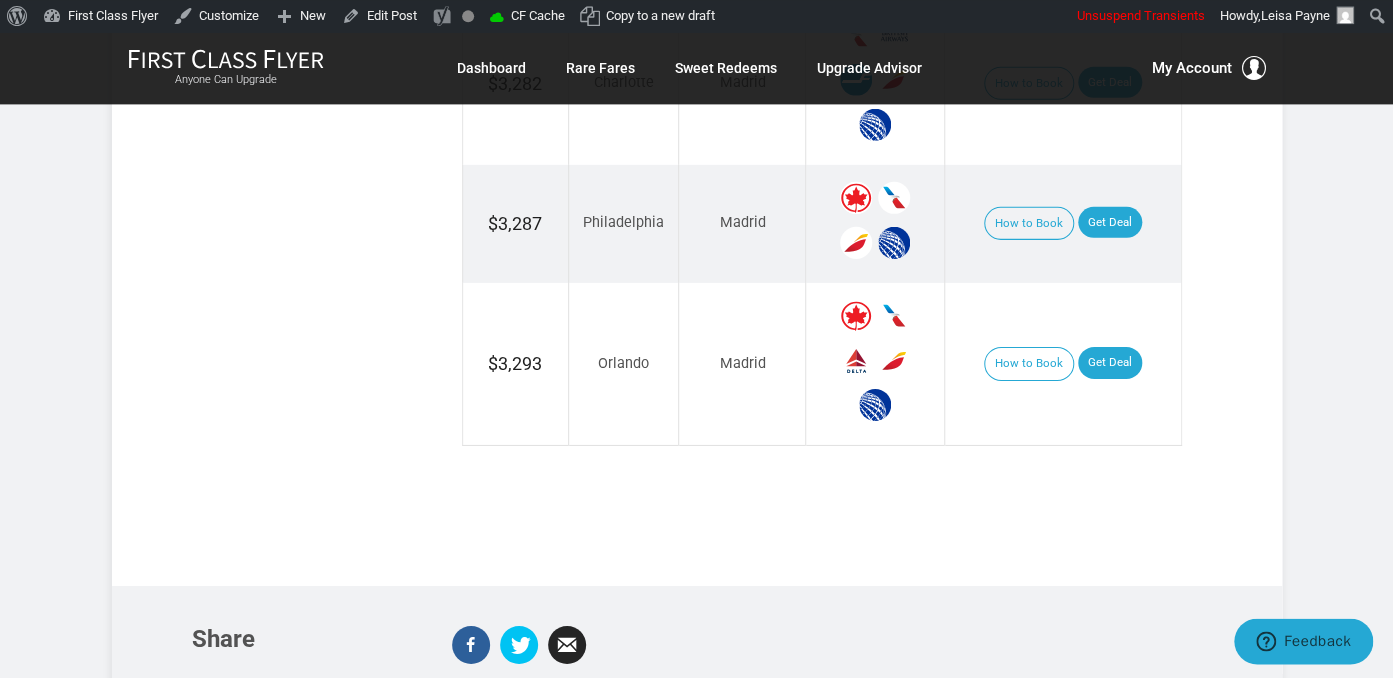scroll, scrollTop: 2884, scrollLeft: 0, axis: vertical 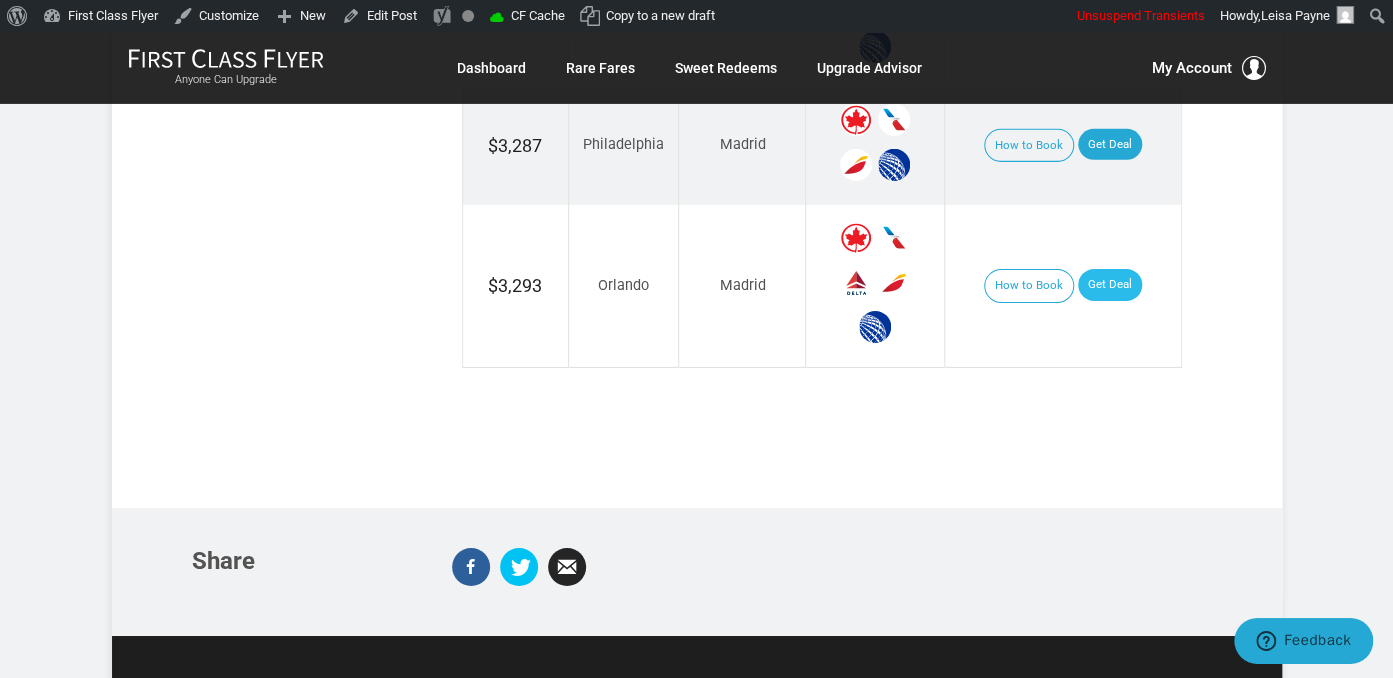 click on "How to Book   Get Deal" at bounding box center (1062, 286) 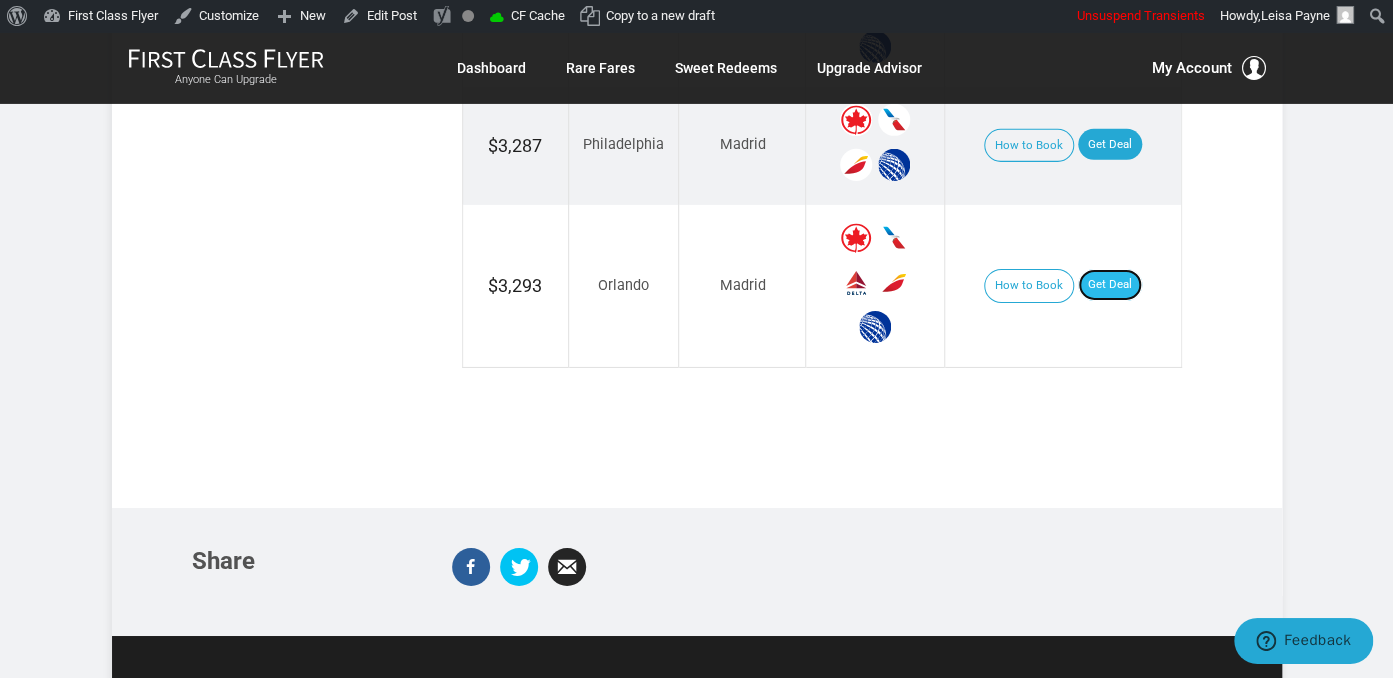 click on "Get Deal" at bounding box center (1110, 285) 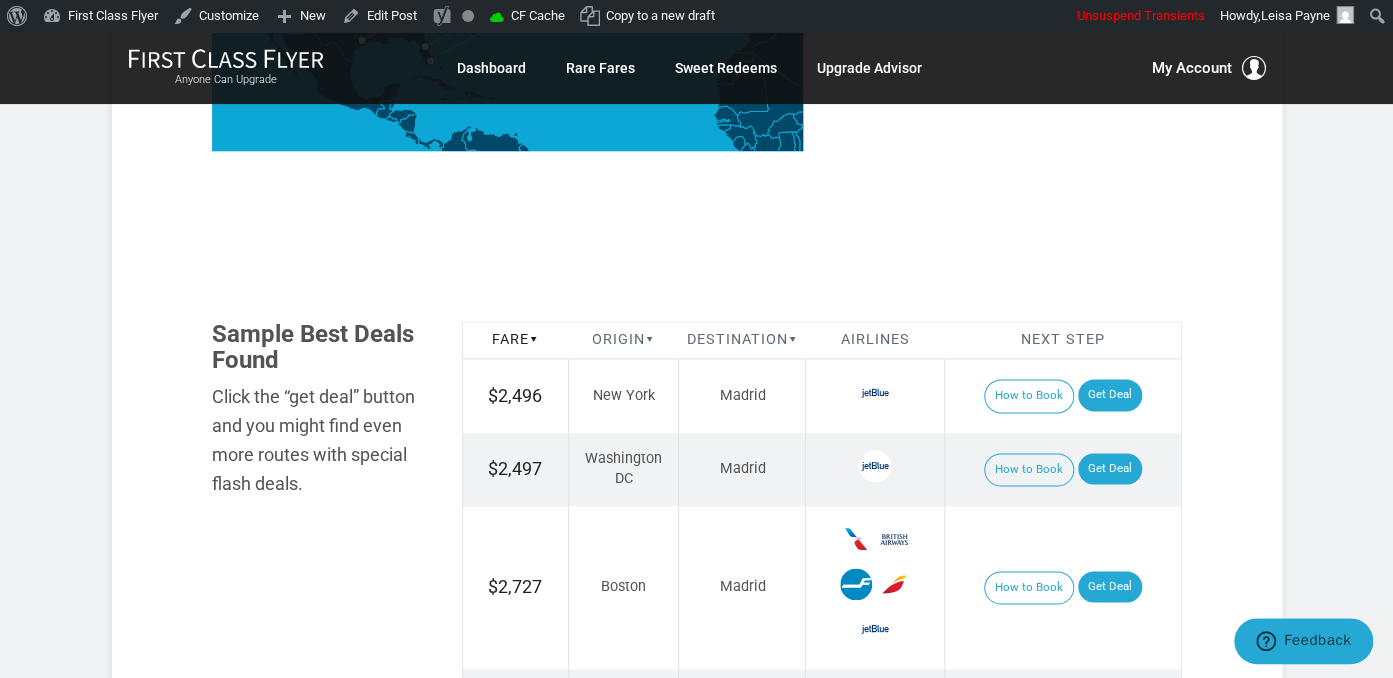 scroll, scrollTop: 983, scrollLeft: 0, axis: vertical 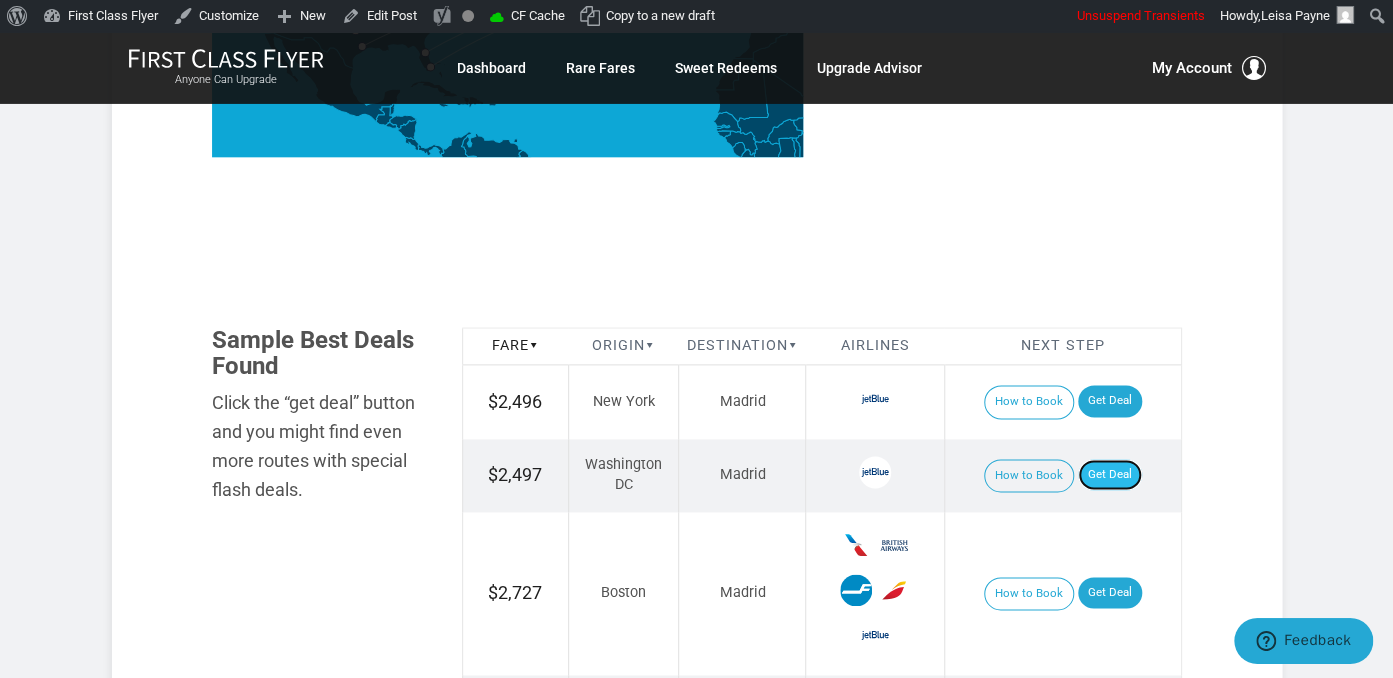 click on "Get Deal" at bounding box center (1110, 475) 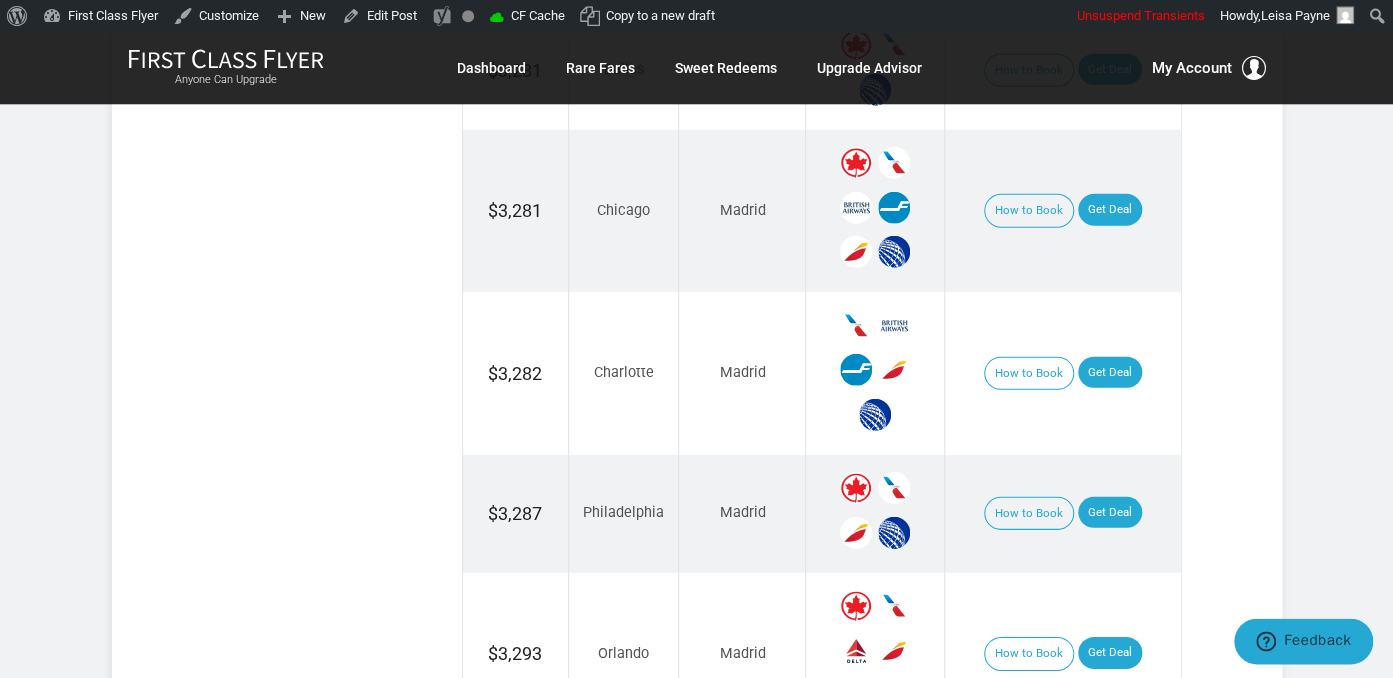 scroll, scrollTop: 2567, scrollLeft: 0, axis: vertical 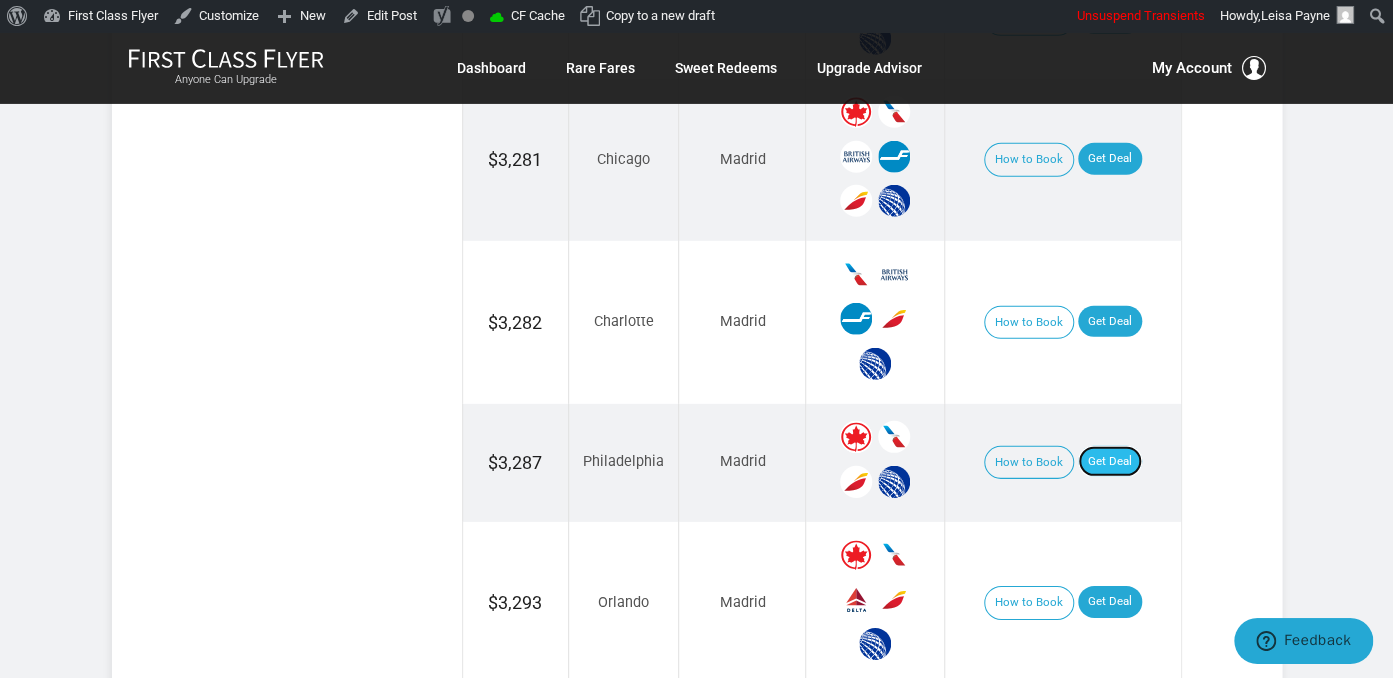 click on "Get Deal" at bounding box center (1110, 462) 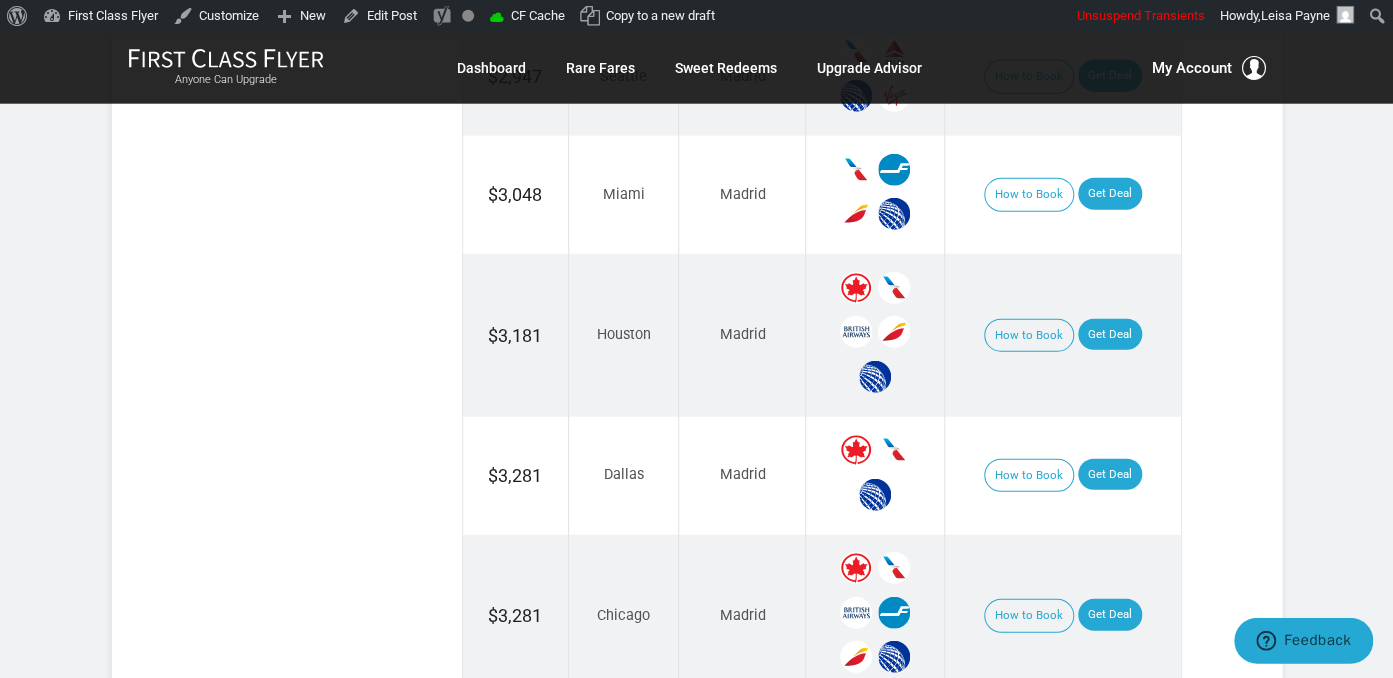 scroll, scrollTop: 2145, scrollLeft: 0, axis: vertical 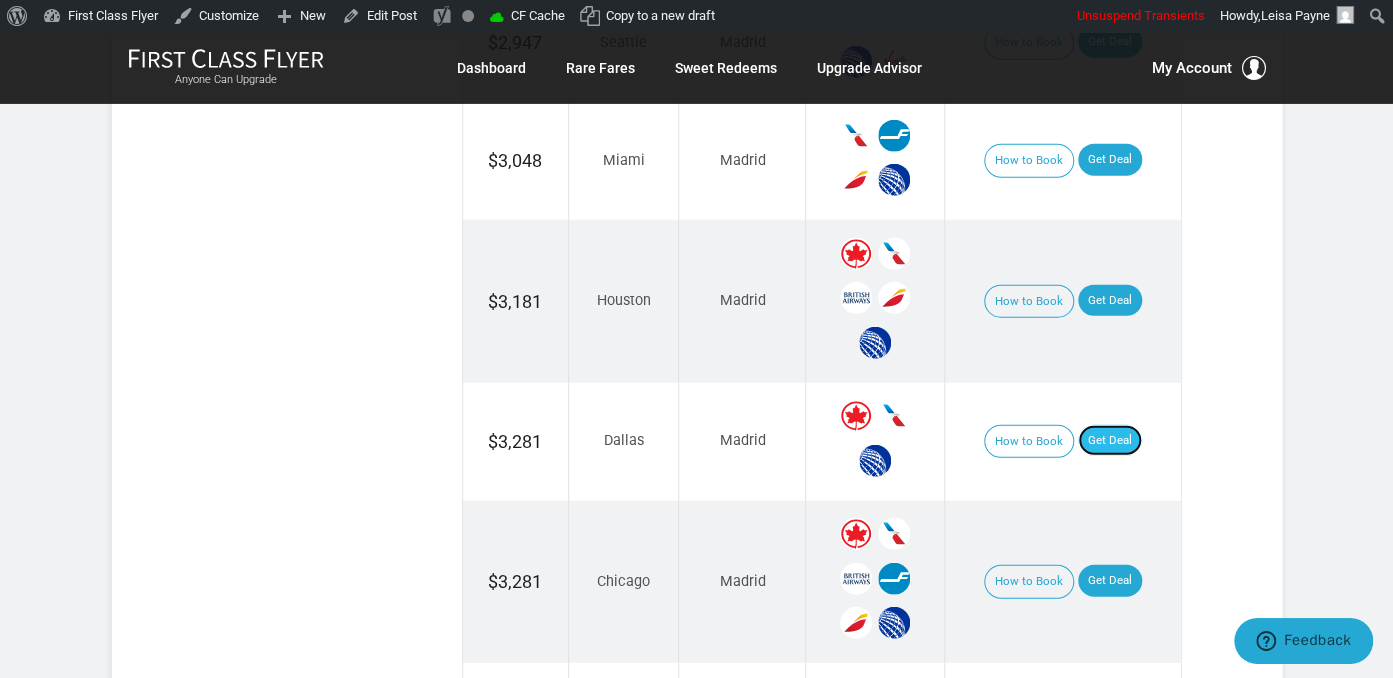 click on "Get Deal" at bounding box center [1110, 441] 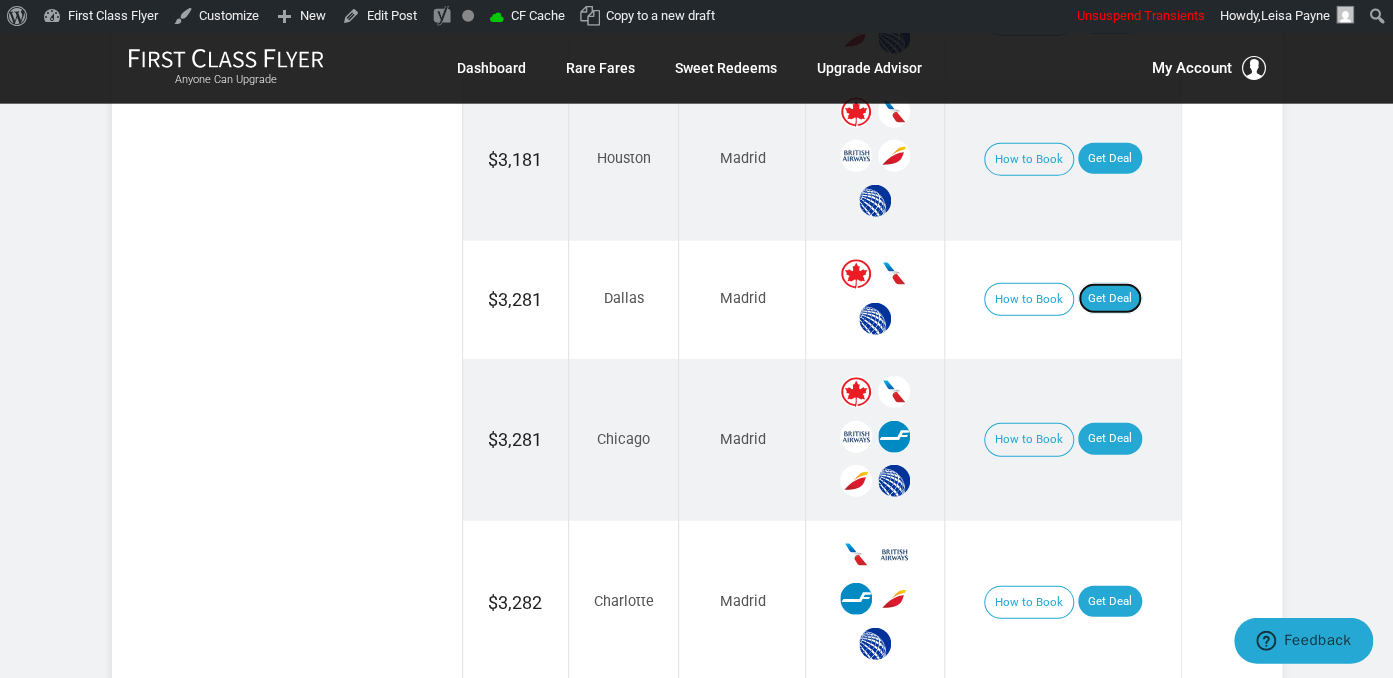 scroll, scrollTop: 2356, scrollLeft: 0, axis: vertical 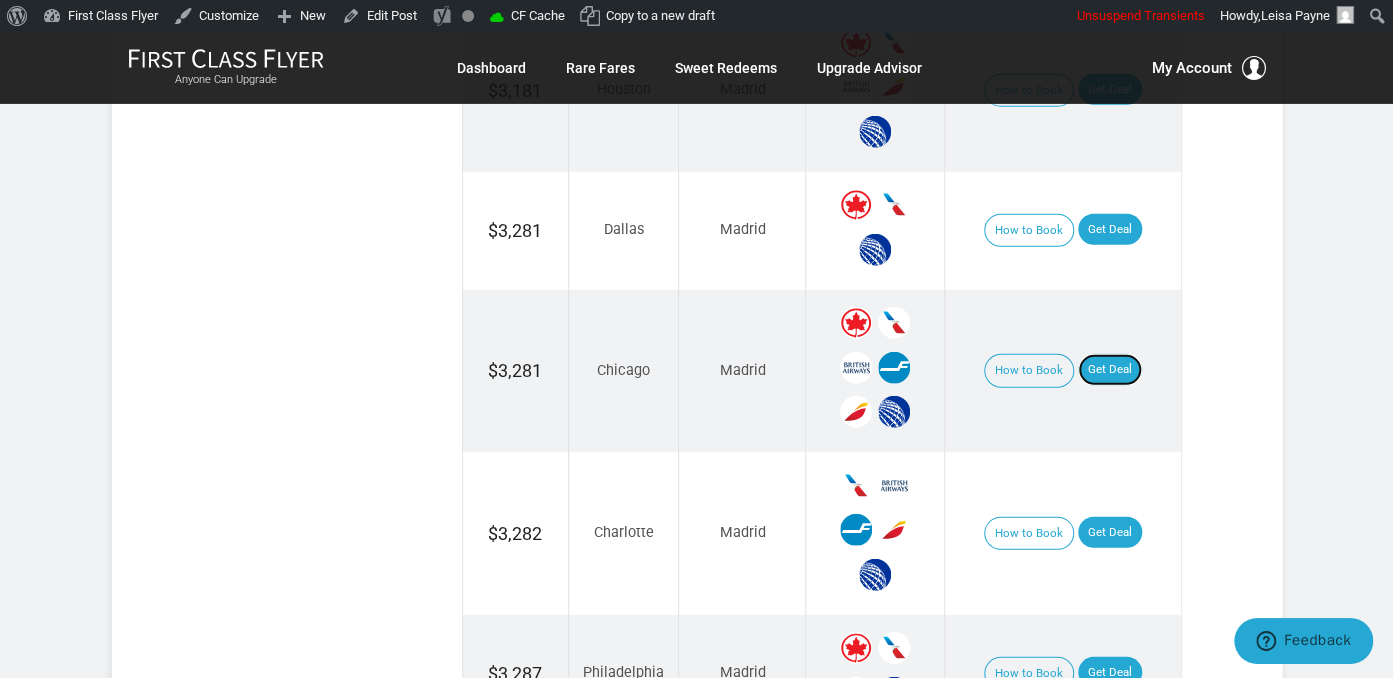 click on "Get Deal" at bounding box center (1110, 370) 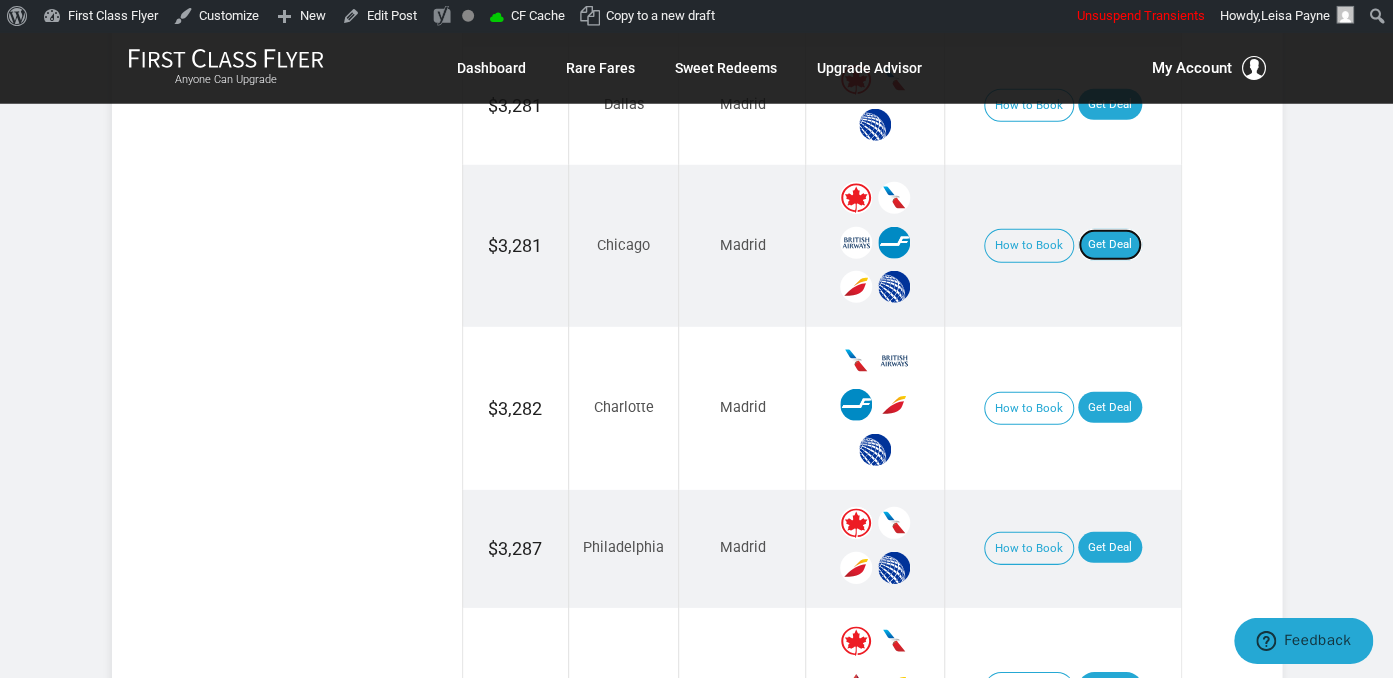 scroll, scrollTop: 2567, scrollLeft: 0, axis: vertical 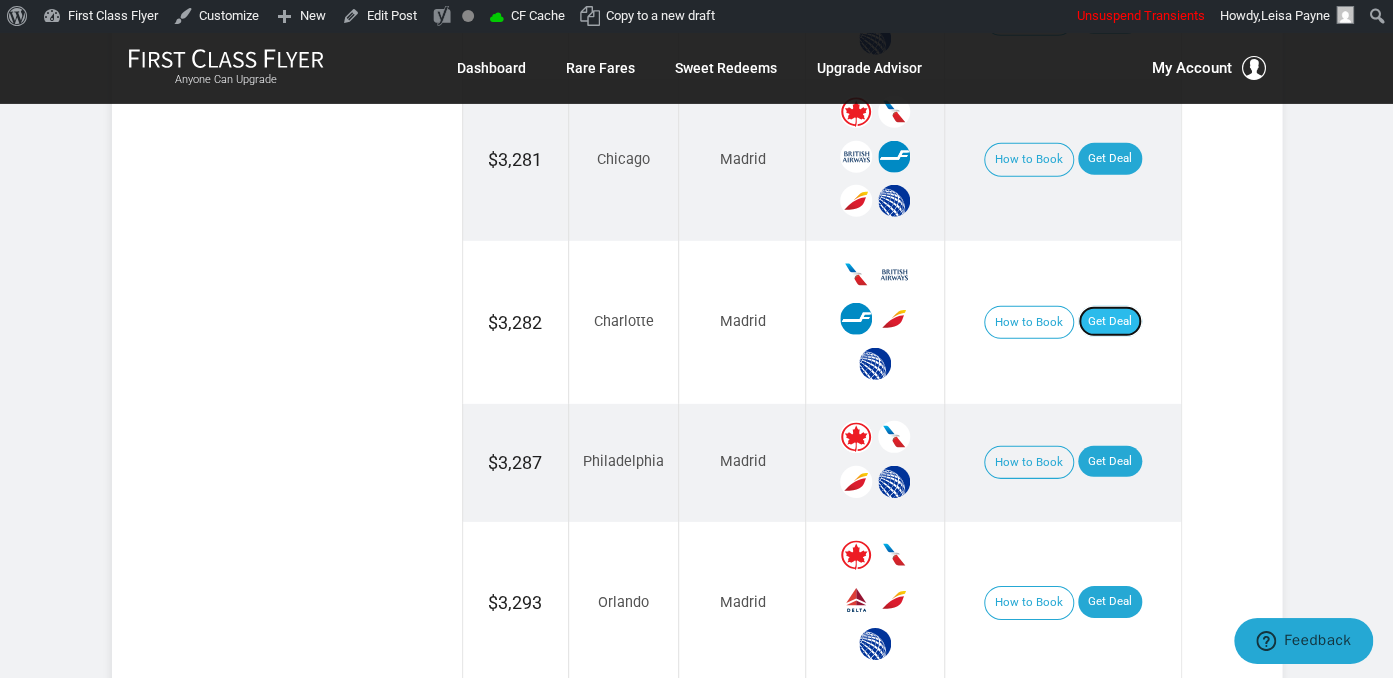 click on "Get Deal" at bounding box center [1110, 322] 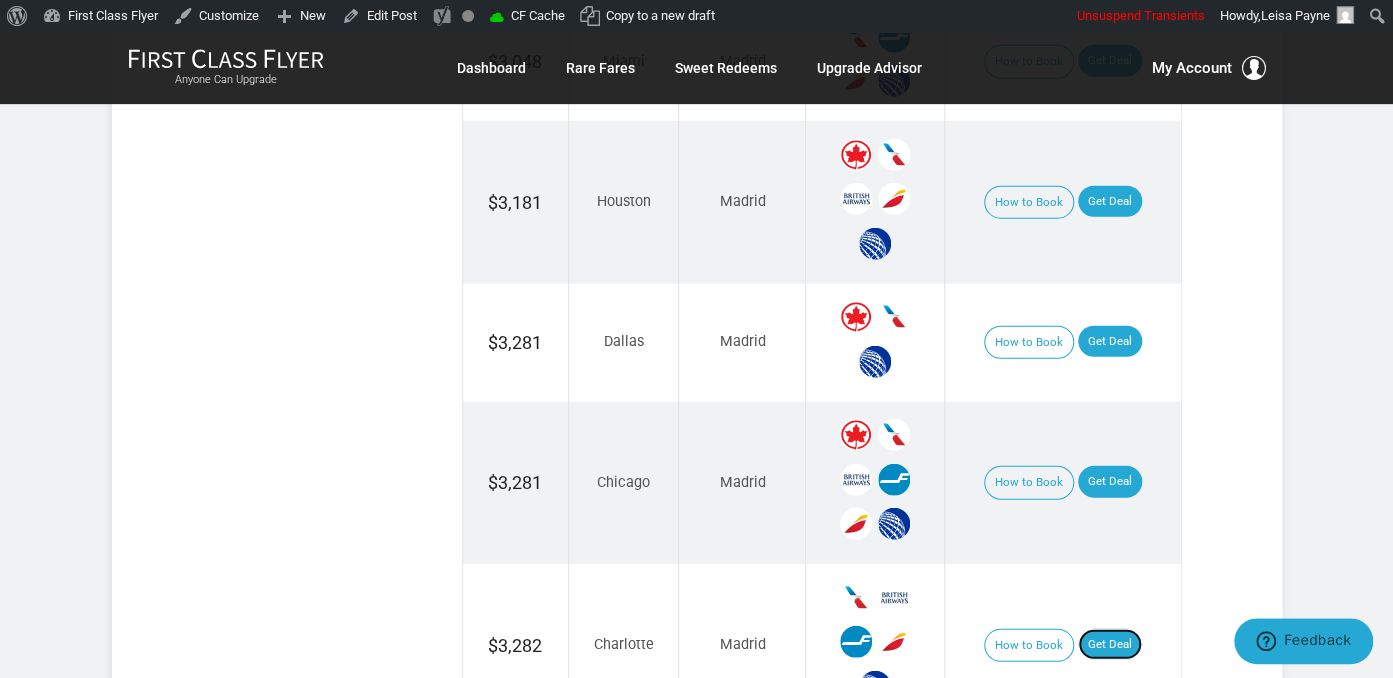 scroll, scrollTop: 2145, scrollLeft: 0, axis: vertical 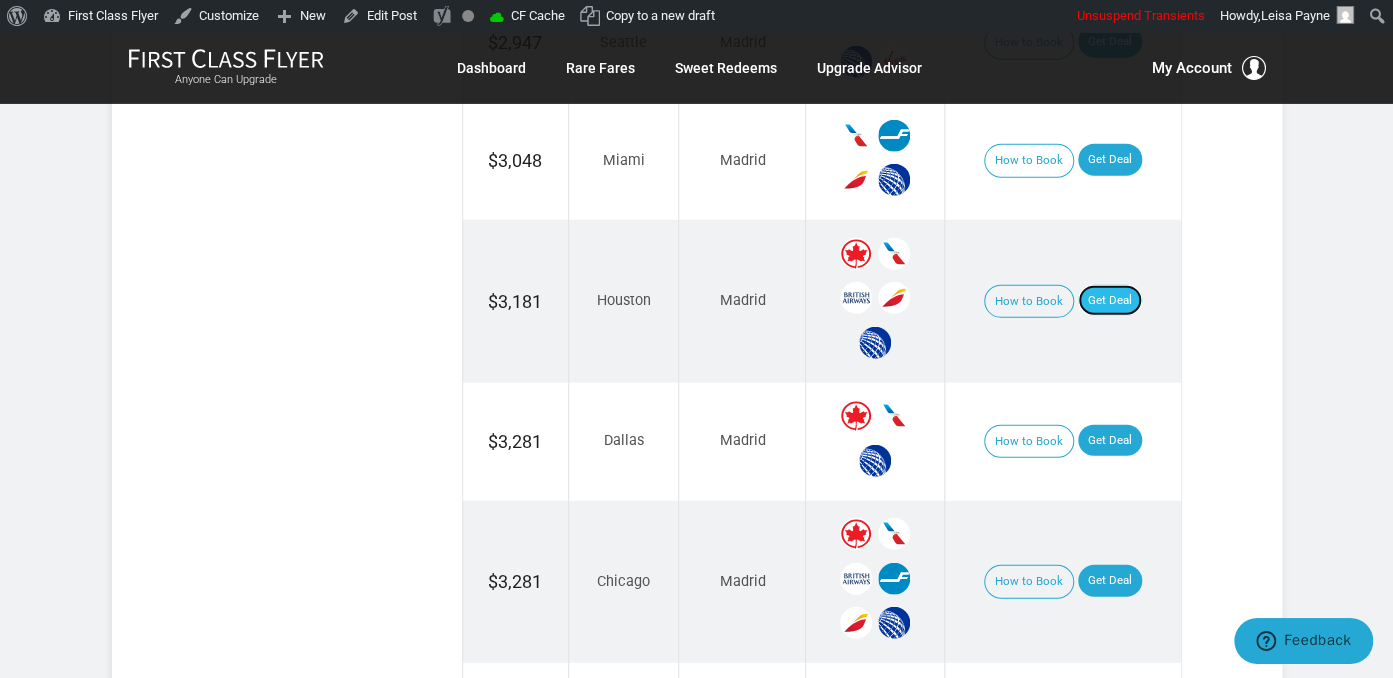 drag, startPoint x: 1115, startPoint y: 269, endPoint x: 1127, endPoint y: 271, distance: 12.165525 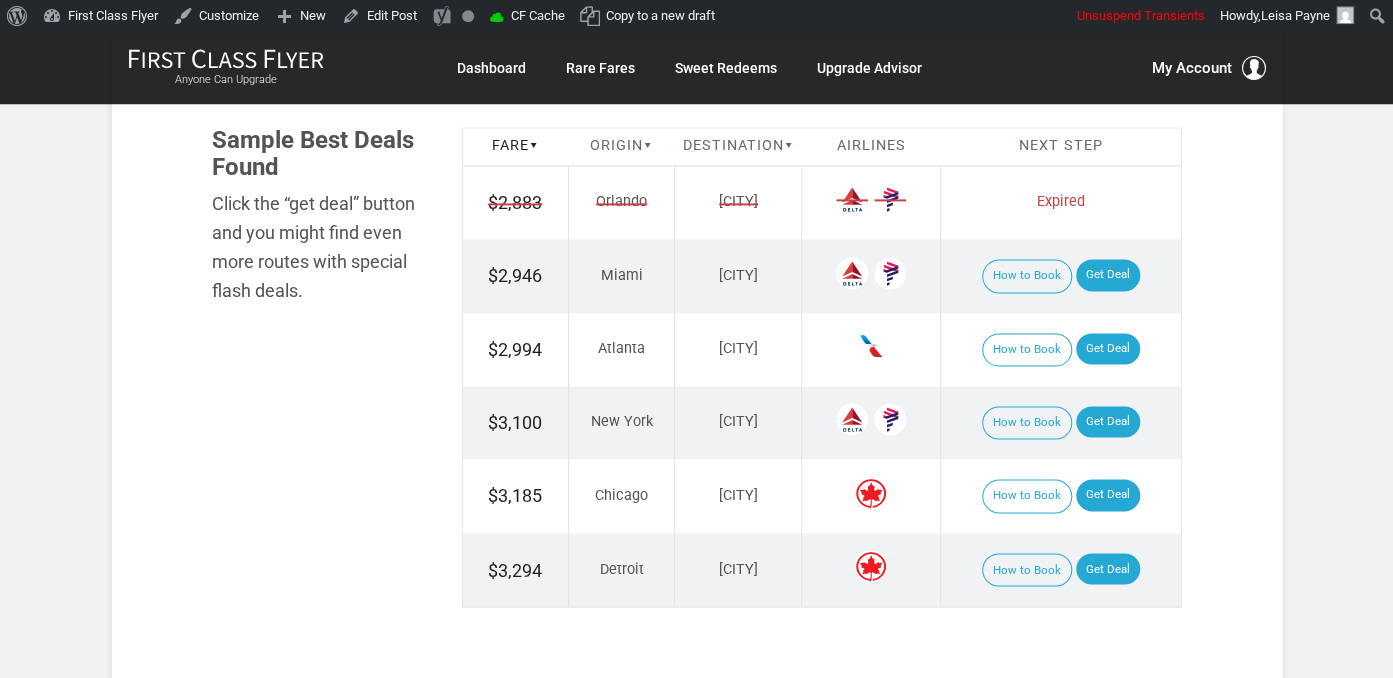 scroll, scrollTop: 1267, scrollLeft: 0, axis: vertical 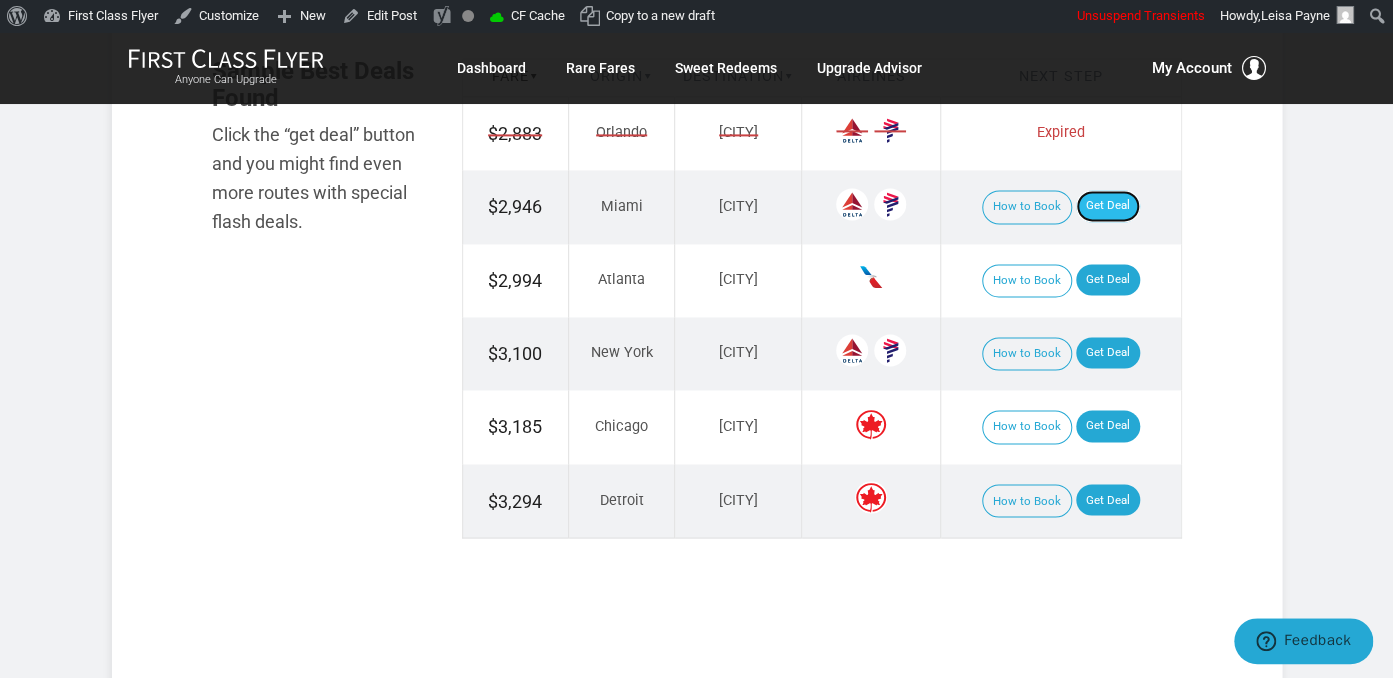 click on "Get Deal" at bounding box center (1108, 206) 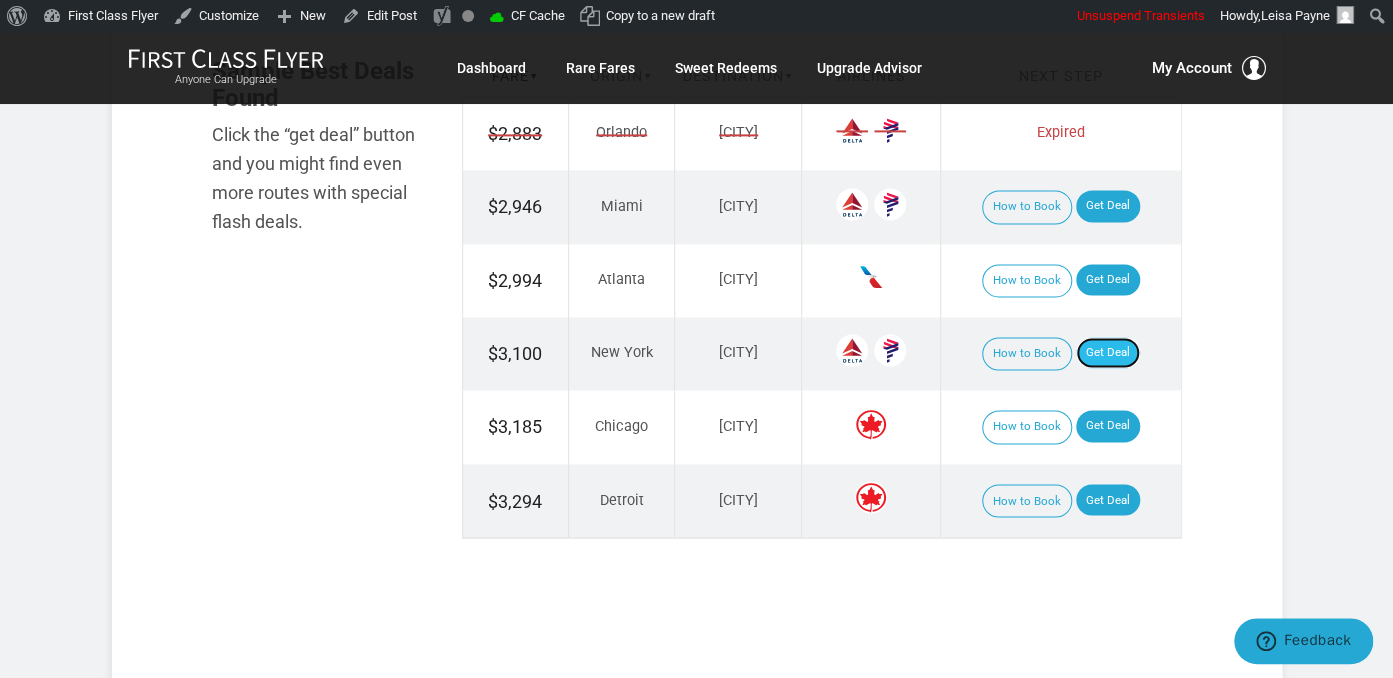 click on "Get Deal" at bounding box center [1108, 353] 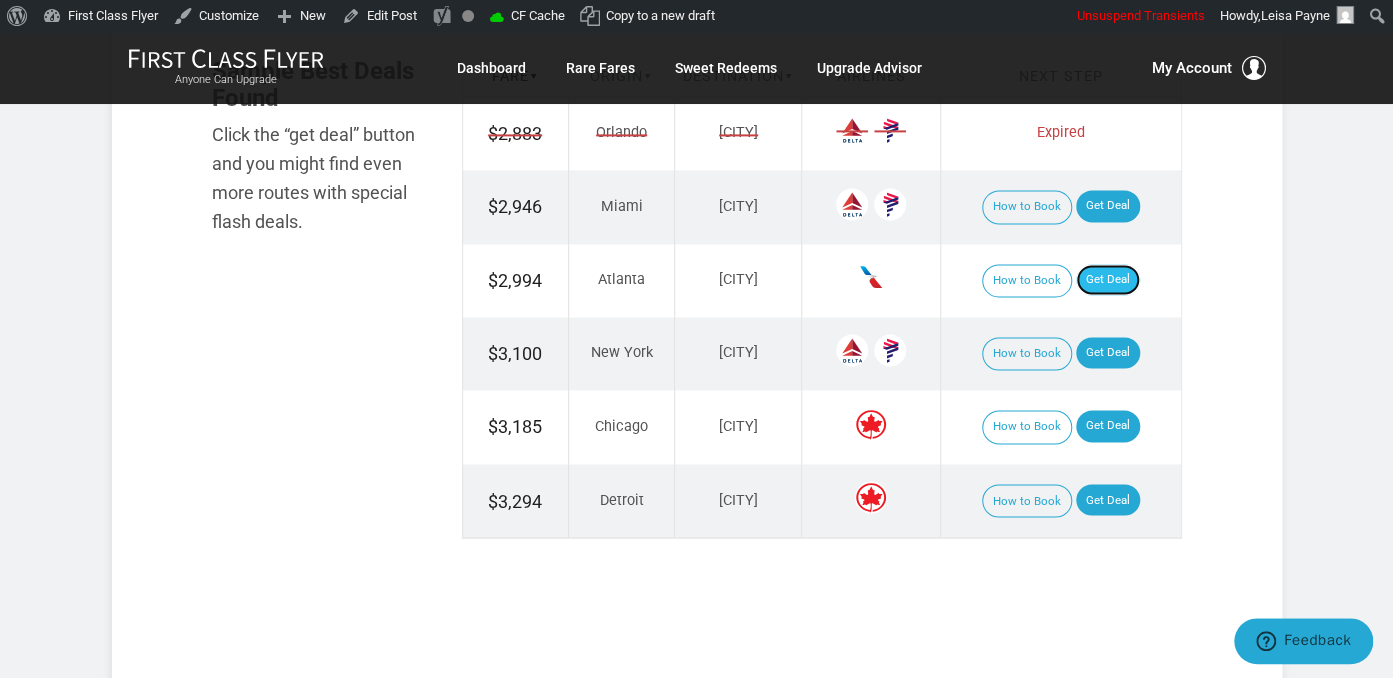 click on "Get Deal" at bounding box center (1108, 280) 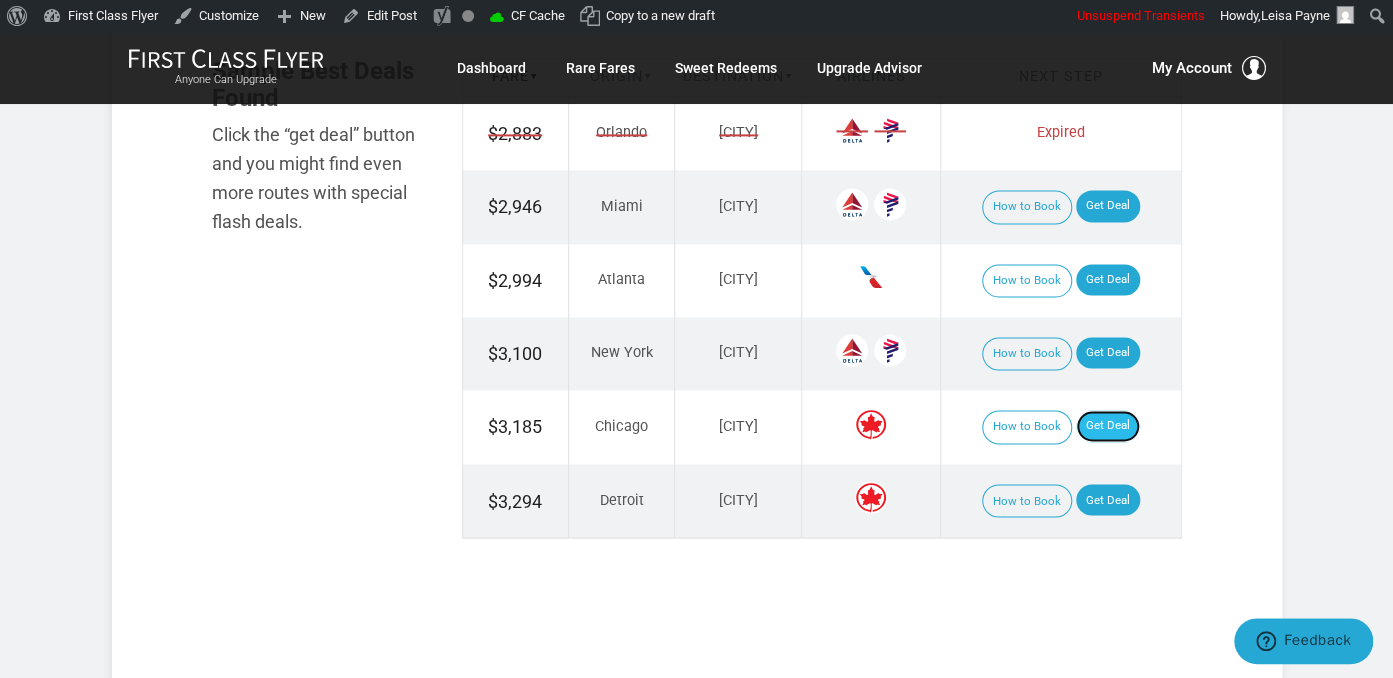 click on "Get Deal" at bounding box center (1108, 426) 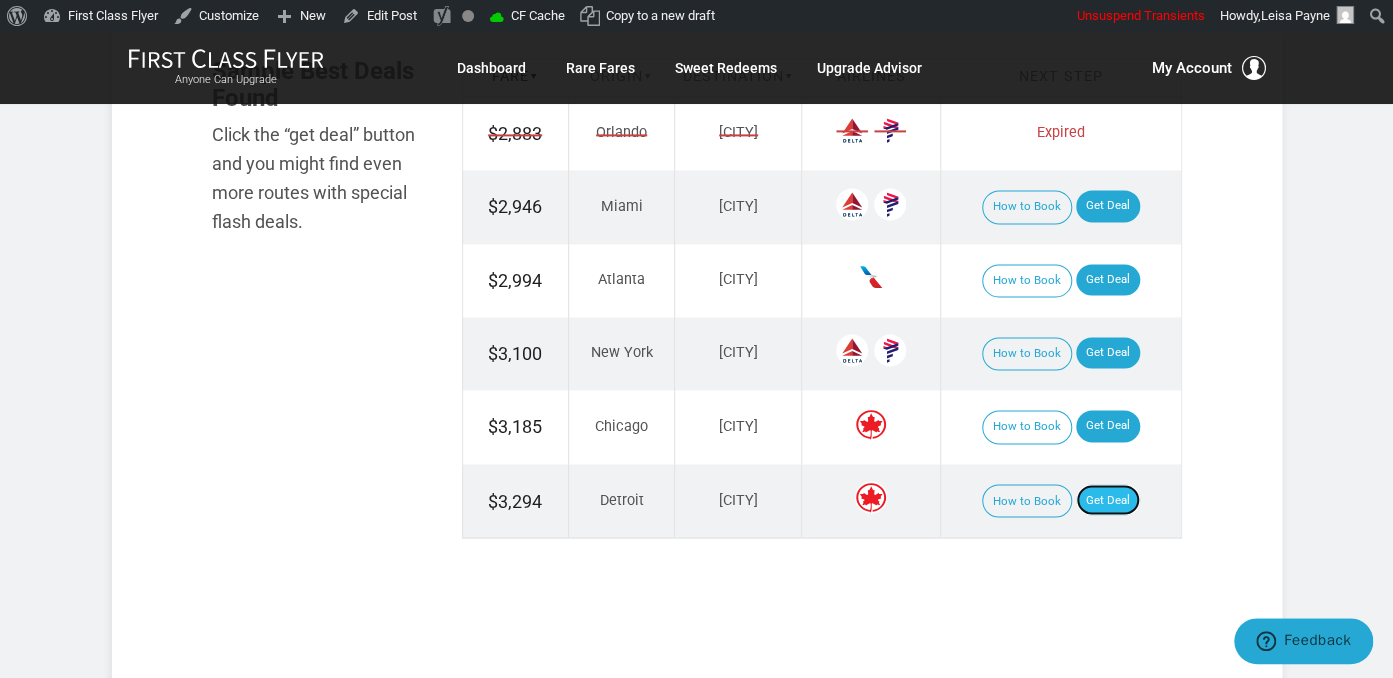 click on "Get Deal" at bounding box center (1108, 500) 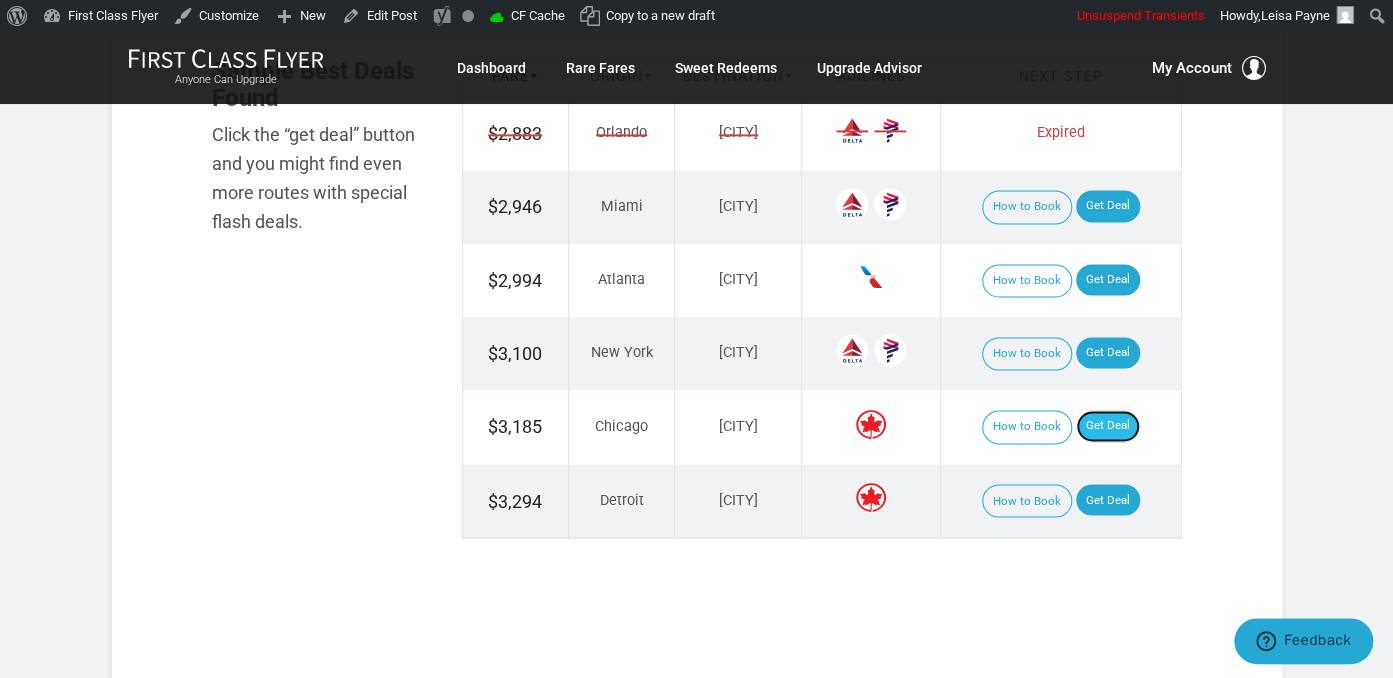 click on "Get Deal" at bounding box center (1108, 426) 